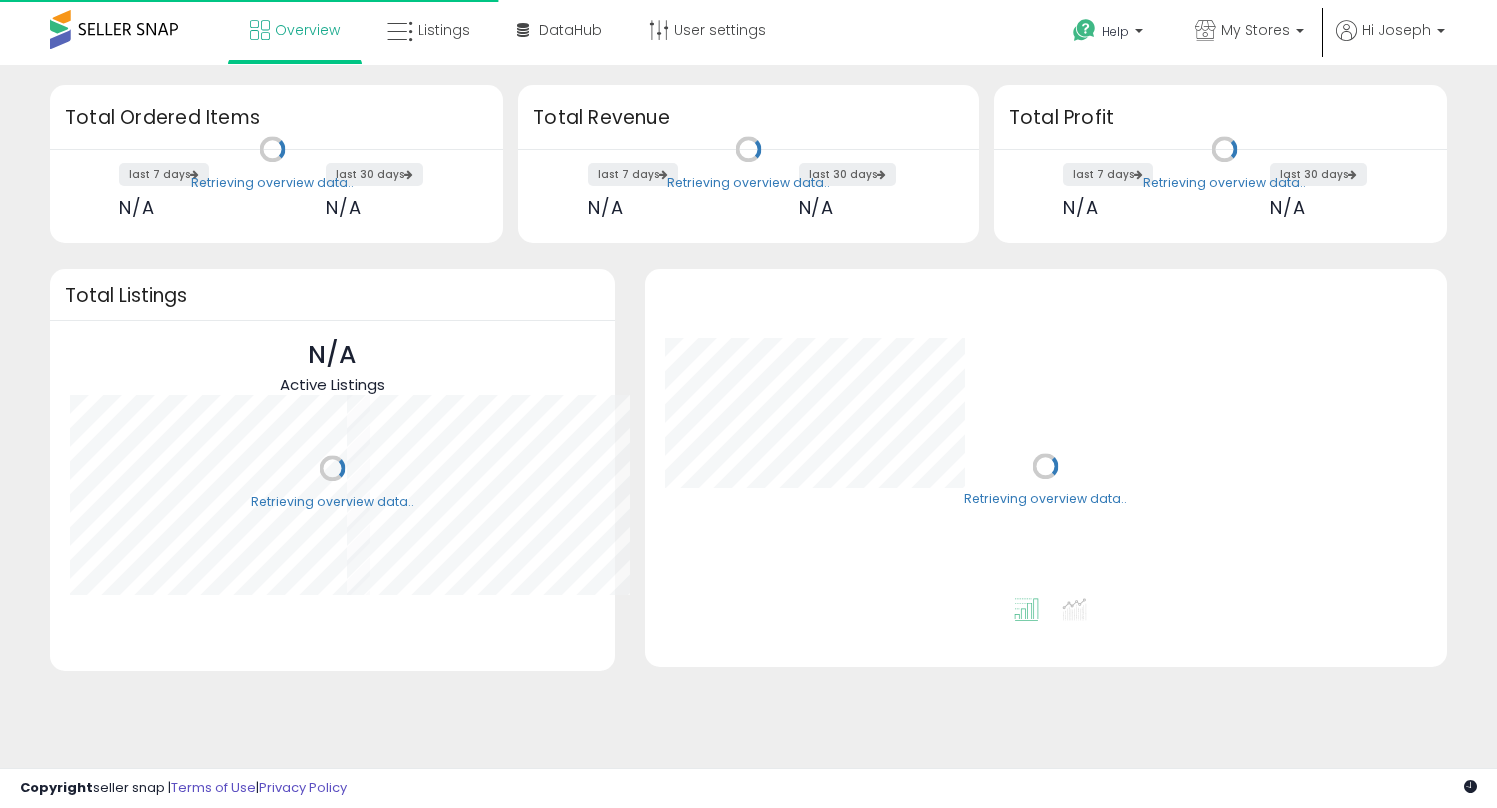 scroll, scrollTop: 0, scrollLeft: 0, axis: both 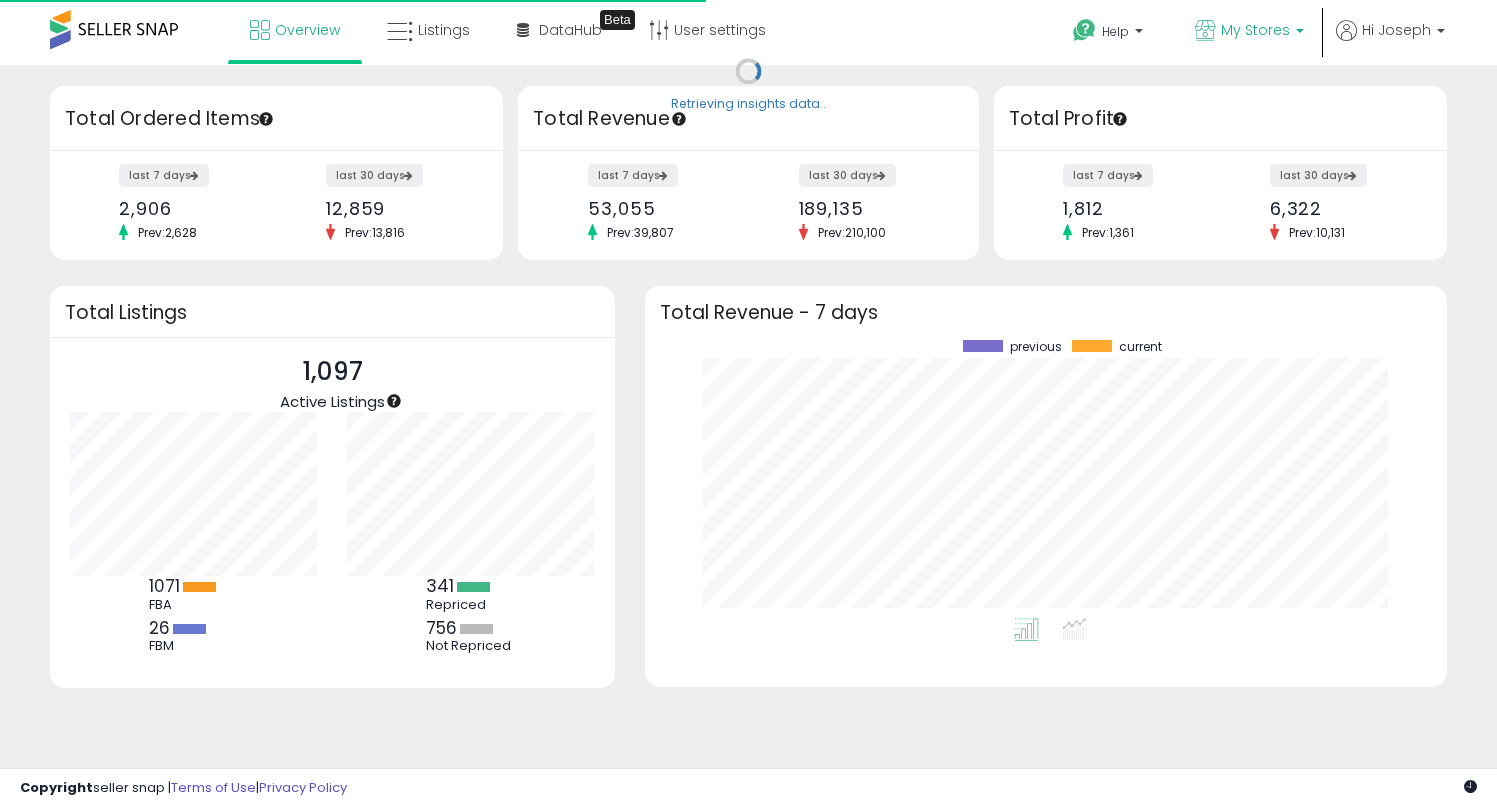click on "My Stores" at bounding box center (1255, 30) 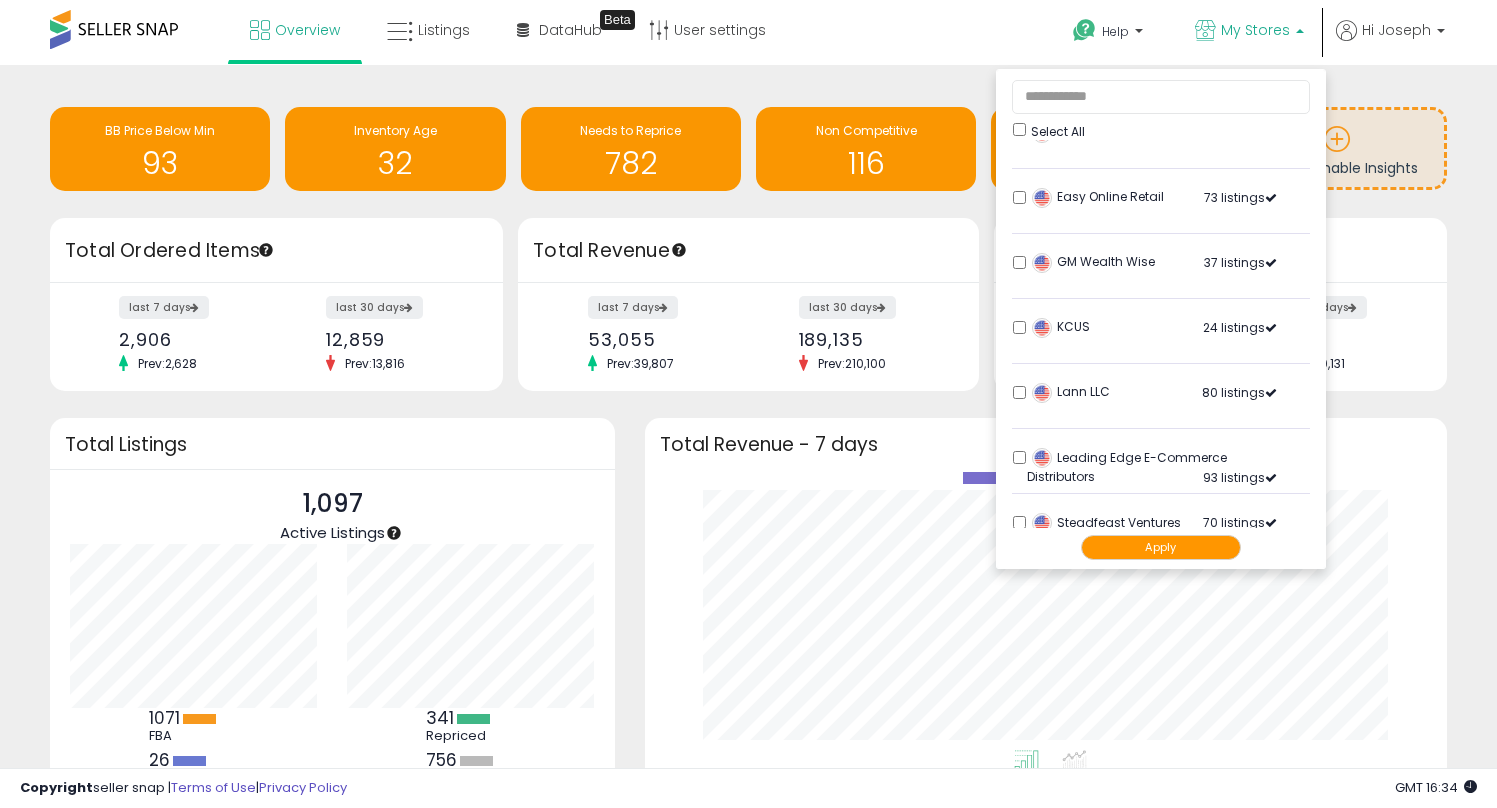 scroll, scrollTop: 0, scrollLeft: 0, axis: both 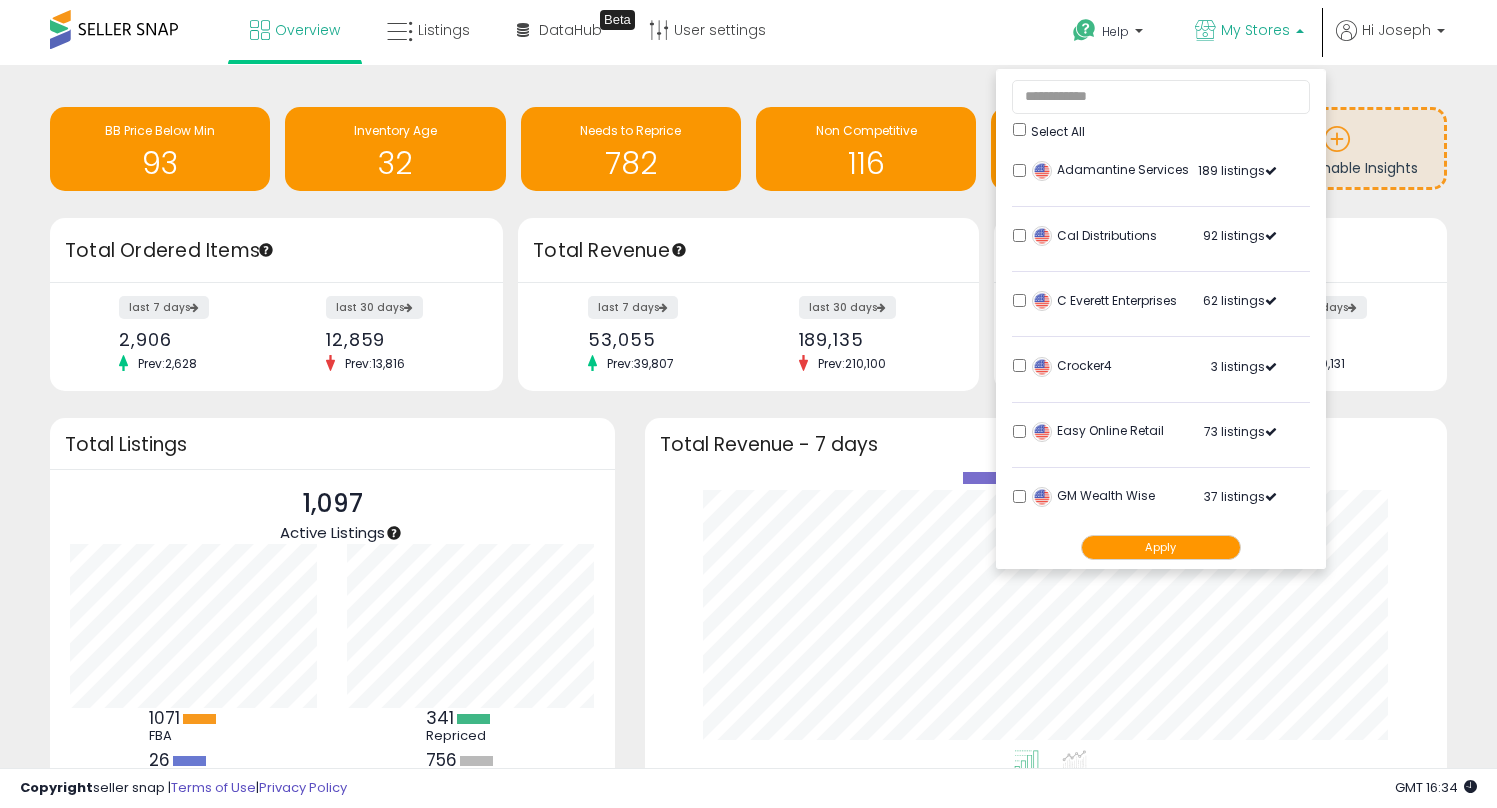 click on "Retrieving insights data..
BB Price Below Min
93
Inventory Age
32
Needs to Reprice
782 1" at bounding box center [748, 493] 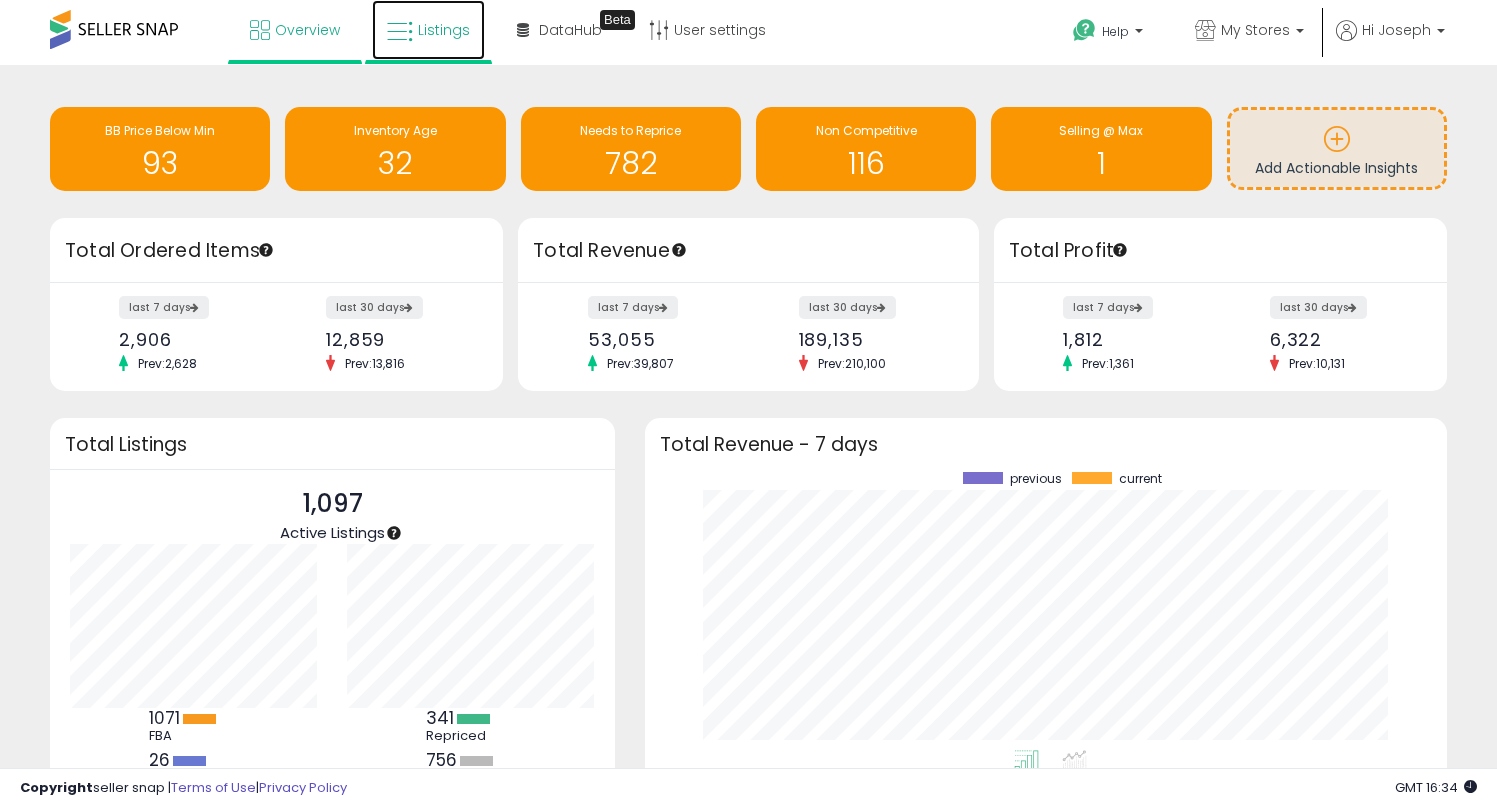click on "Listings" at bounding box center (444, 30) 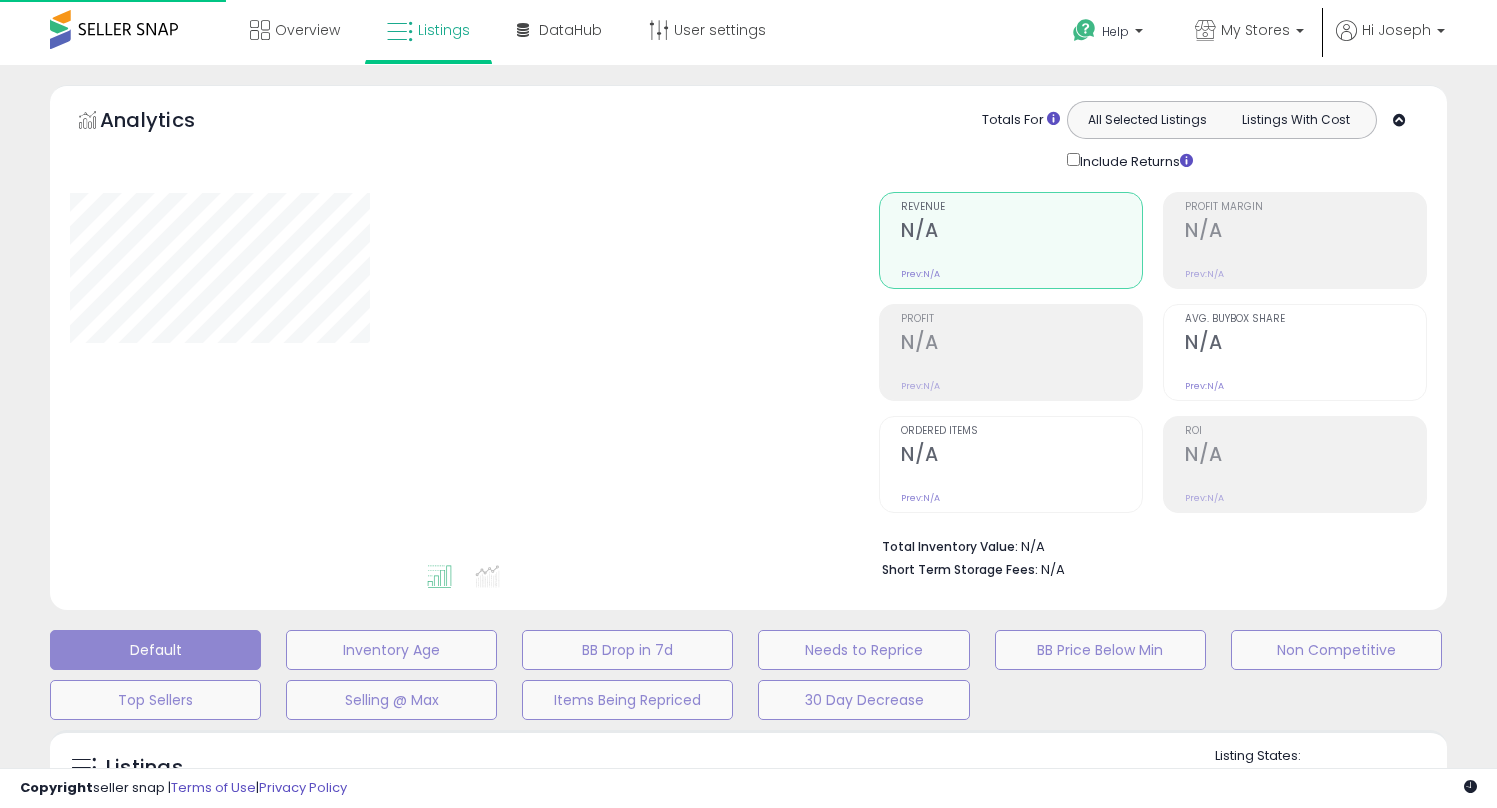 scroll, scrollTop: 0, scrollLeft: 0, axis: both 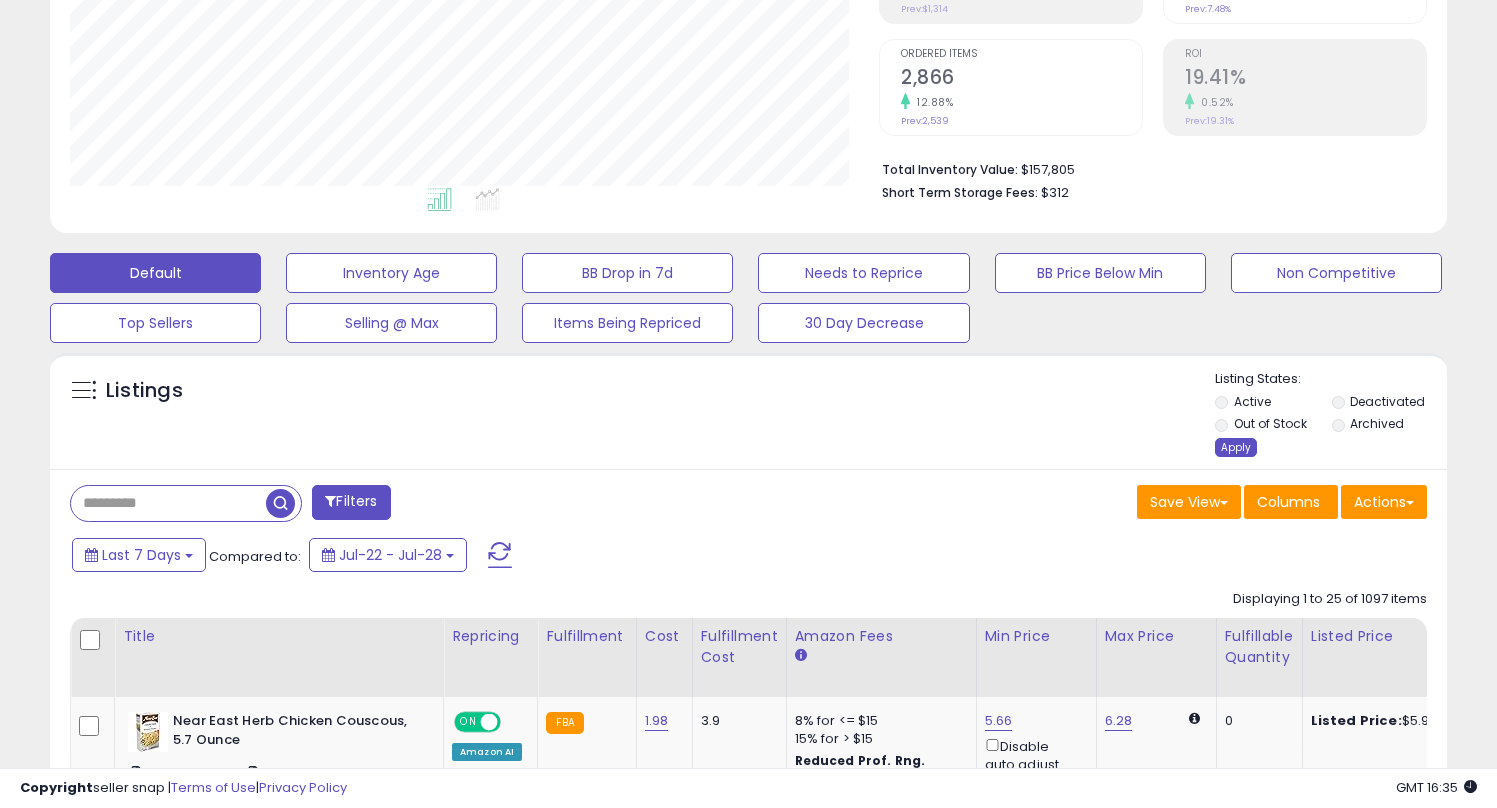 click on "Apply" at bounding box center [1236, 447] 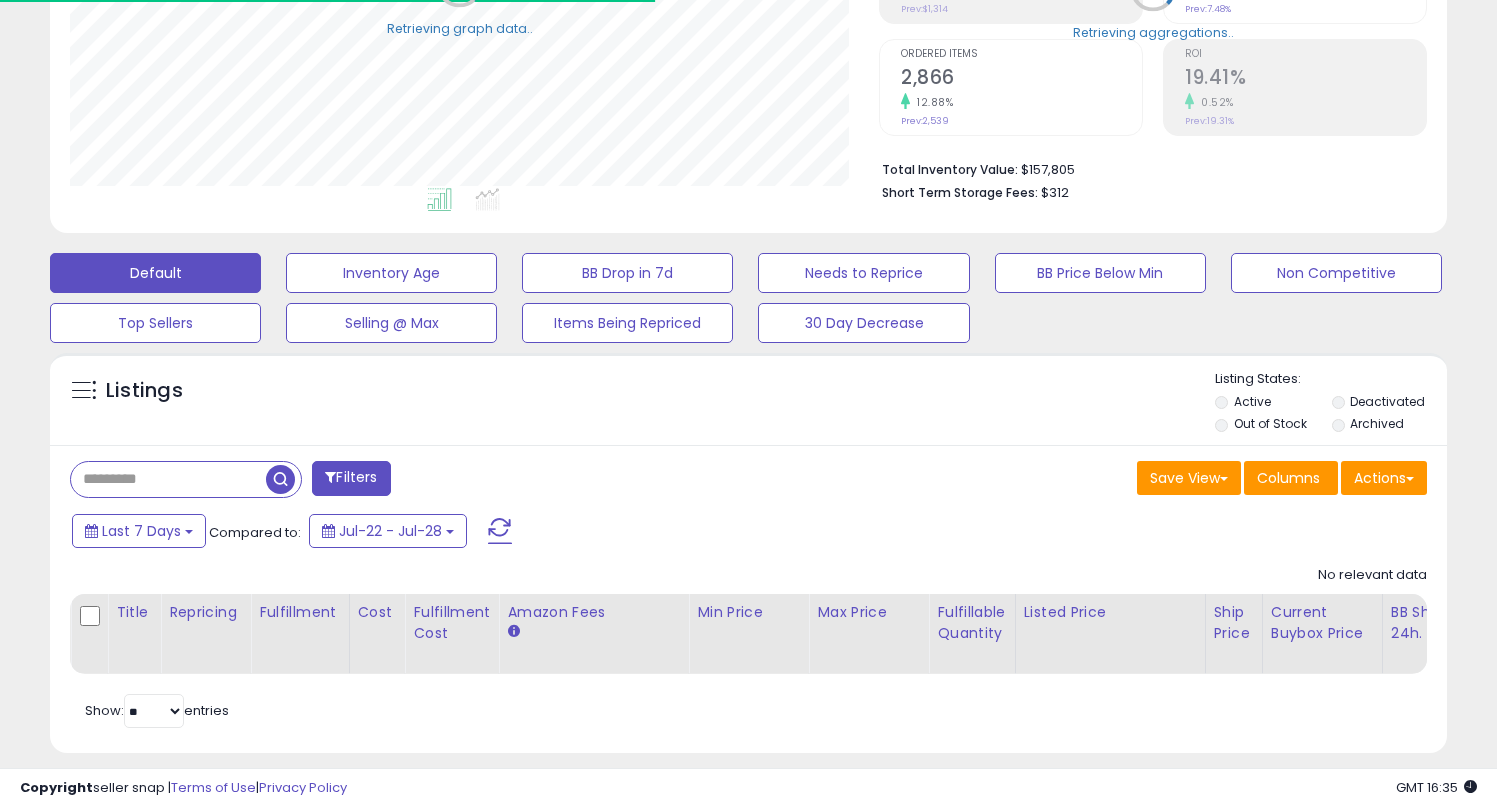 scroll, scrollTop: 0, scrollLeft: 0, axis: both 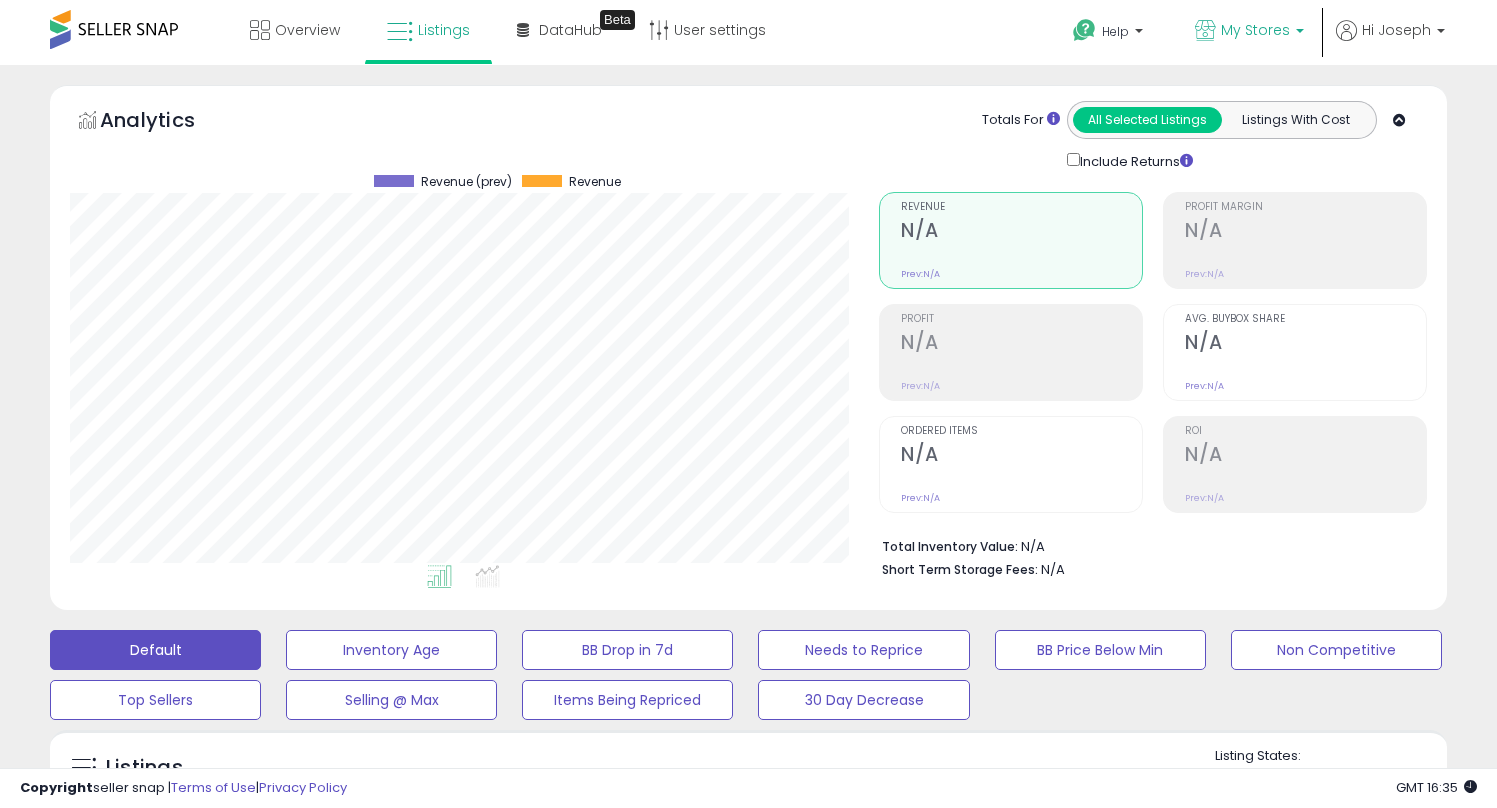 click on "My Stores" at bounding box center (1249, 32) 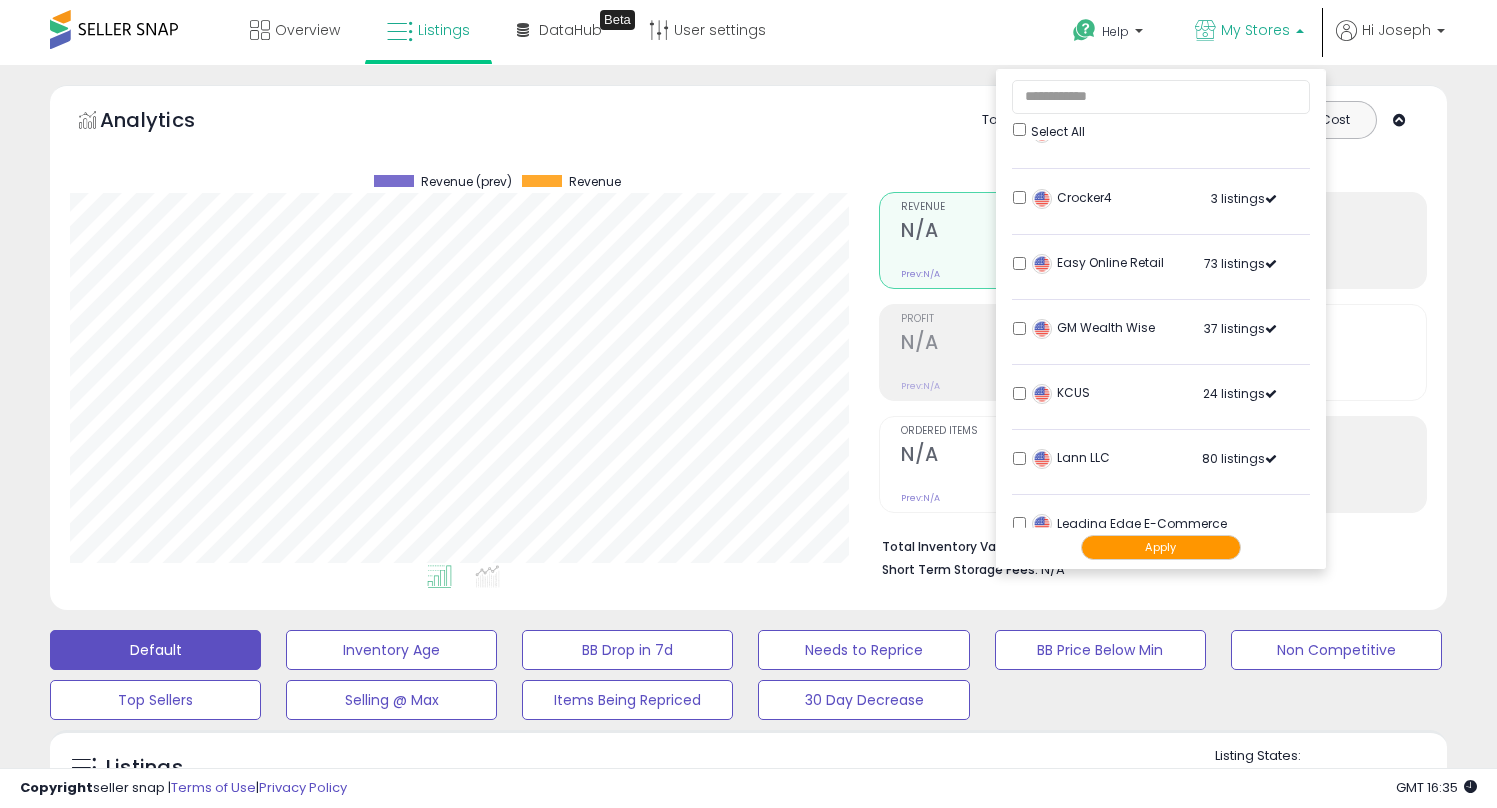scroll, scrollTop: 401, scrollLeft: 0, axis: vertical 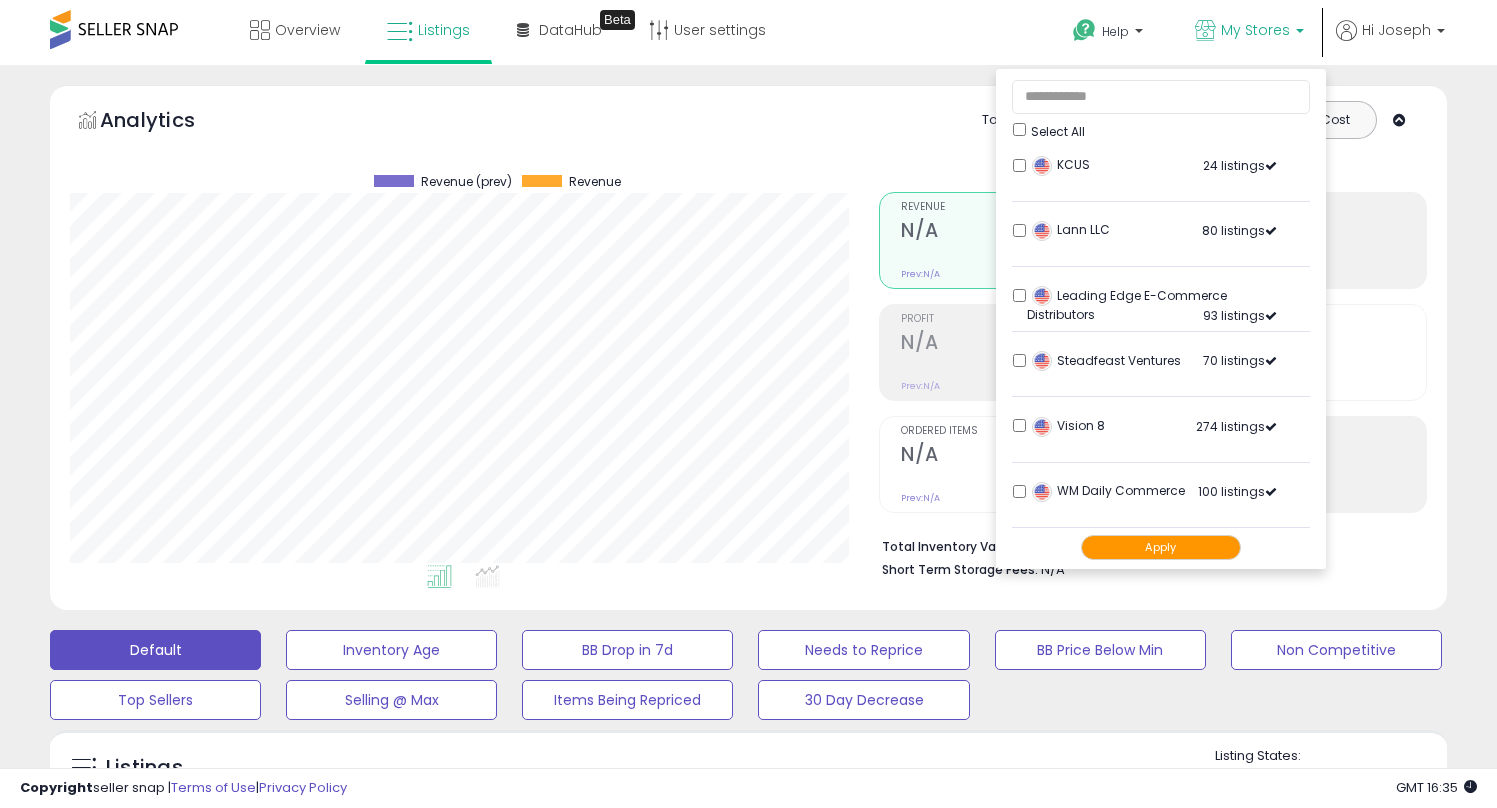 click on "Apply" at bounding box center [1161, 547] 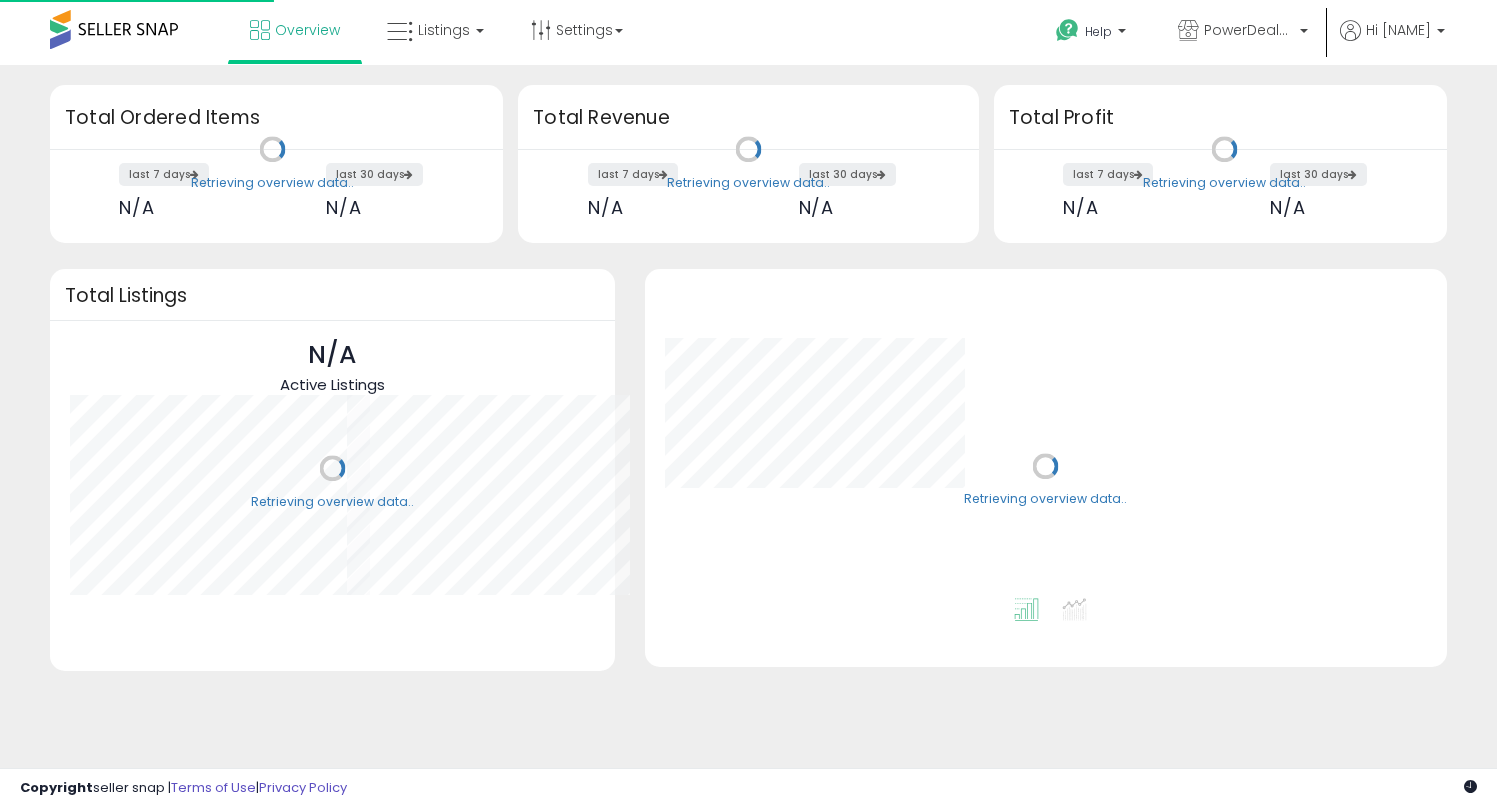 scroll, scrollTop: 0, scrollLeft: 0, axis: both 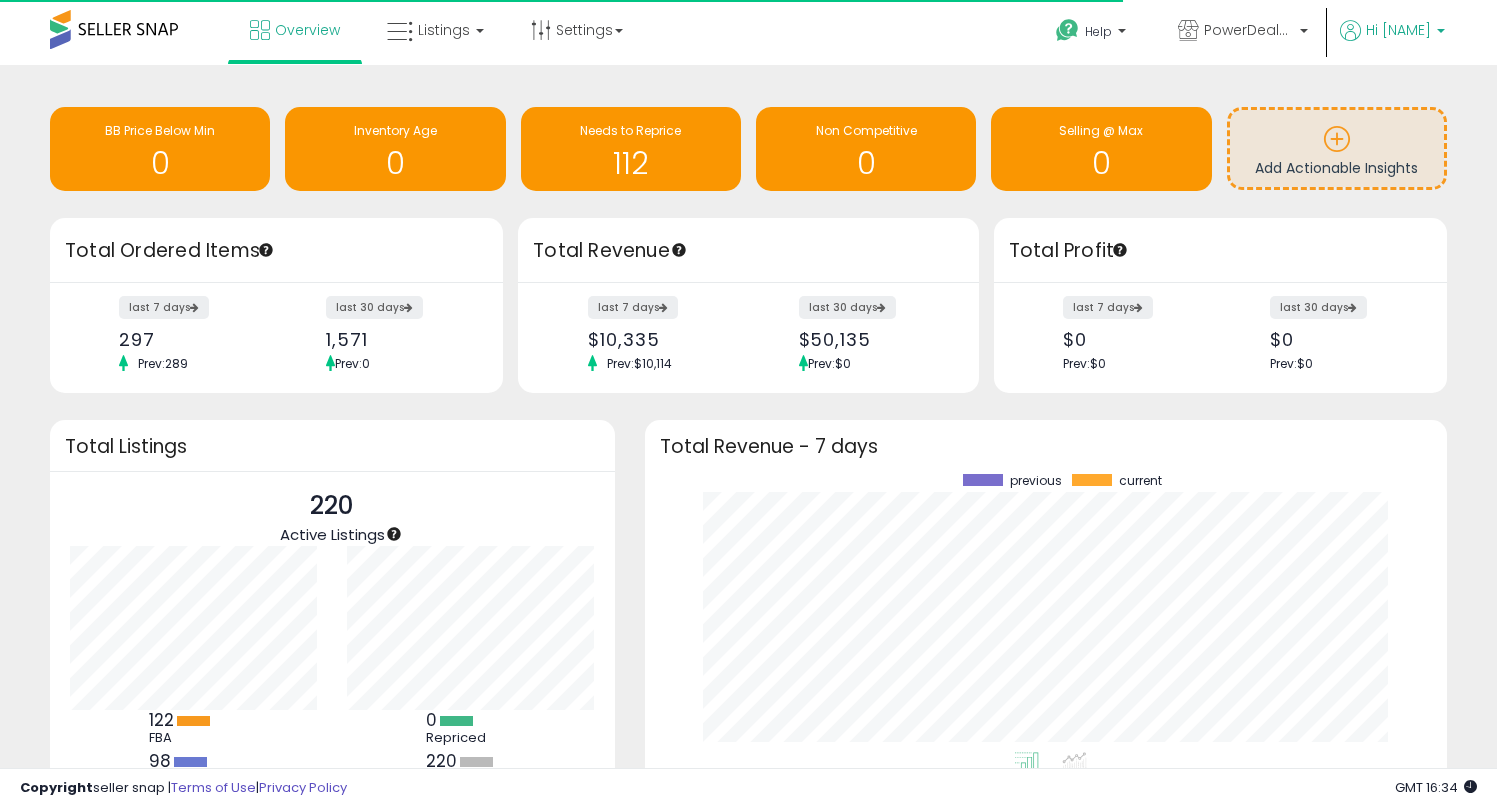 click on "Hi [FIRST]" at bounding box center [1398, 30] 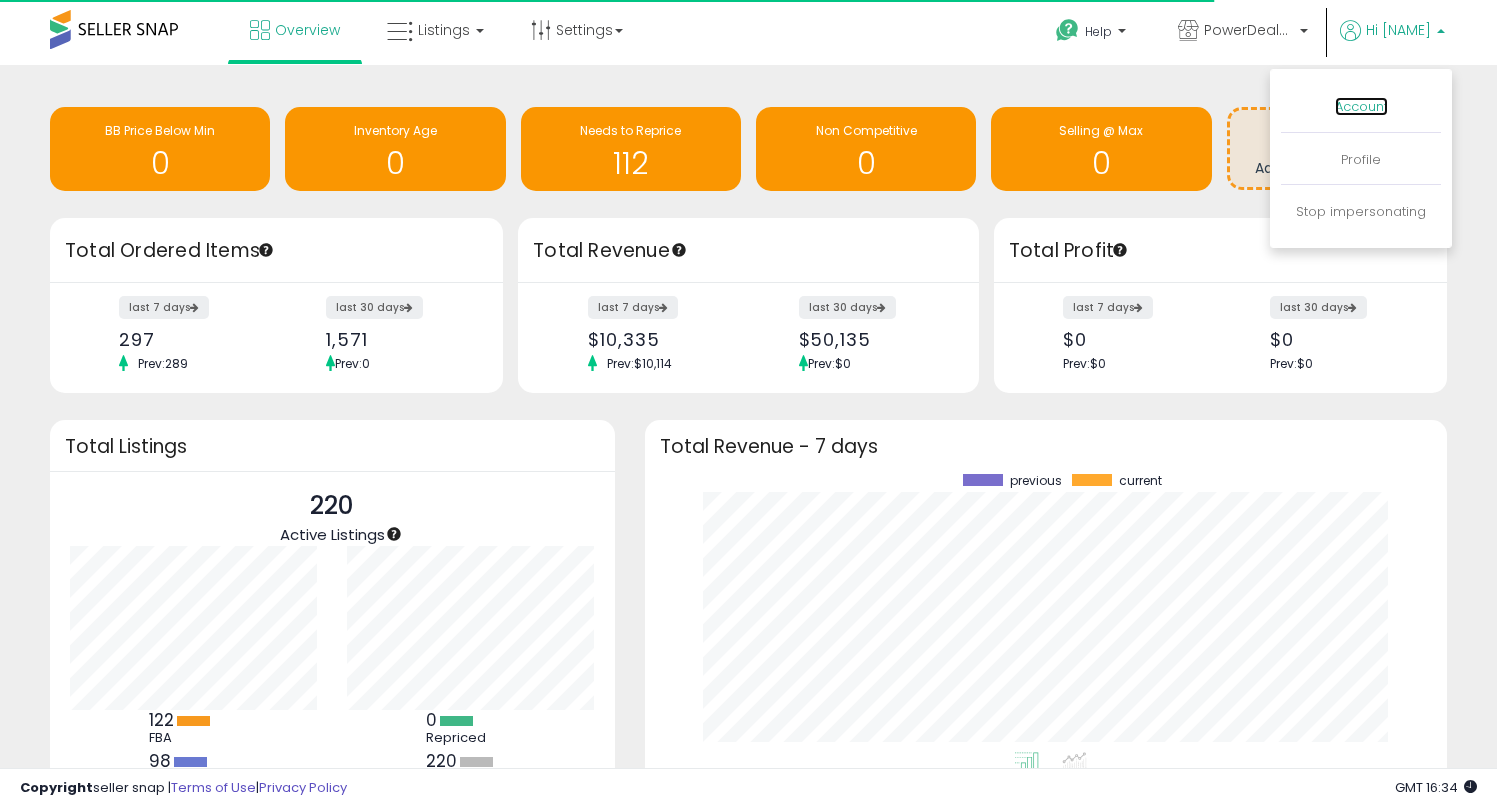 click on "Account" at bounding box center [1361, 106] 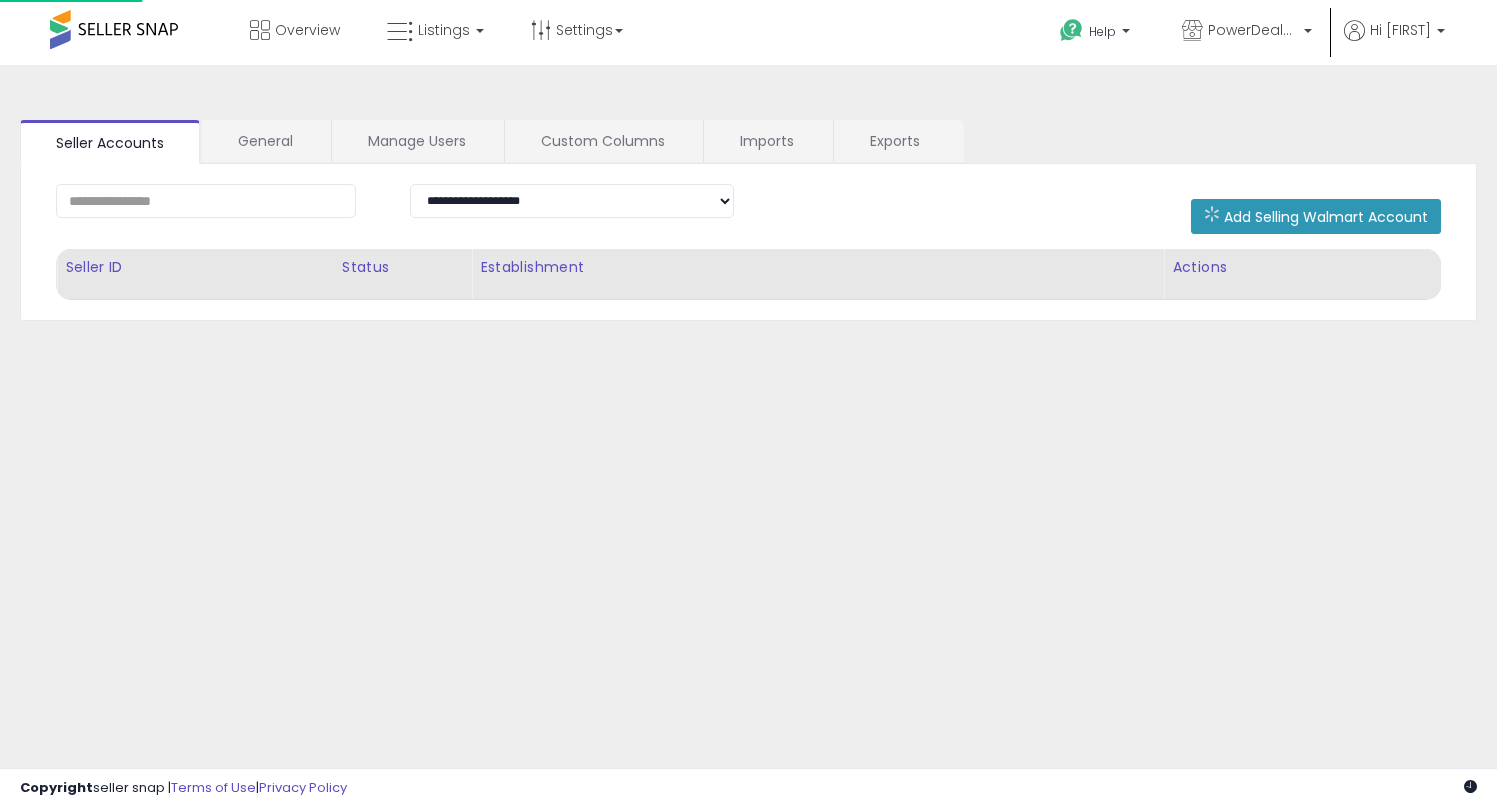 scroll, scrollTop: 0, scrollLeft: 0, axis: both 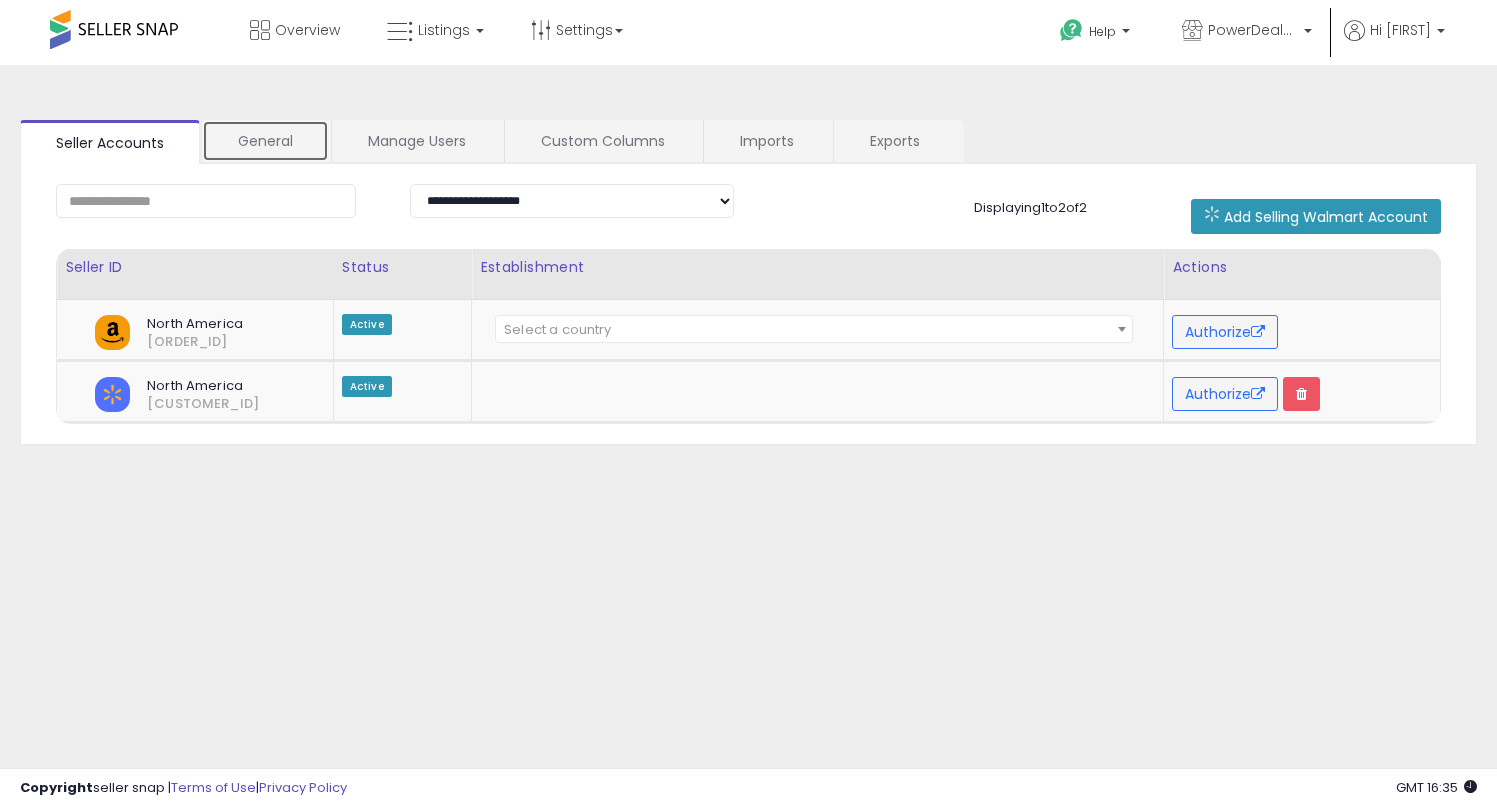 click on "General" at bounding box center (265, 141) 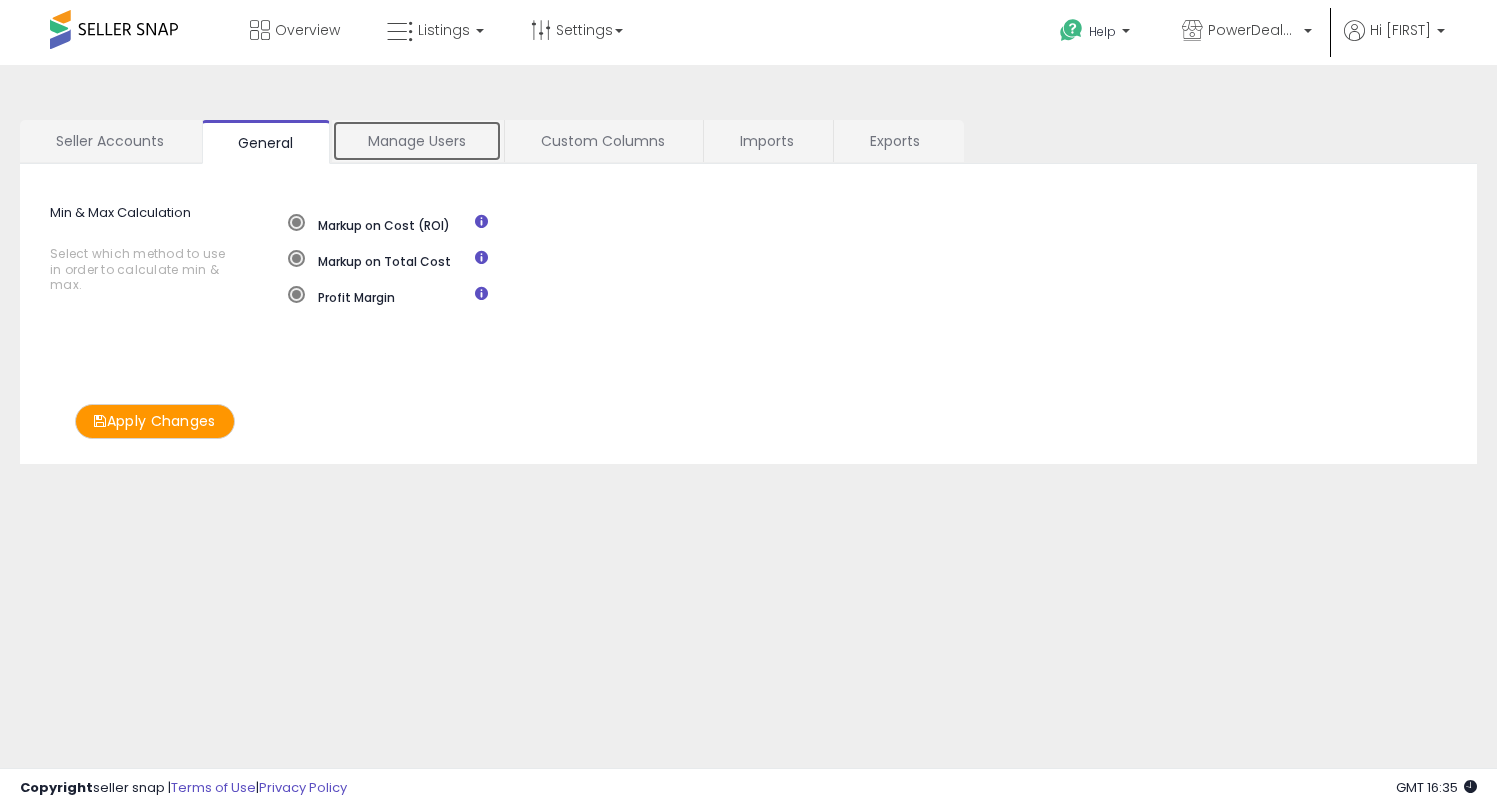 click on "Manage Users" at bounding box center (417, 141) 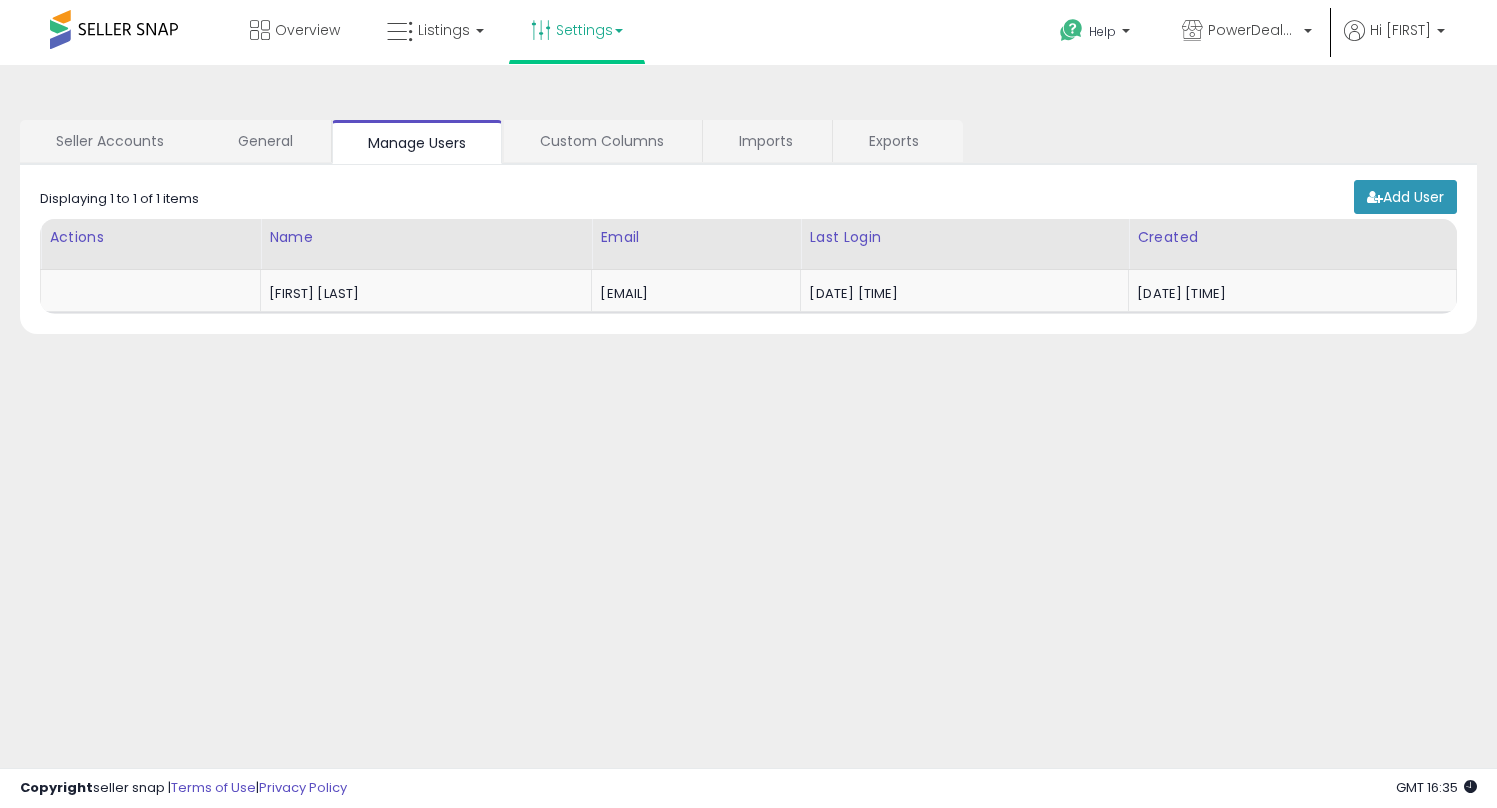 click at bounding box center [541, 30] 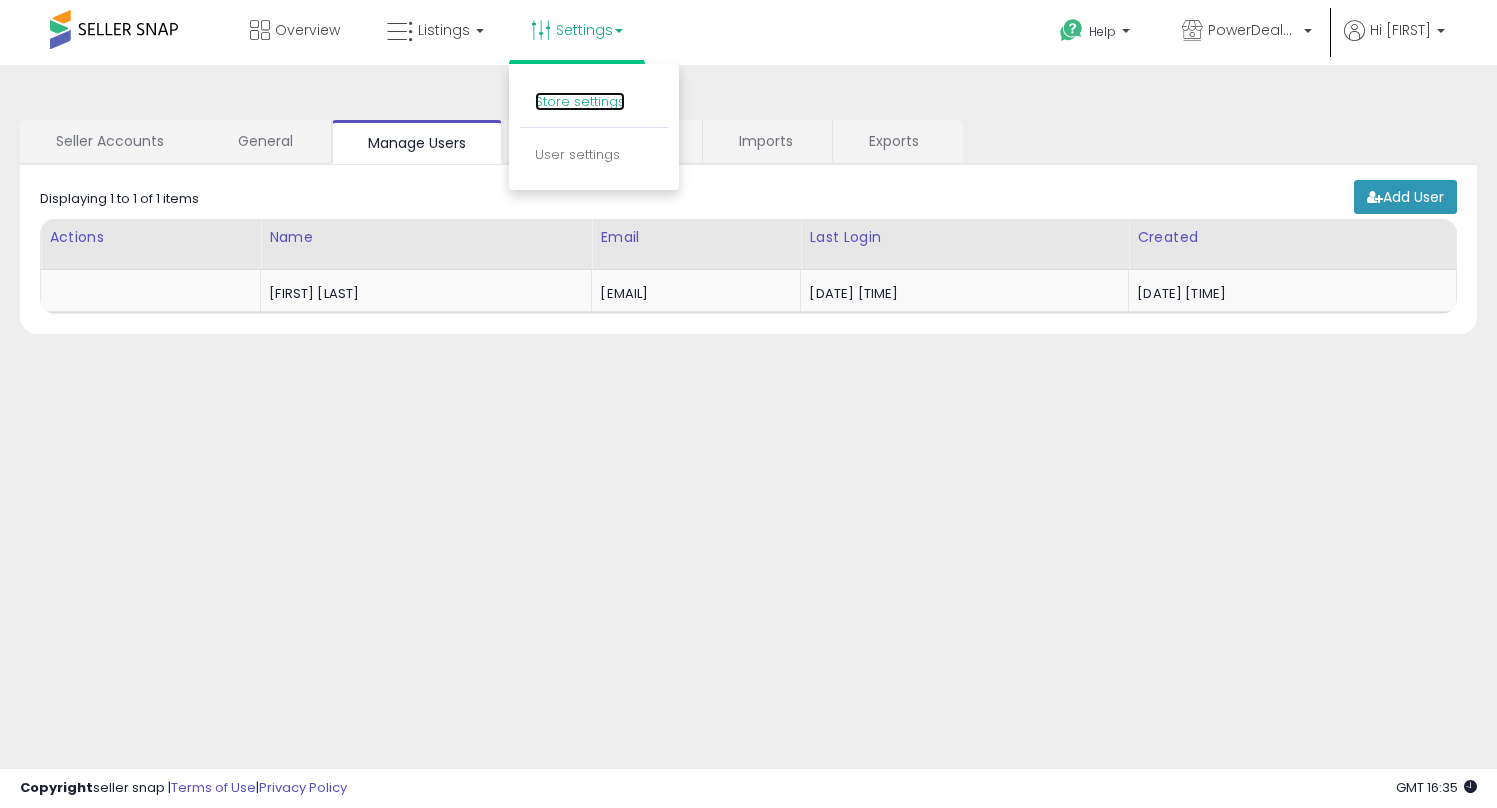 click on "Store
settings" at bounding box center (580, 101) 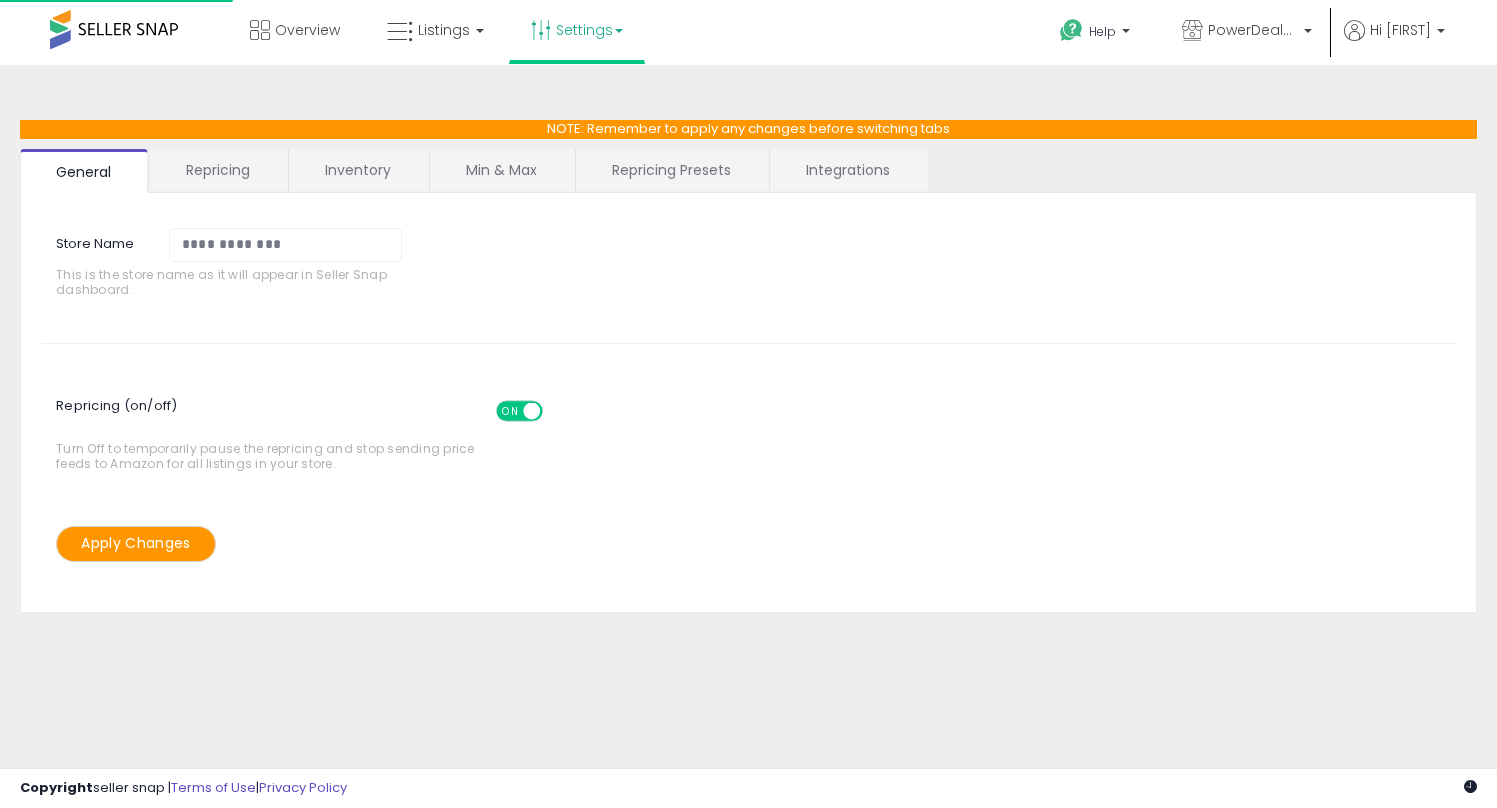 scroll, scrollTop: 0, scrollLeft: 0, axis: both 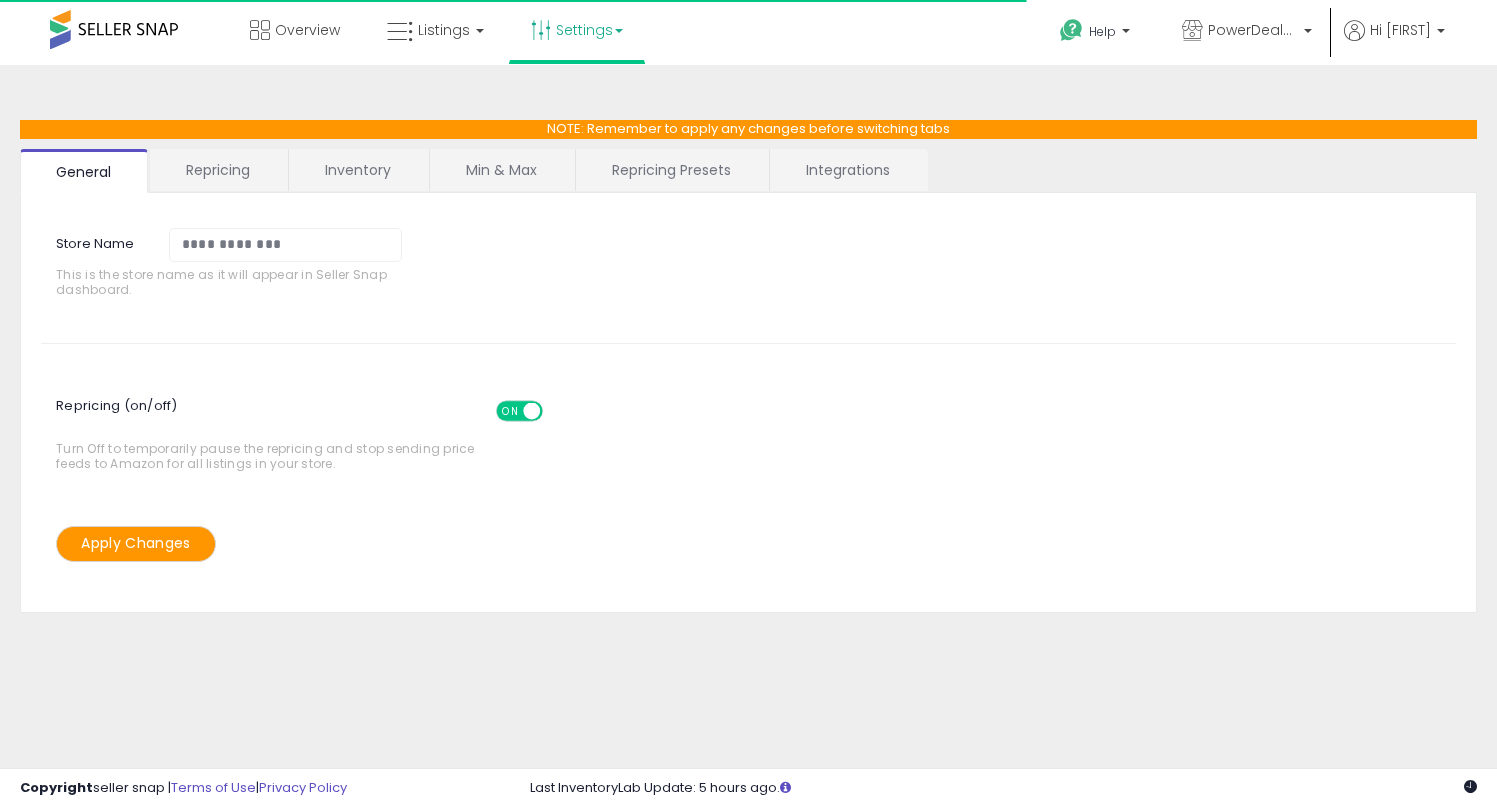 click on "Repricing Presets" at bounding box center (671, 170) 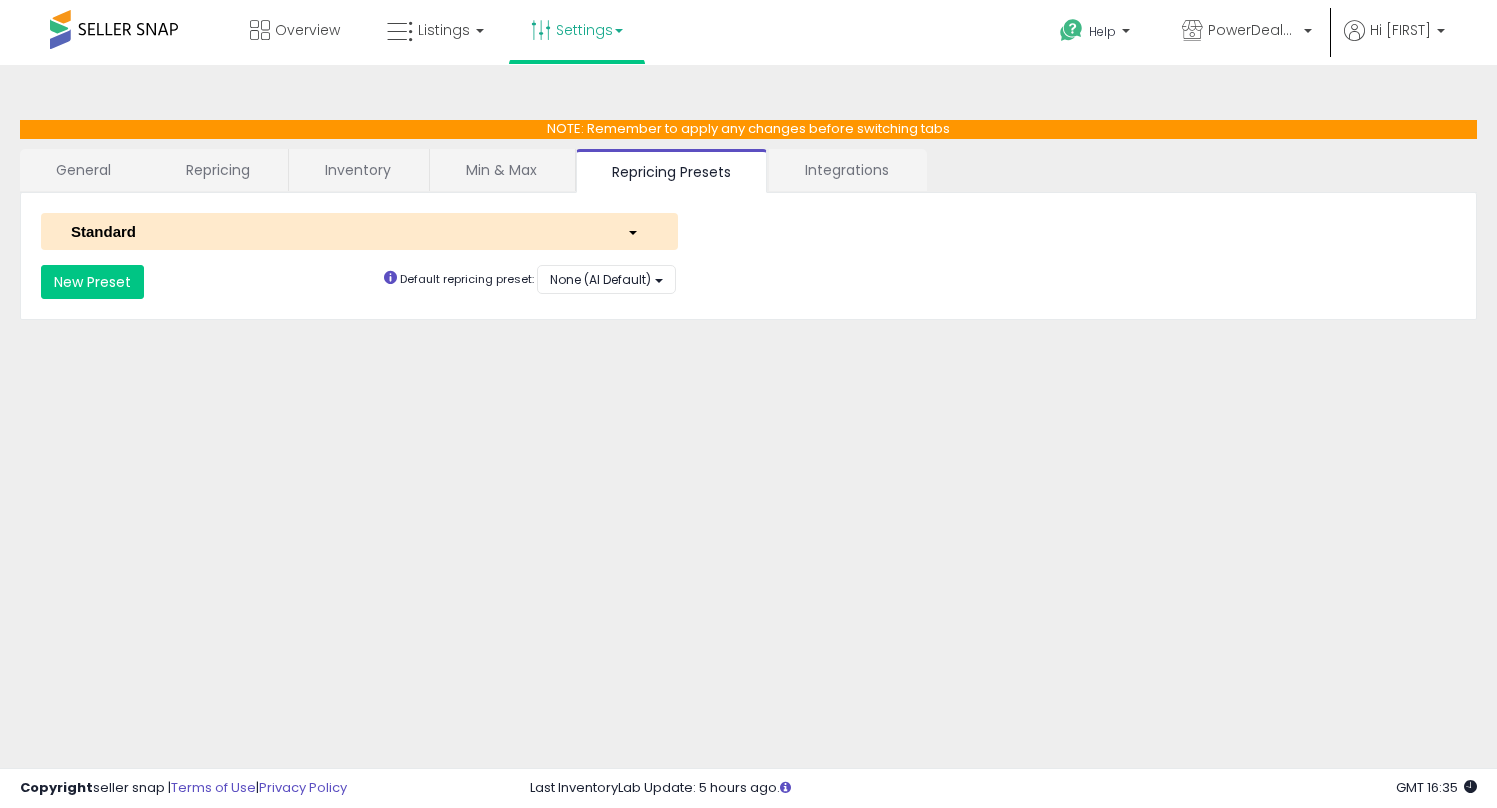 click on "Min & Max" at bounding box center [501, 170] 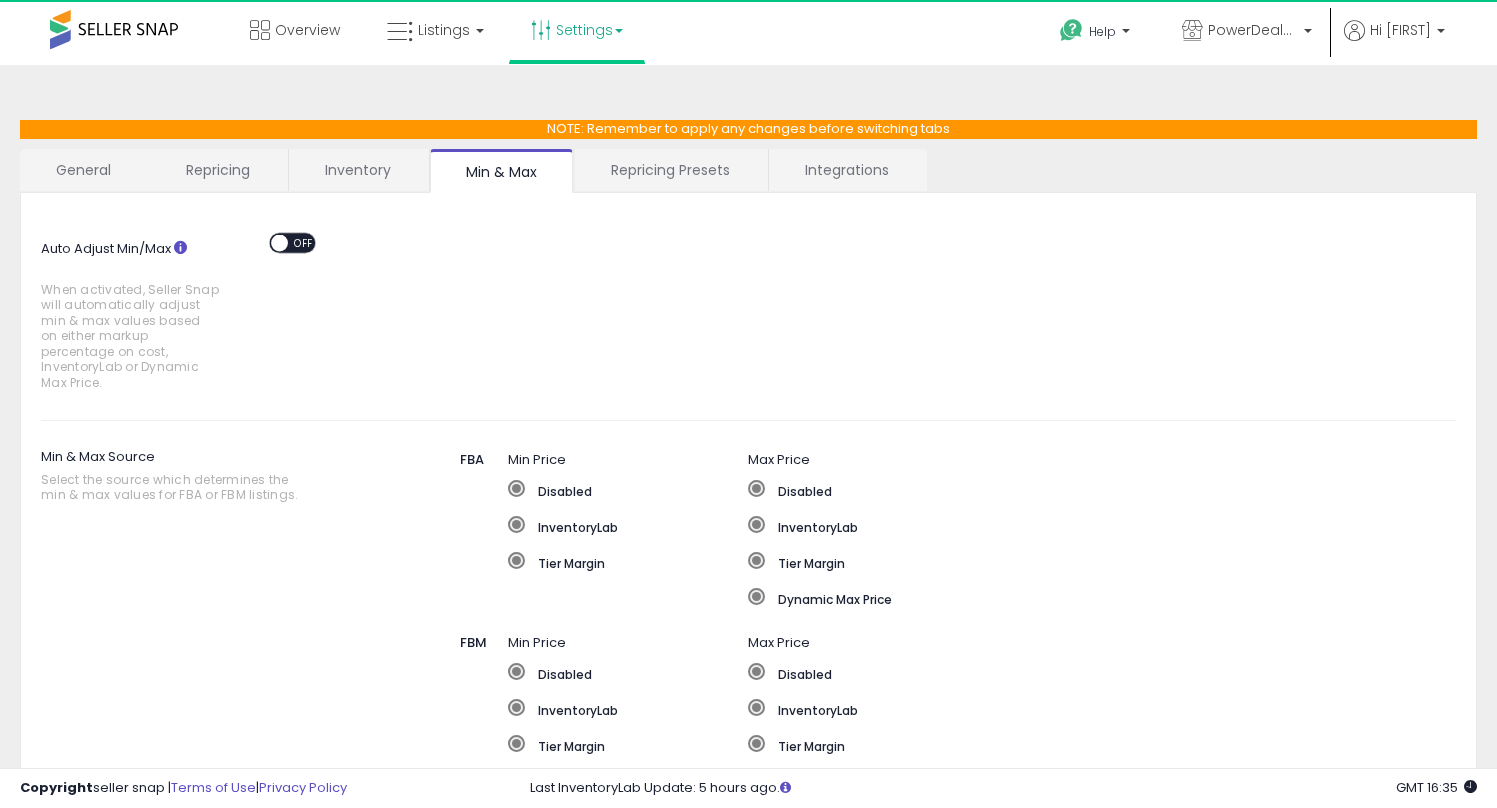 click on "Inventory" at bounding box center (358, 170) 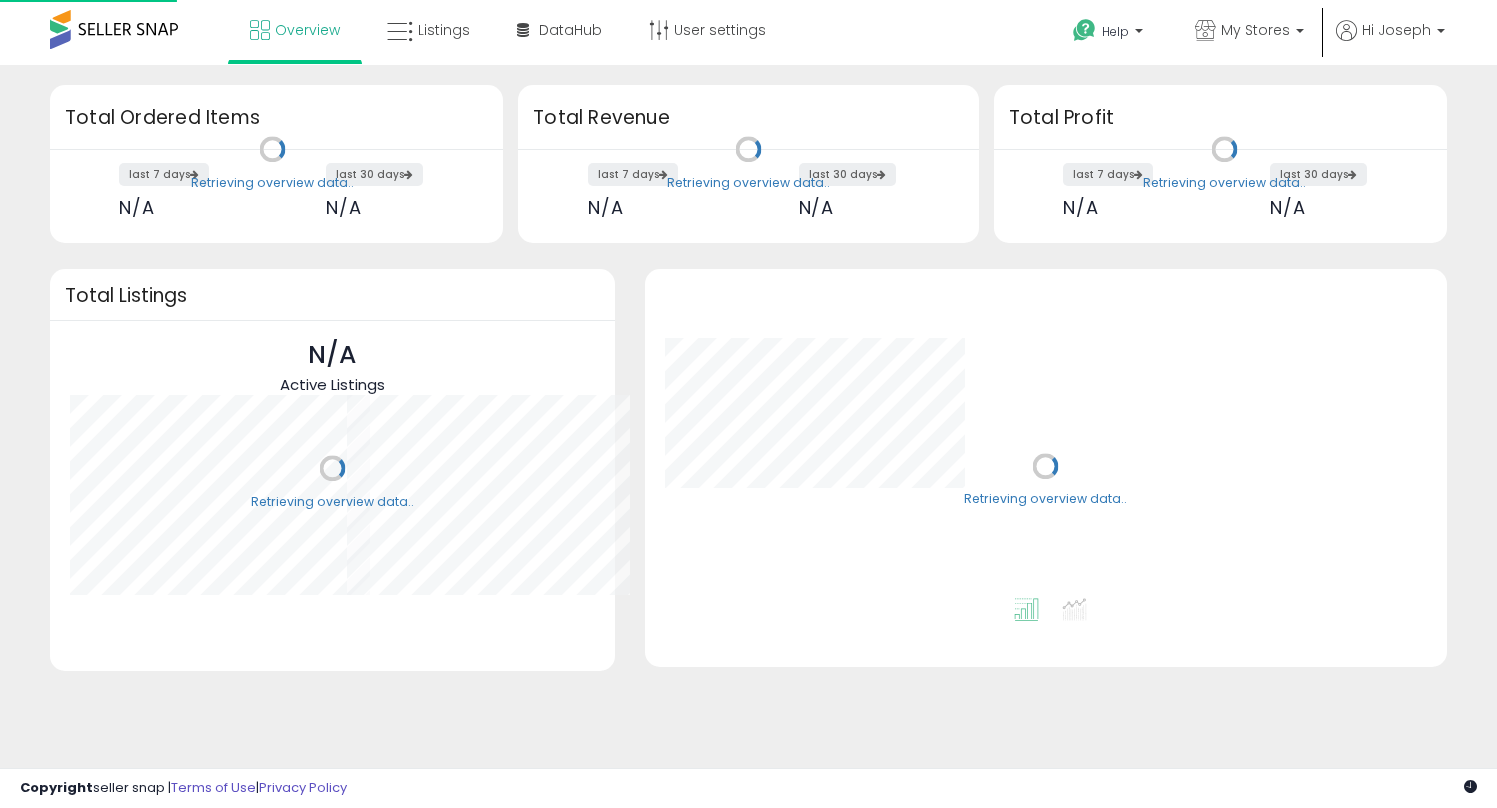 scroll, scrollTop: 0, scrollLeft: 0, axis: both 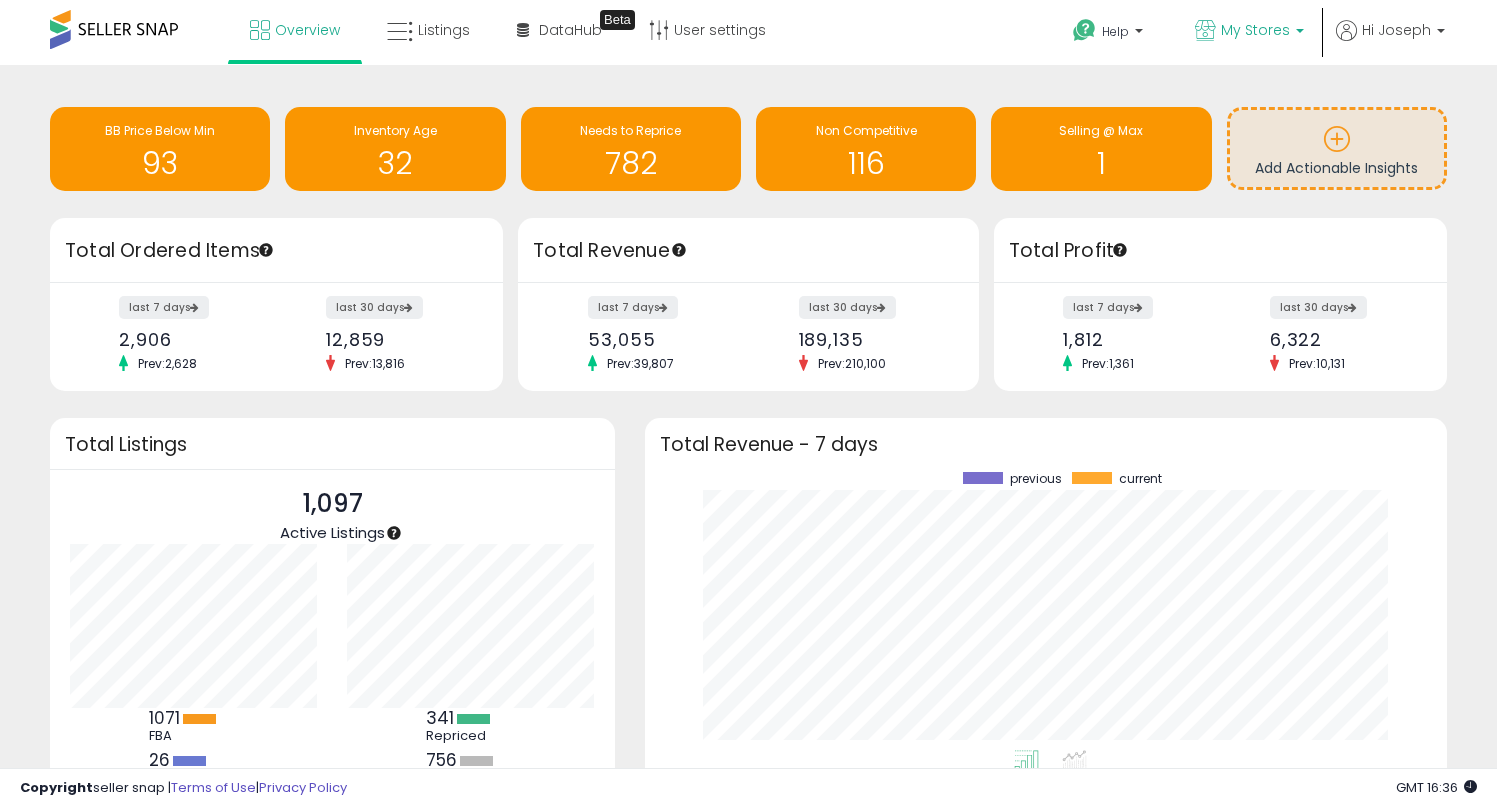 click on "My Stores" at bounding box center [1255, 30] 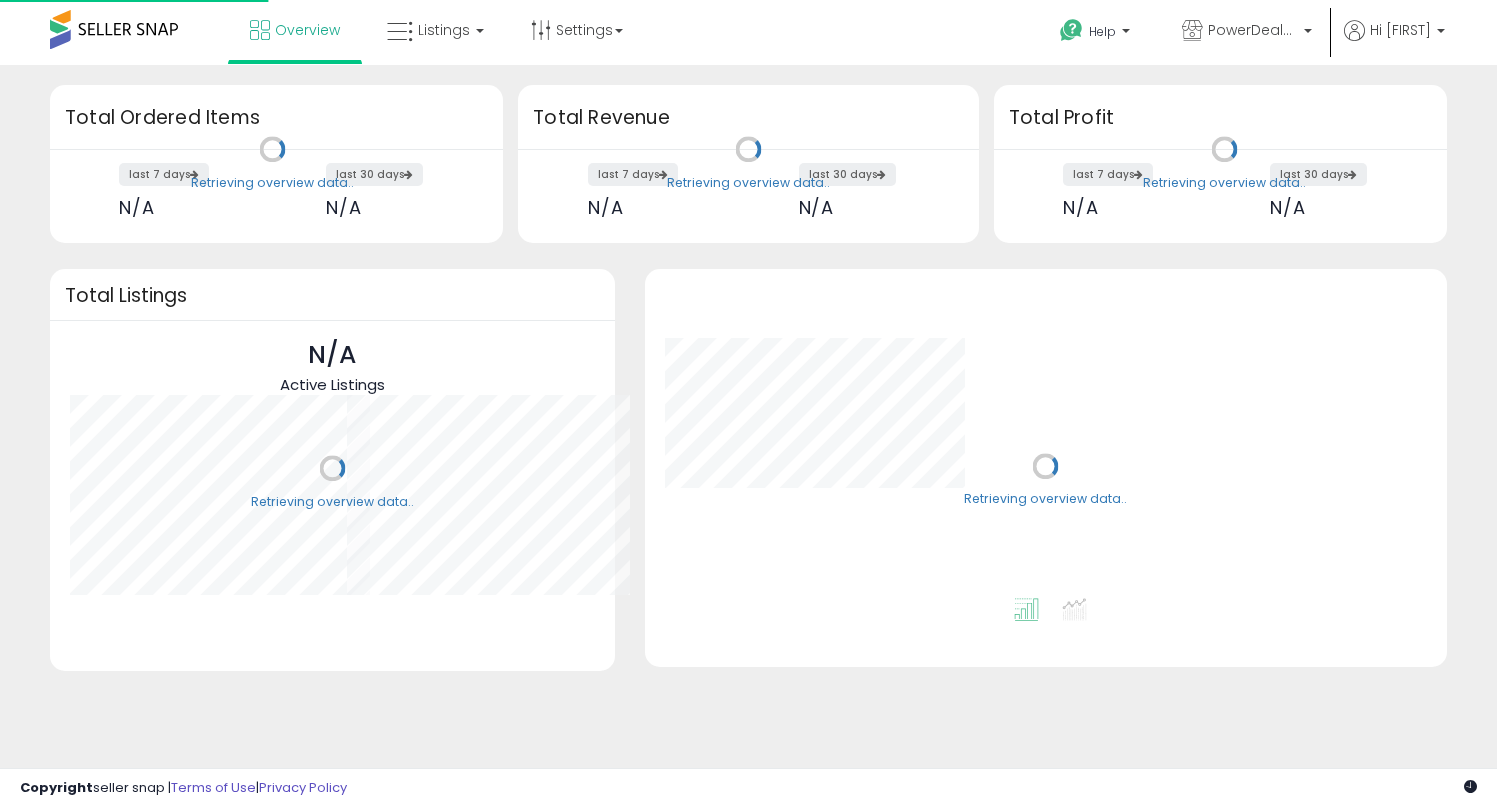 scroll, scrollTop: 0, scrollLeft: 0, axis: both 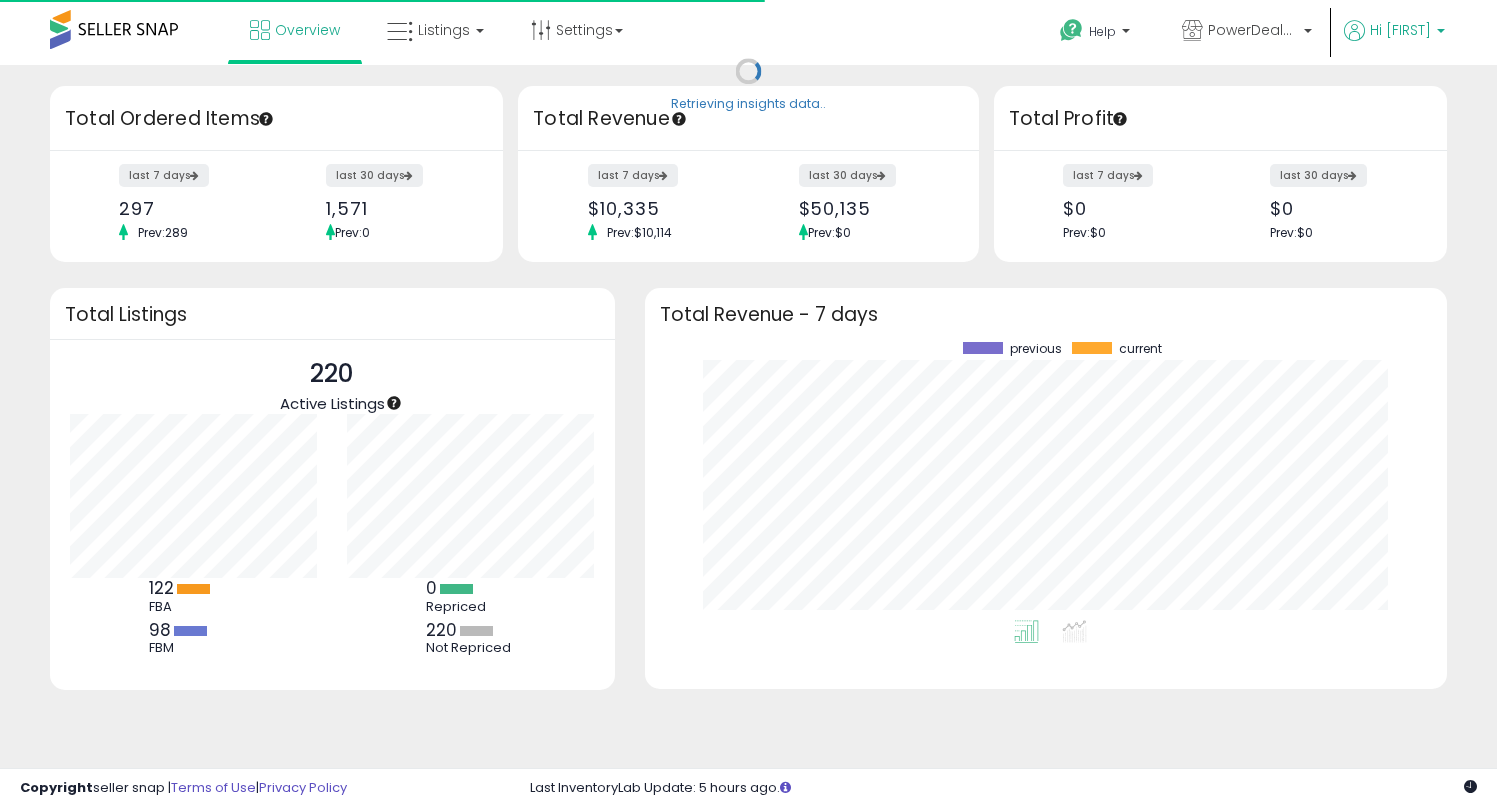 click at bounding box center [1441, 36] 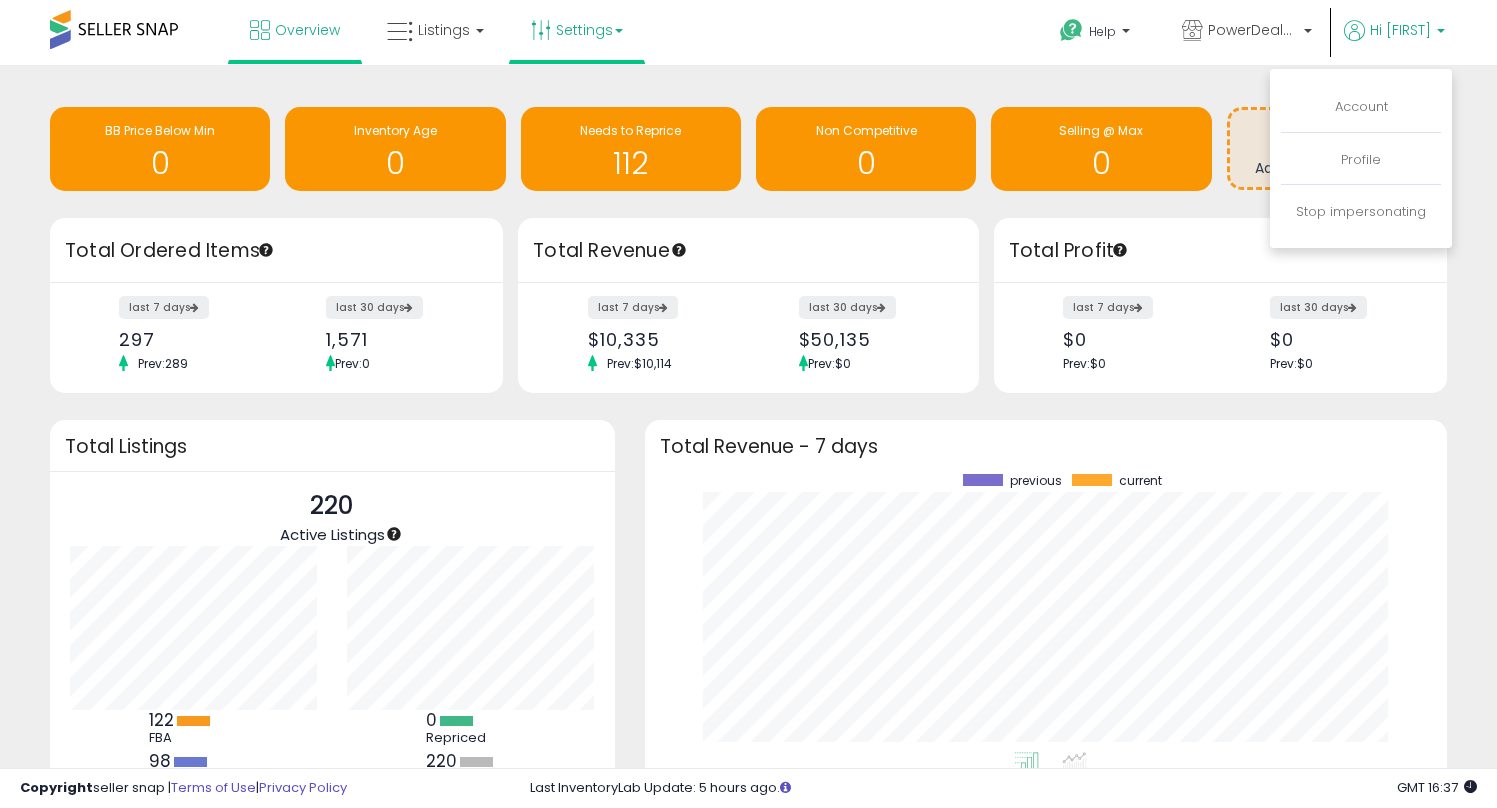 click on "Settings" at bounding box center (577, 30) 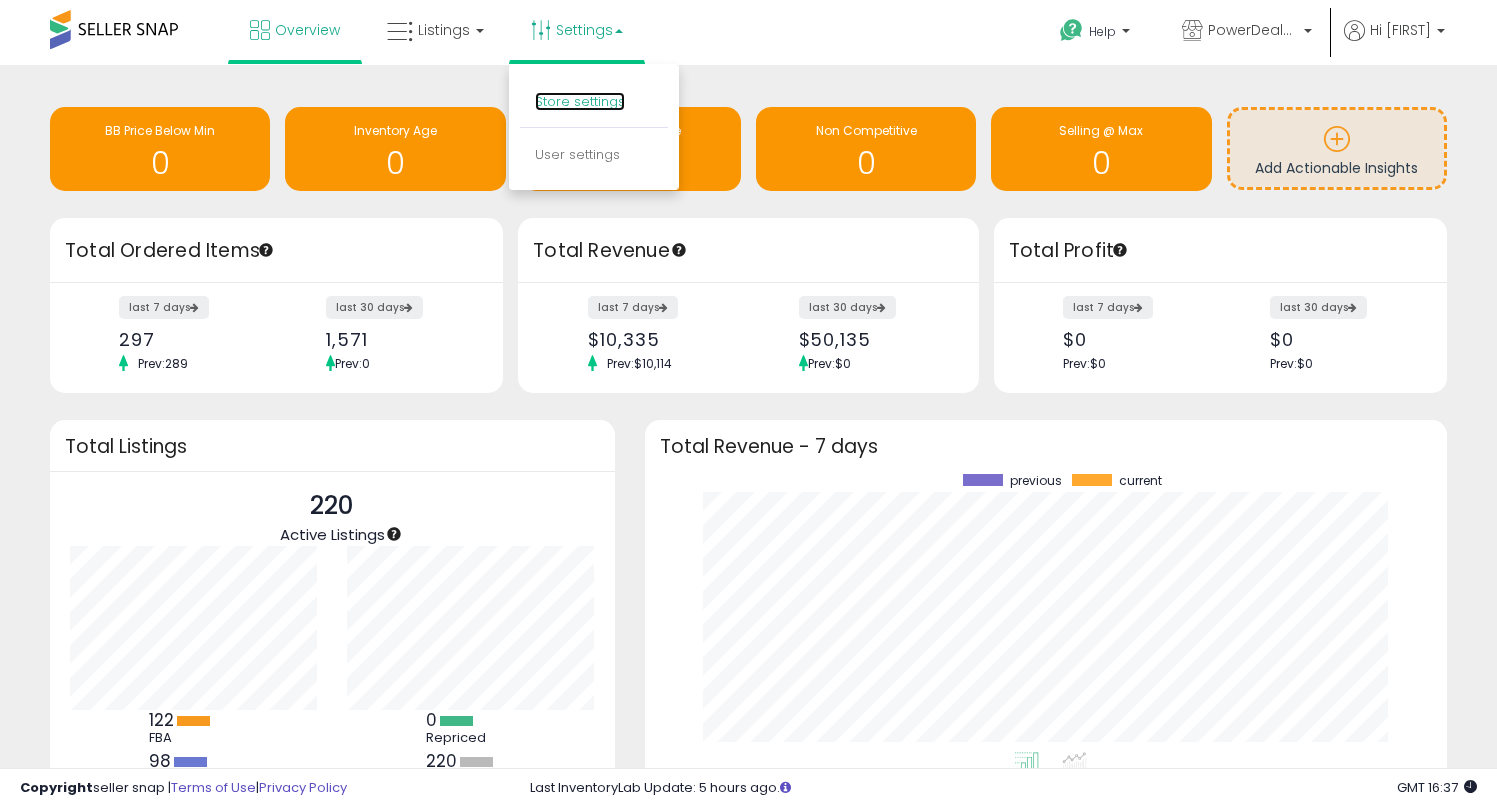 click on "Store
settings" at bounding box center [580, 101] 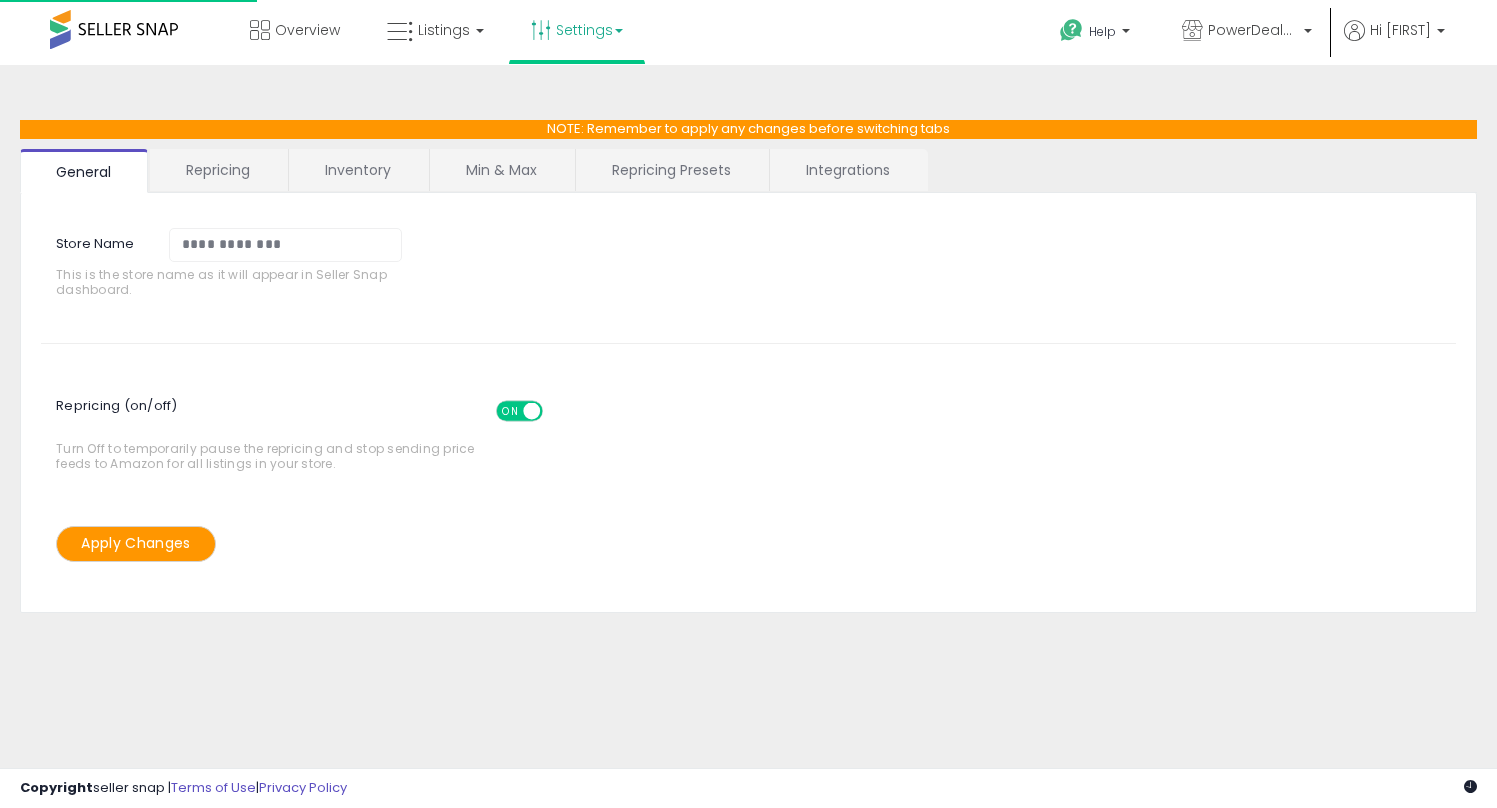 scroll, scrollTop: 0, scrollLeft: 0, axis: both 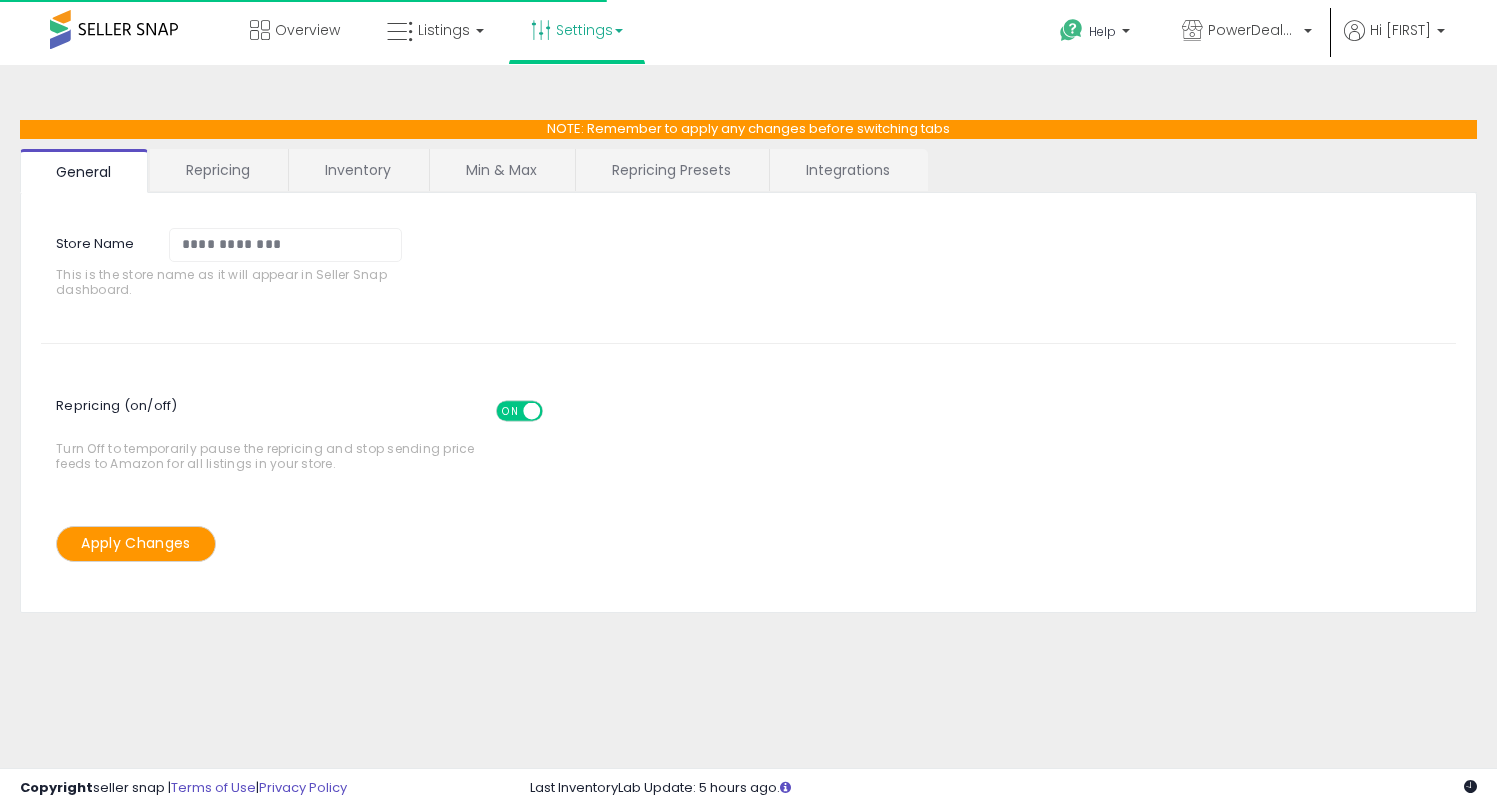click on "Integrations" at bounding box center (848, 170) 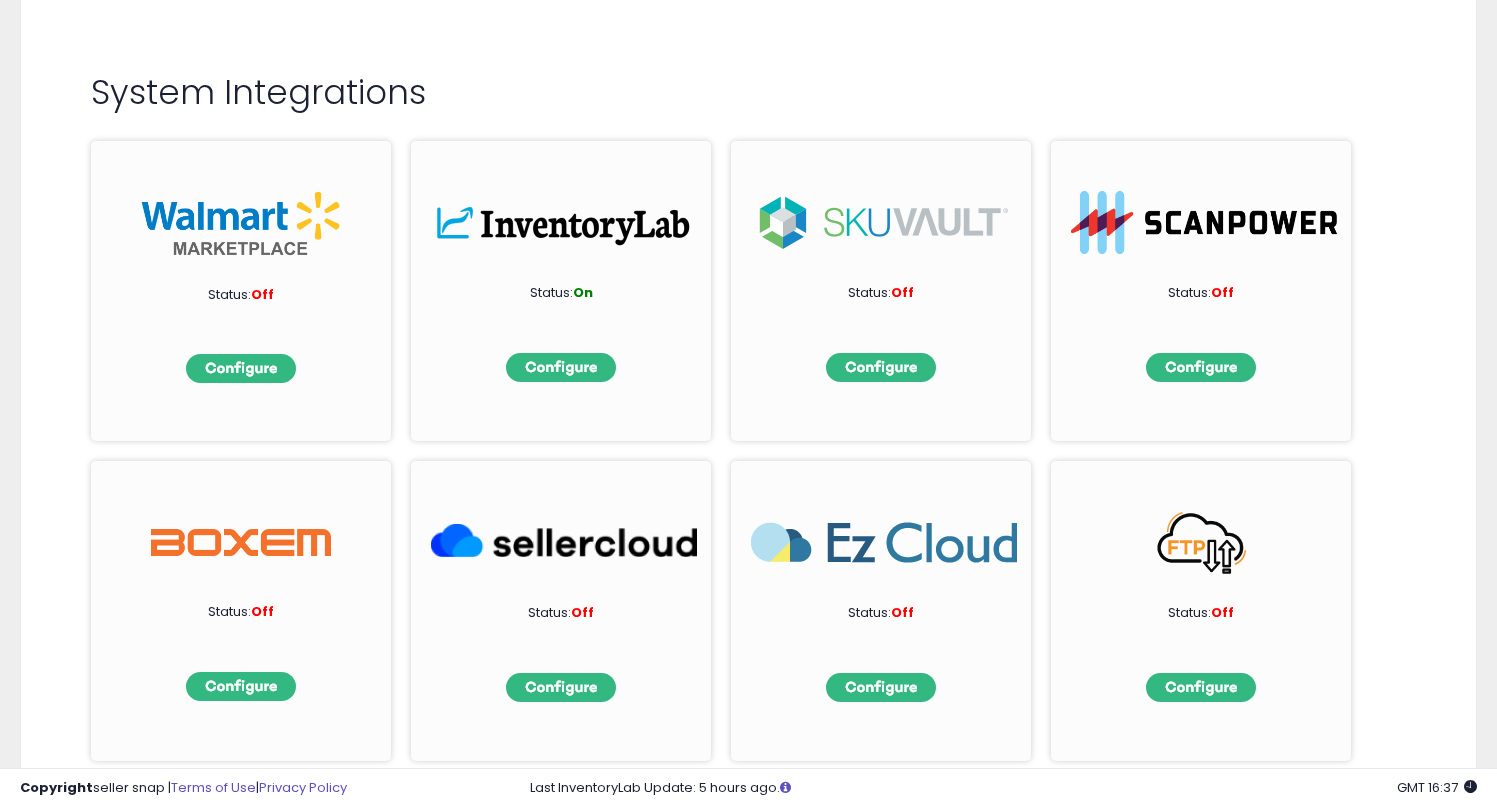 scroll, scrollTop: 0, scrollLeft: 0, axis: both 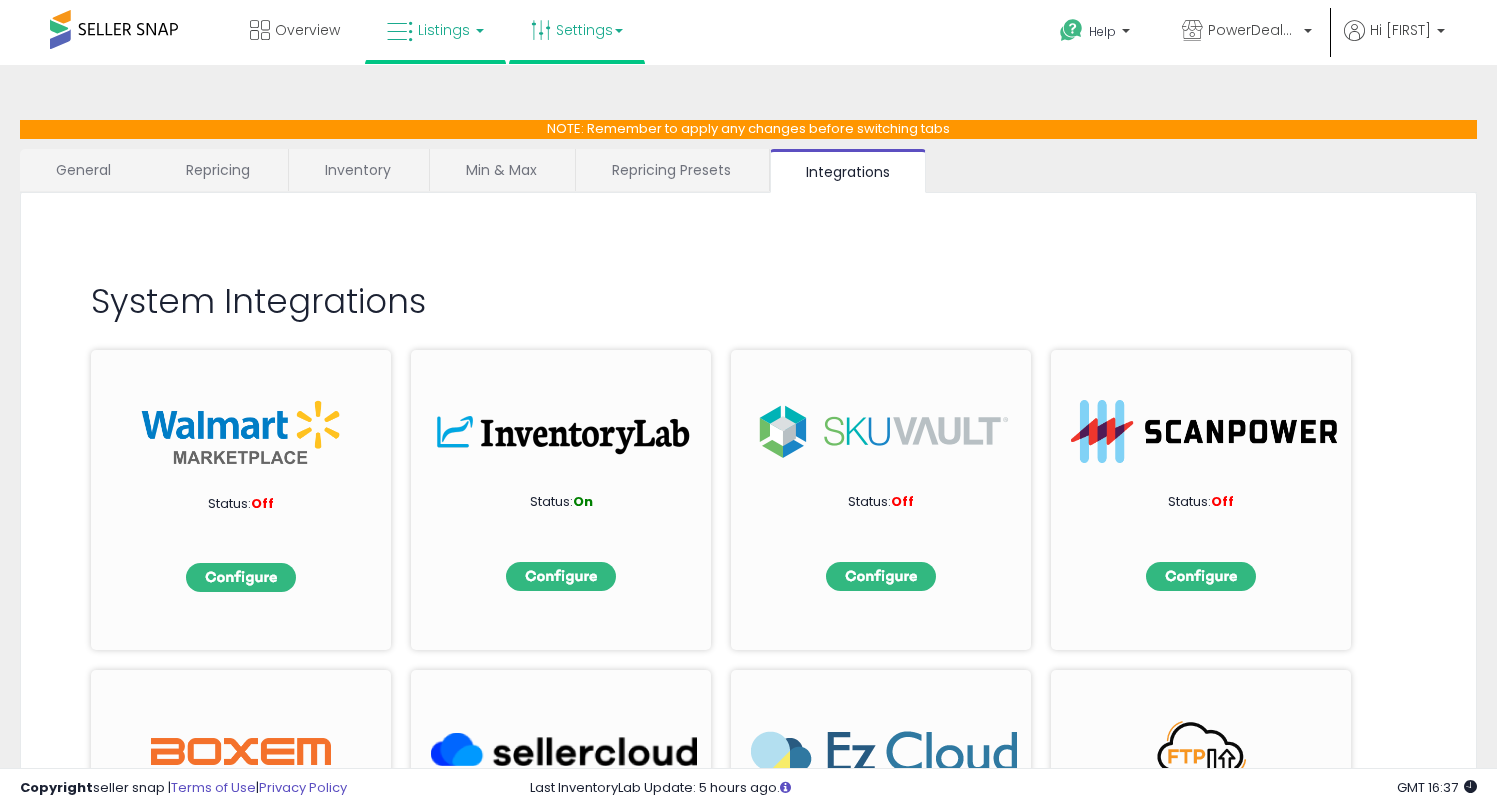 click on "Listings" at bounding box center (435, 30) 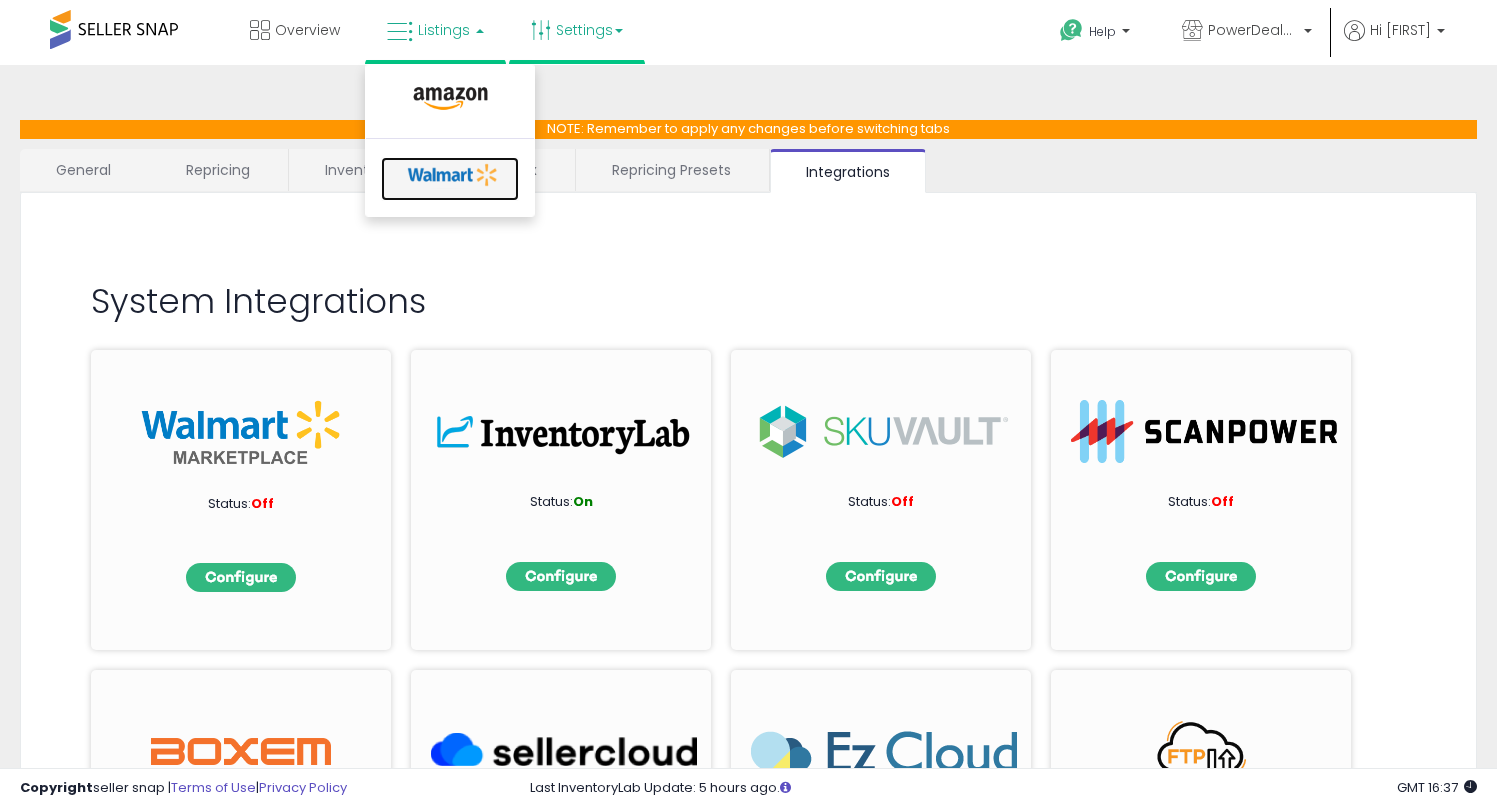 click at bounding box center (453, 175) 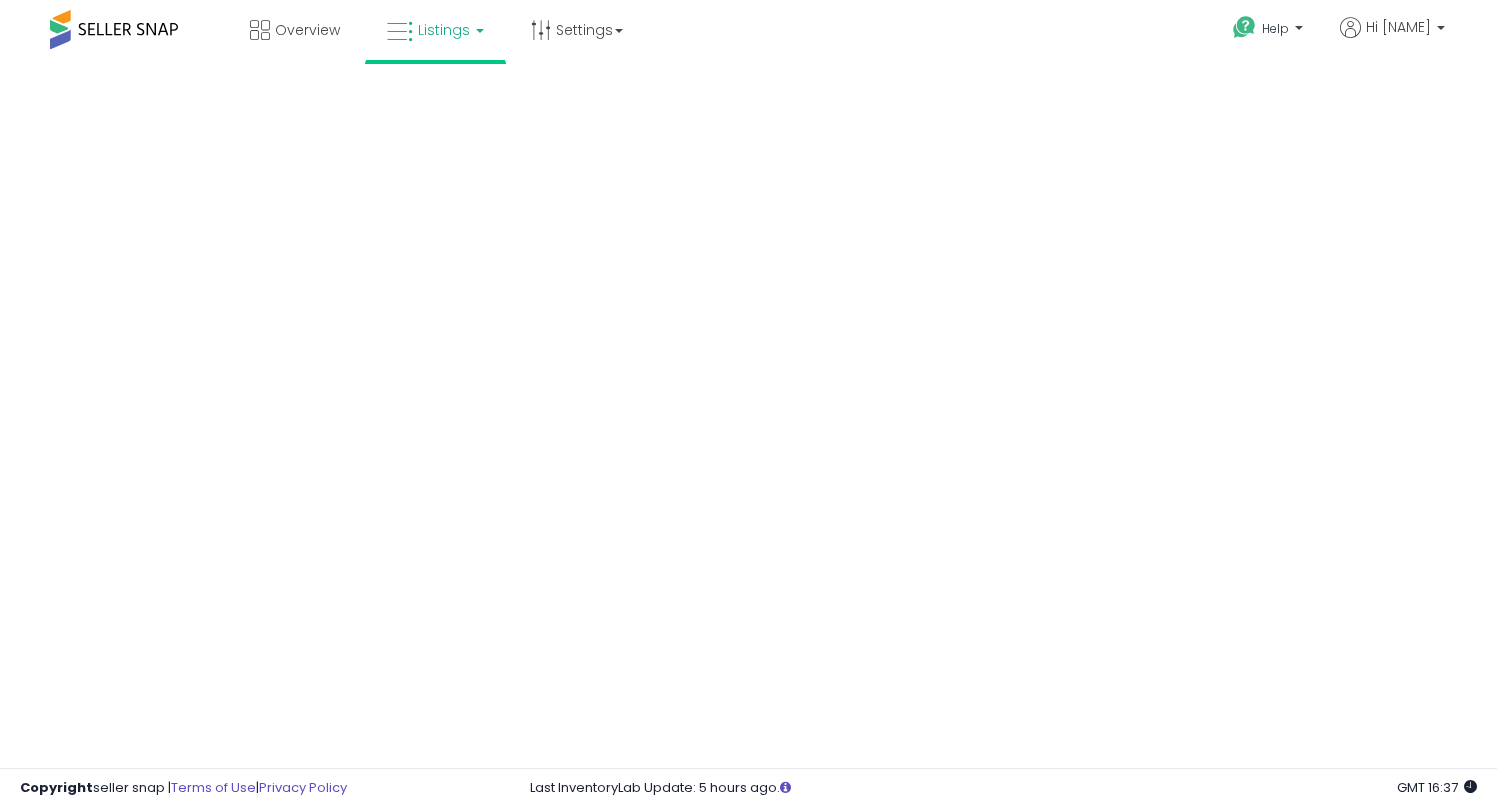 scroll, scrollTop: 0, scrollLeft: 0, axis: both 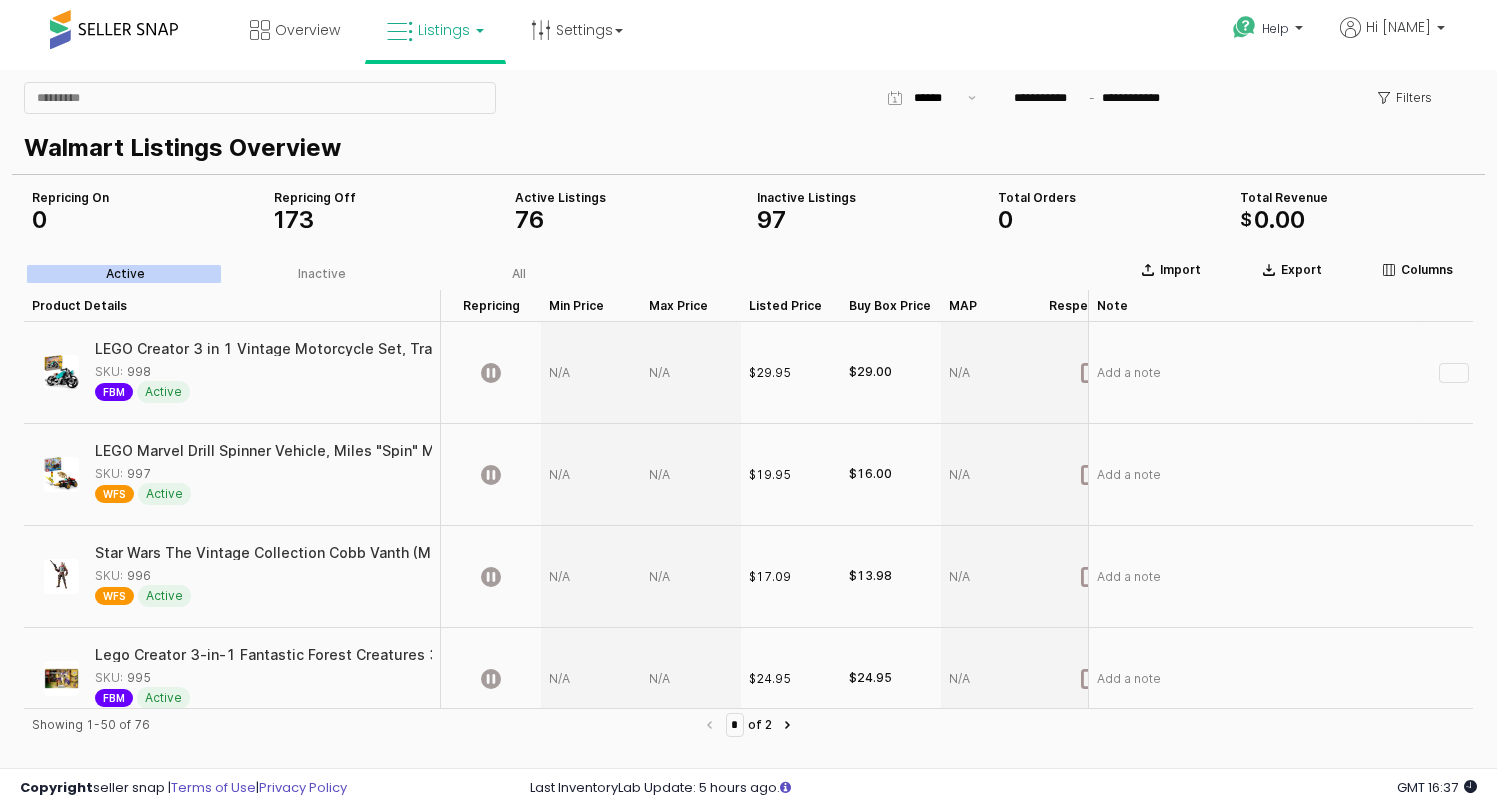 click at bounding box center [691, 373] 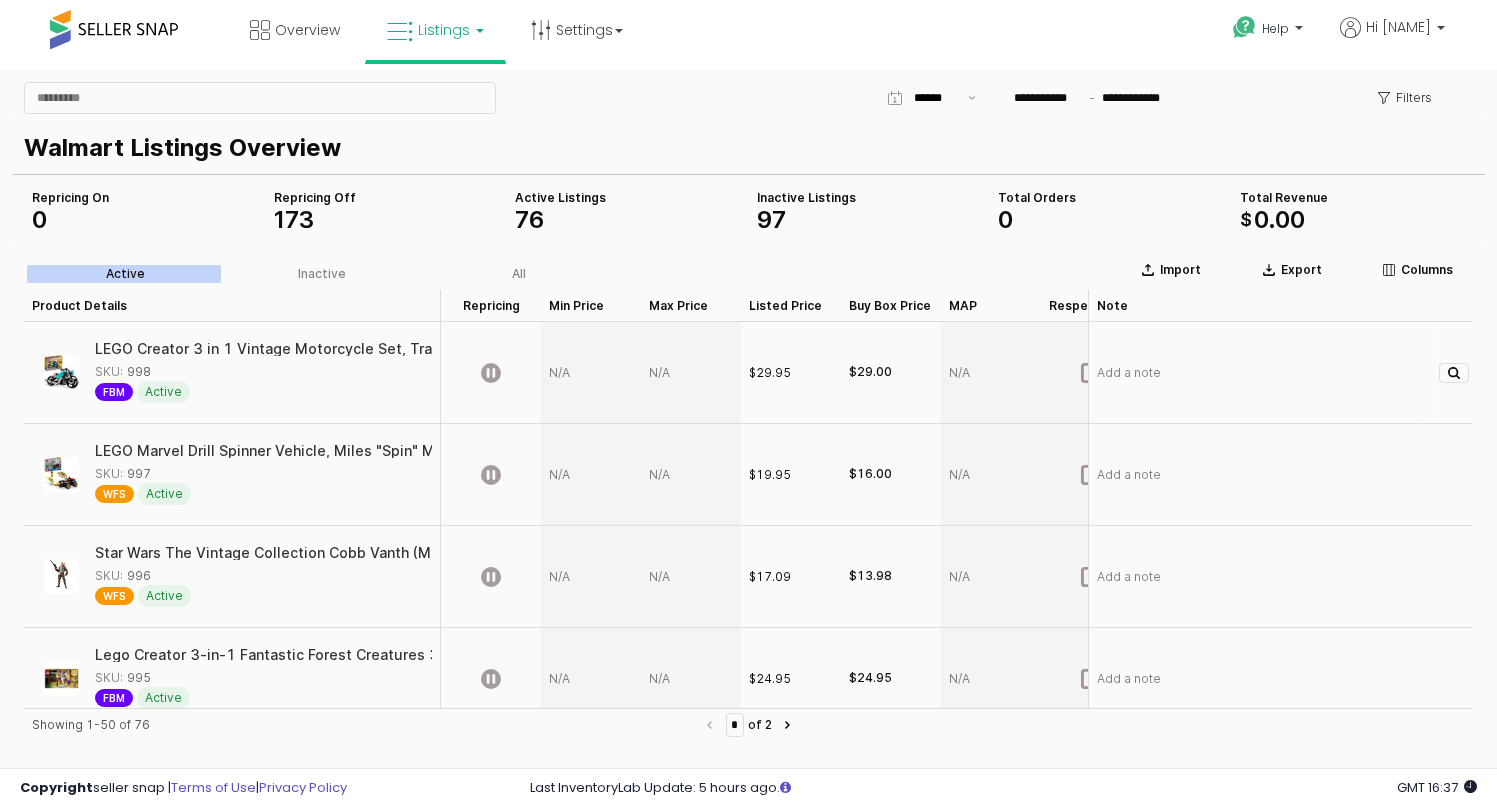 click at bounding box center (691, 373) 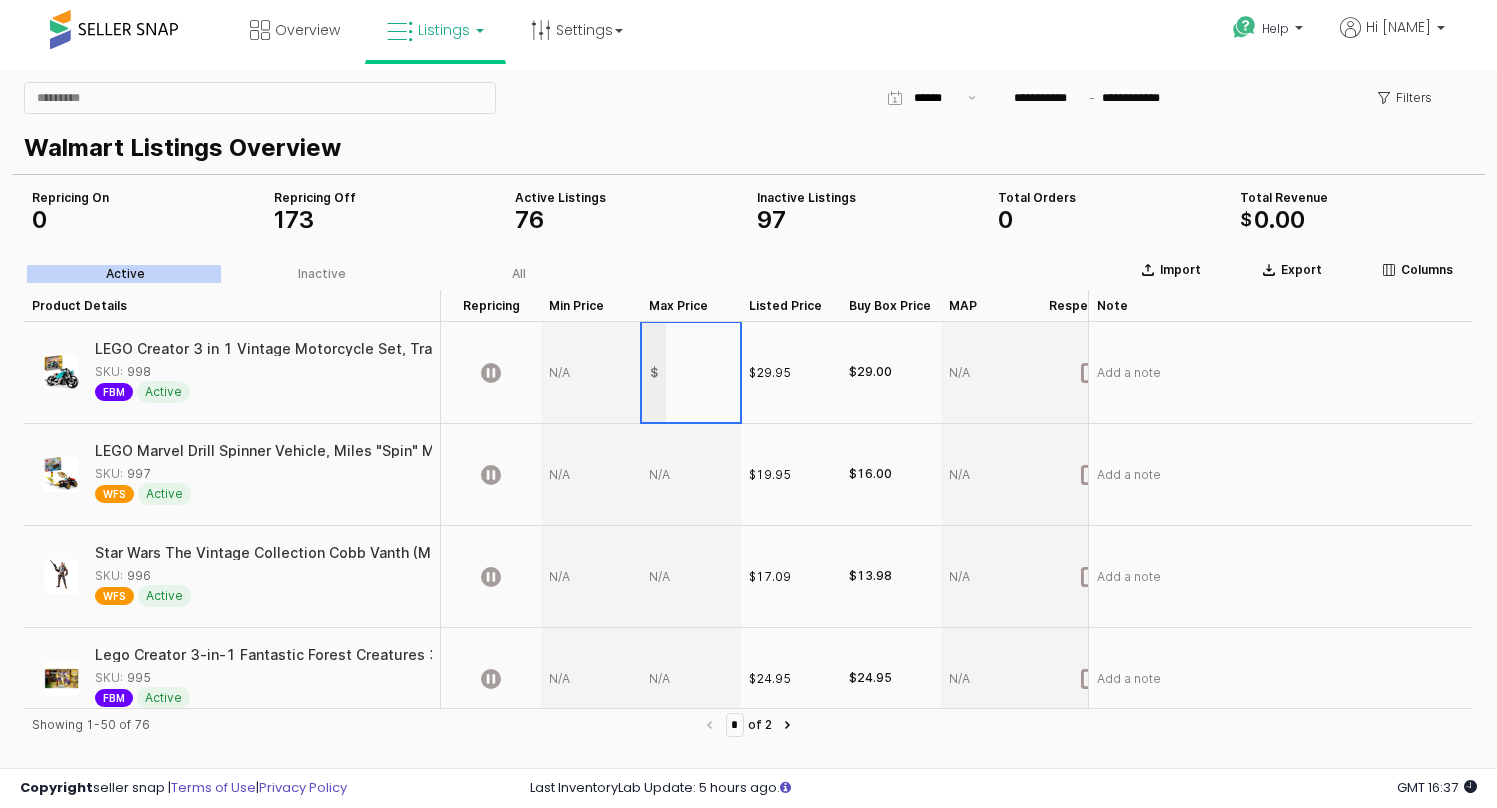 click on "Import Export Columns Active Inactive All Product Details Product Details Repricing Repricing Min Price Min Price Max Price Max Price Listed Price Listed Price Buy Box Price Buy Box Price MAP MAP Respect MAP Respect MAP Total Orders Total Orders Total Revenue Total Revenue Avg. Sale Price Avg. Sale Price Note Note
LEGO Creator 3 in 1 Vintage Motorcycle Set, Transforms from Classic Motorcycle Toy to Street Bike to Dragster Car, Building Toys, Great Gift for Boys, Girls, and Kids 8 Years Old and Up, 31135
SKU:  998
FBM
Active
$29.95
$29.00
0" at bounding box center [748, 634] 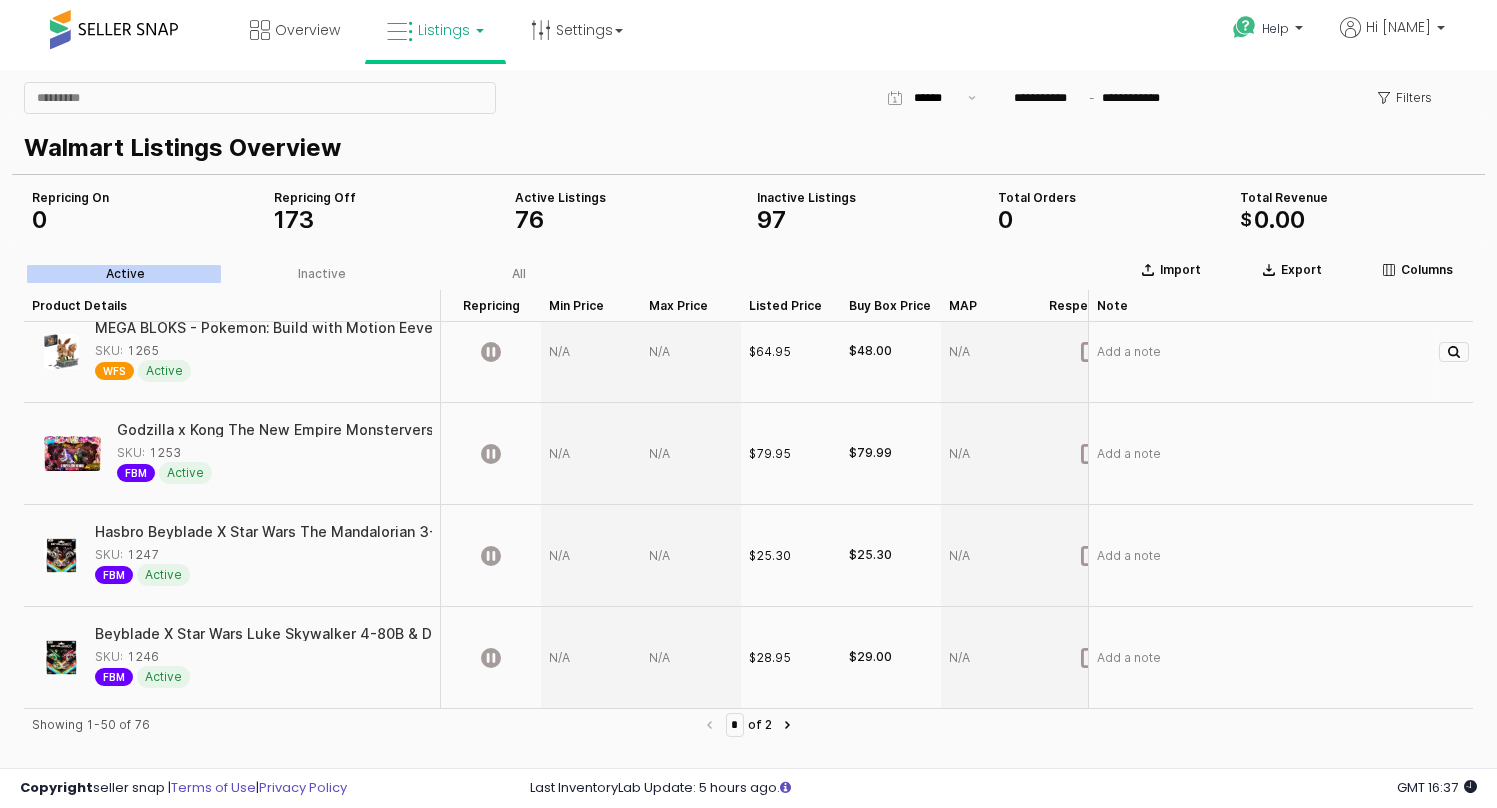scroll, scrollTop: 0, scrollLeft: 0, axis: both 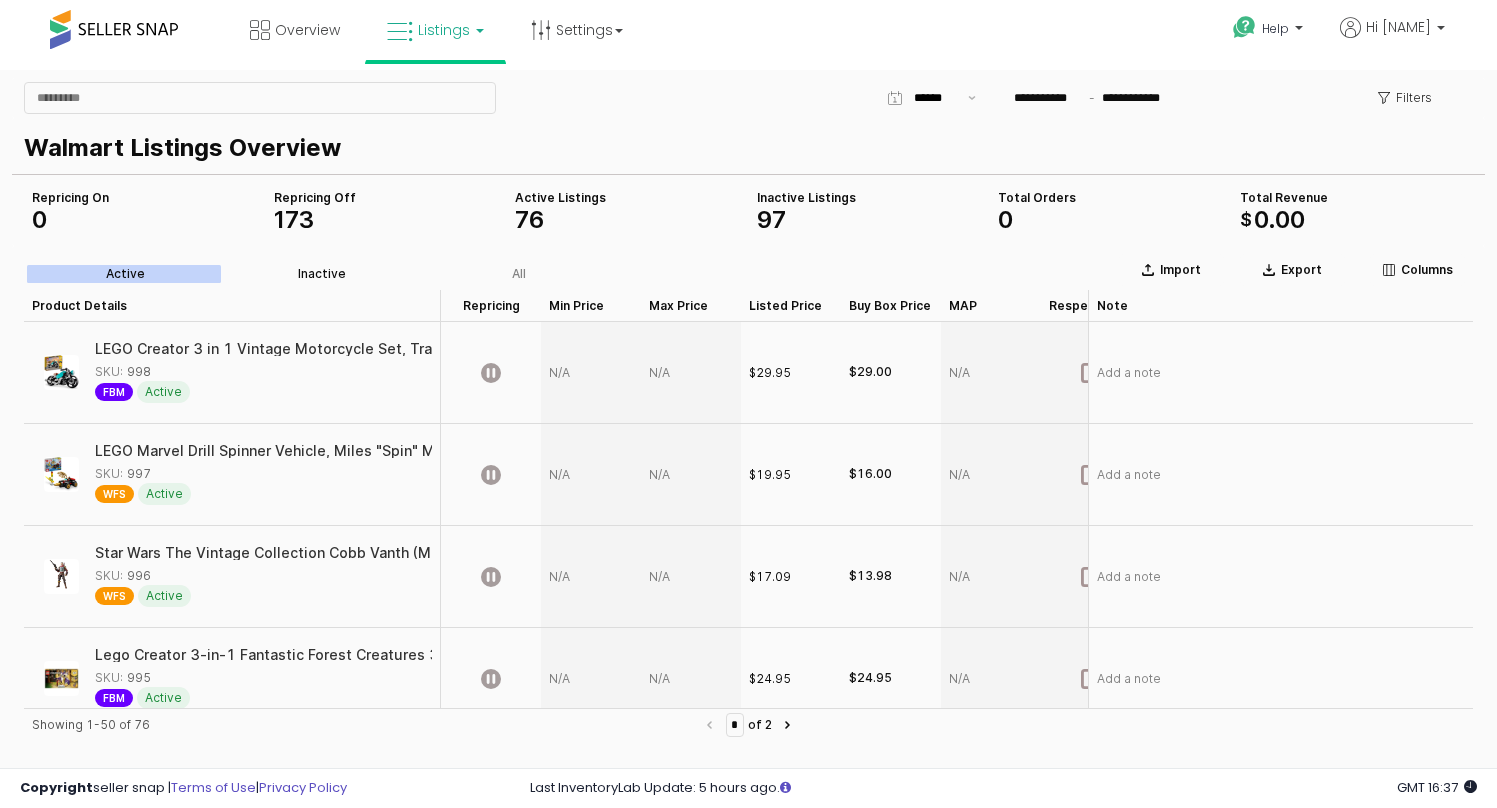 click on "Inactive" at bounding box center [322, 274] 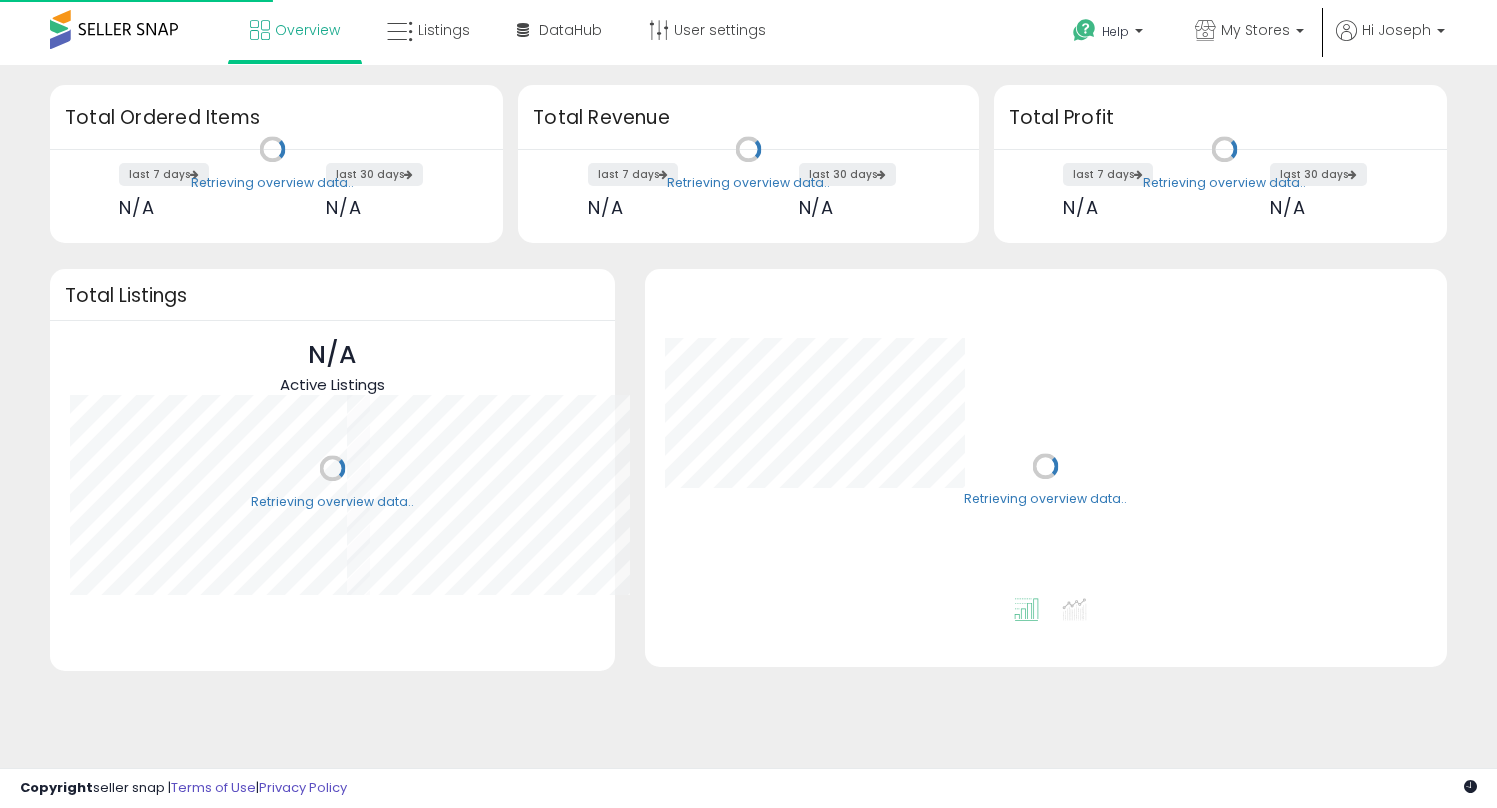 scroll, scrollTop: 0, scrollLeft: 0, axis: both 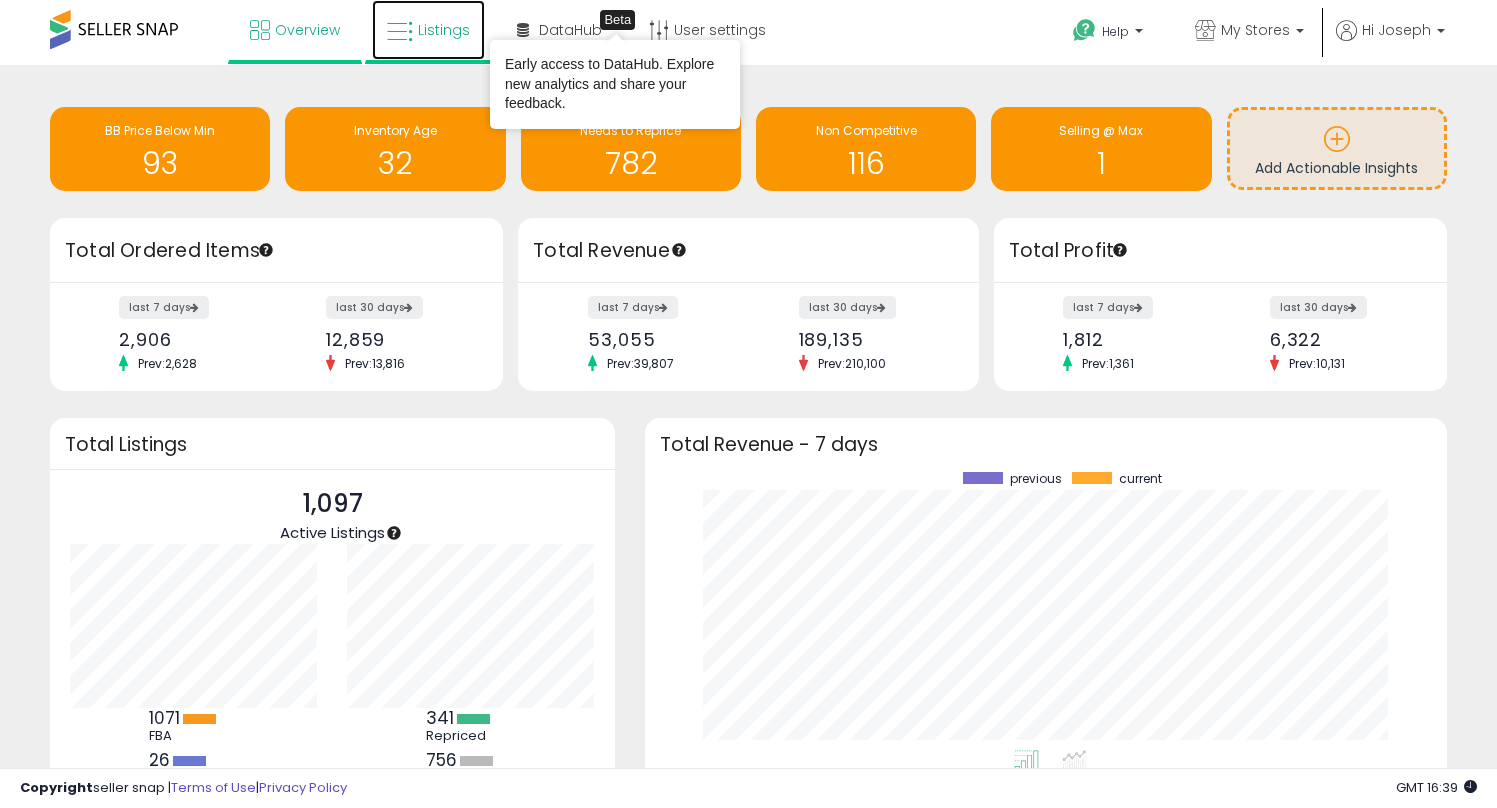 click on "Listings" at bounding box center [428, 30] 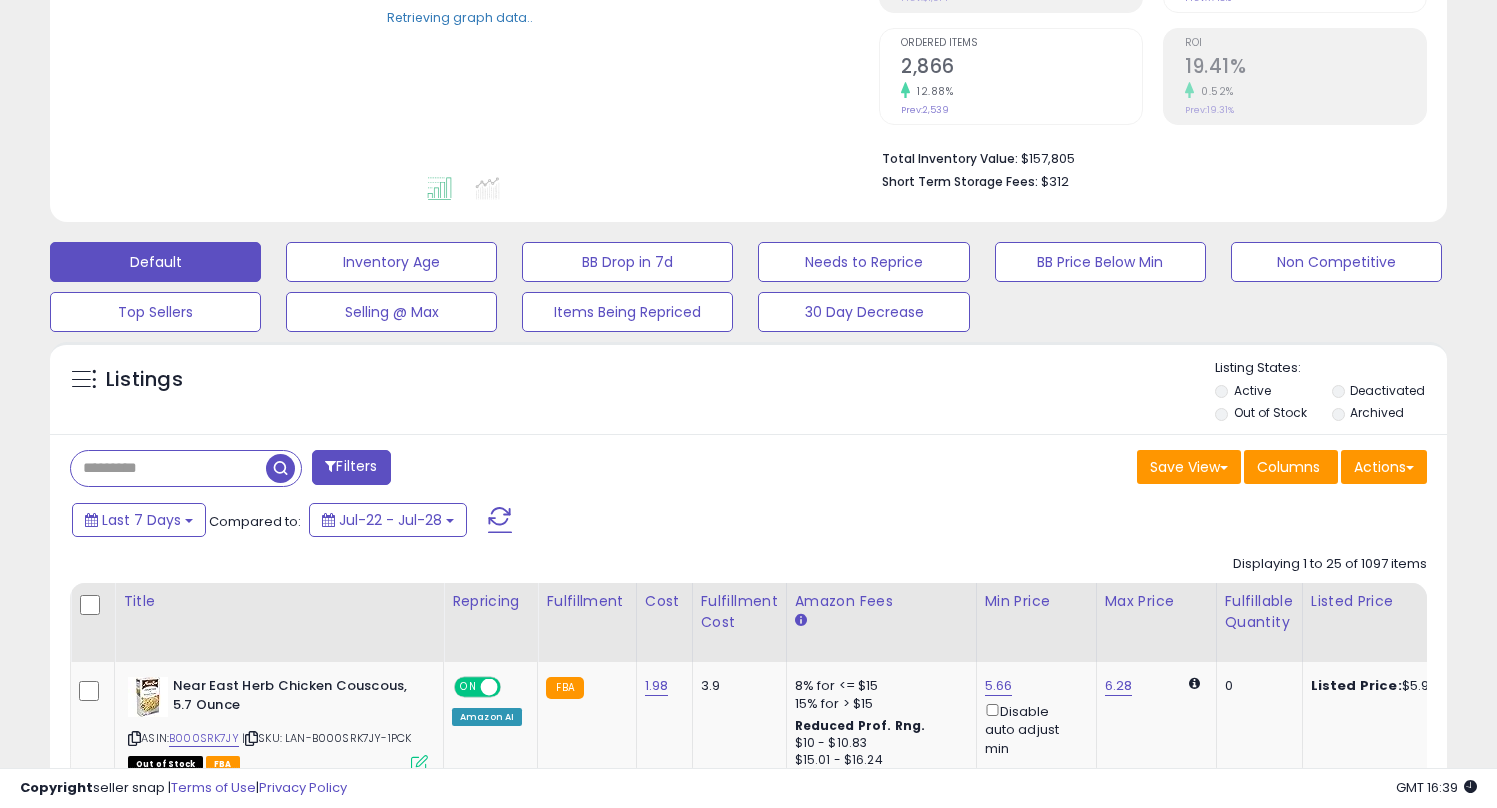 scroll, scrollTop: 389, scrollLeft: 0, axis: vertical 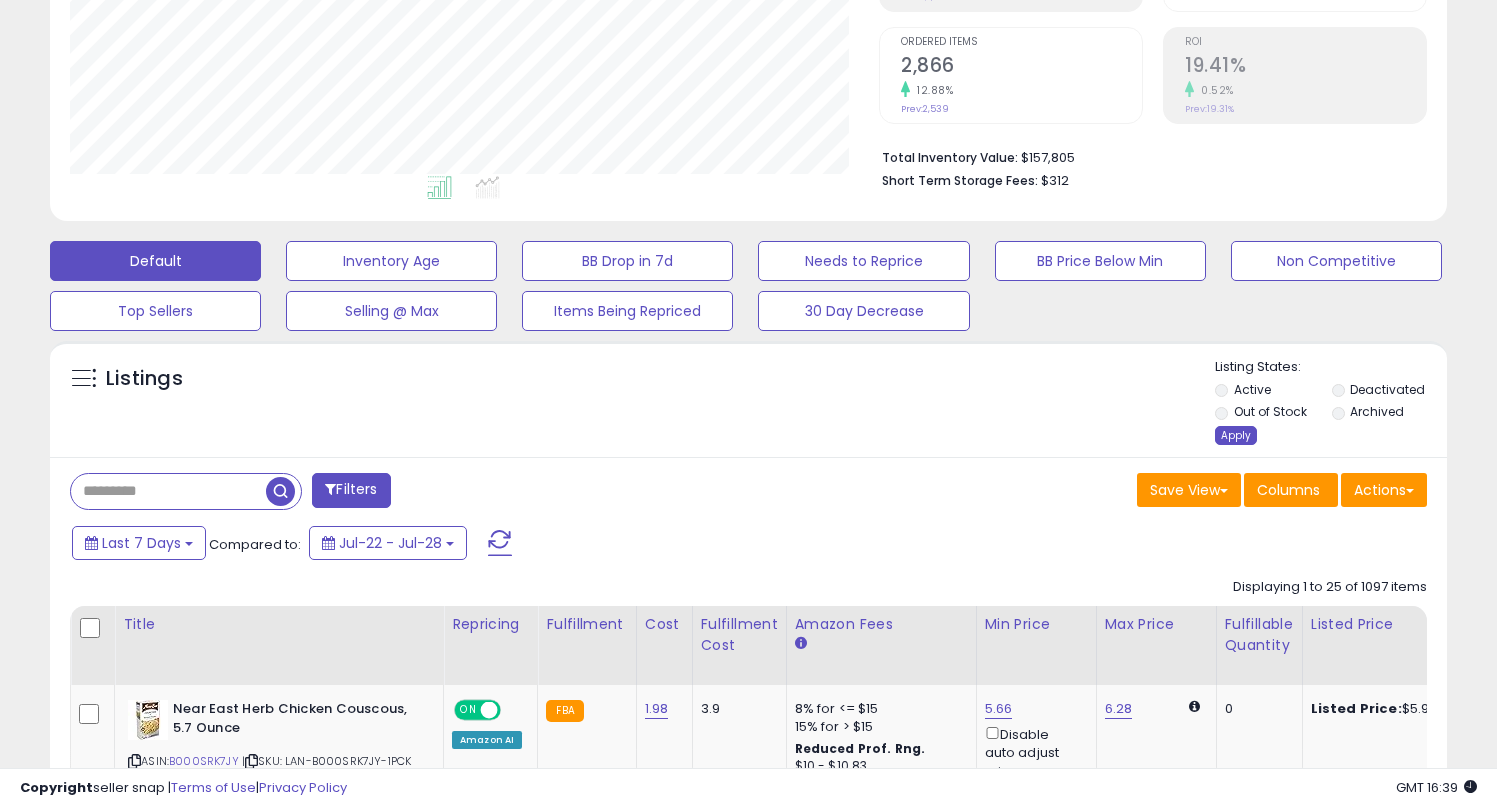 click on "Apply" at bounding box center [1236, 435] 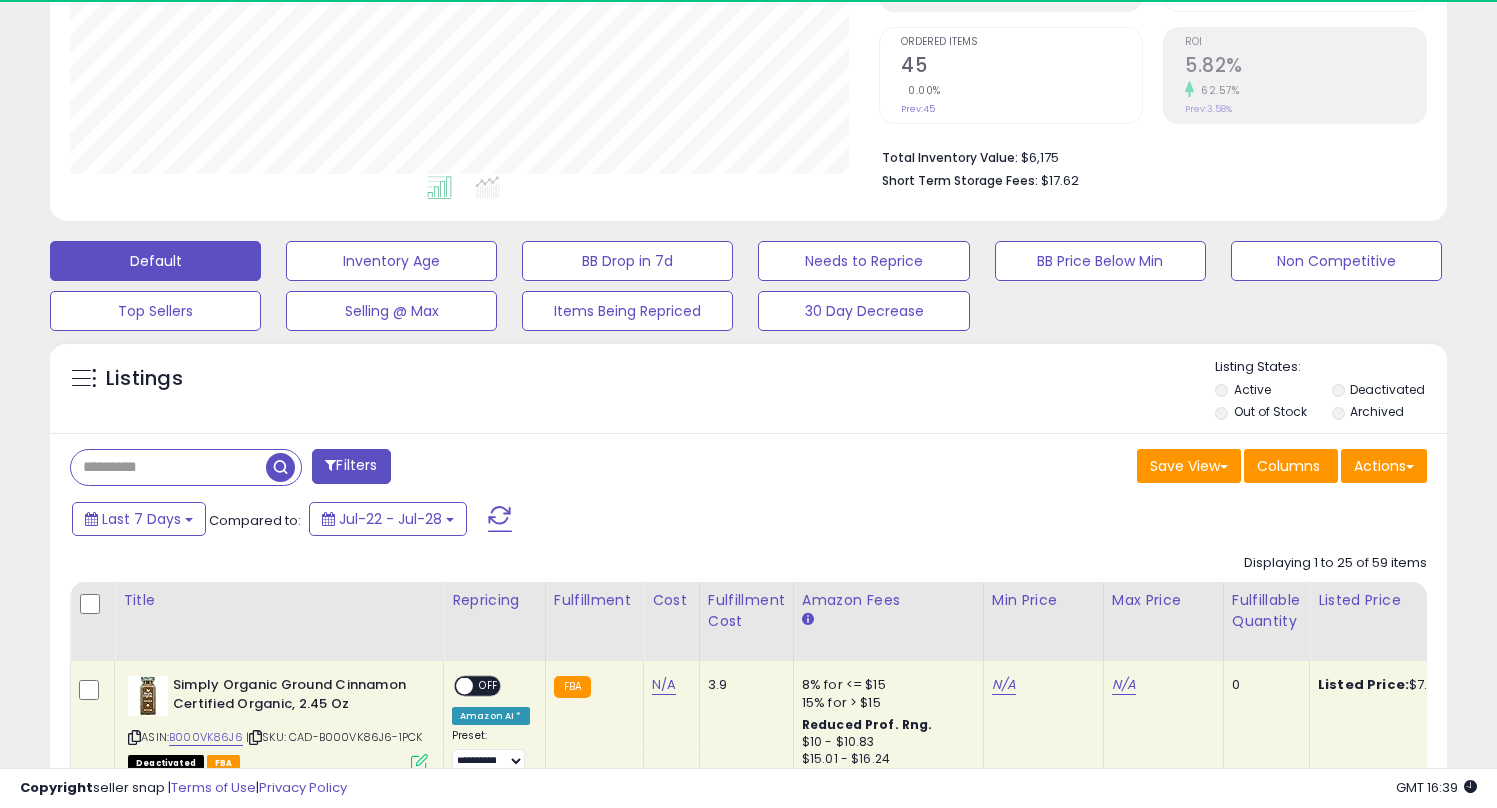scroll, scrollTop: 999590, scrollLeft: 999191, axis: both 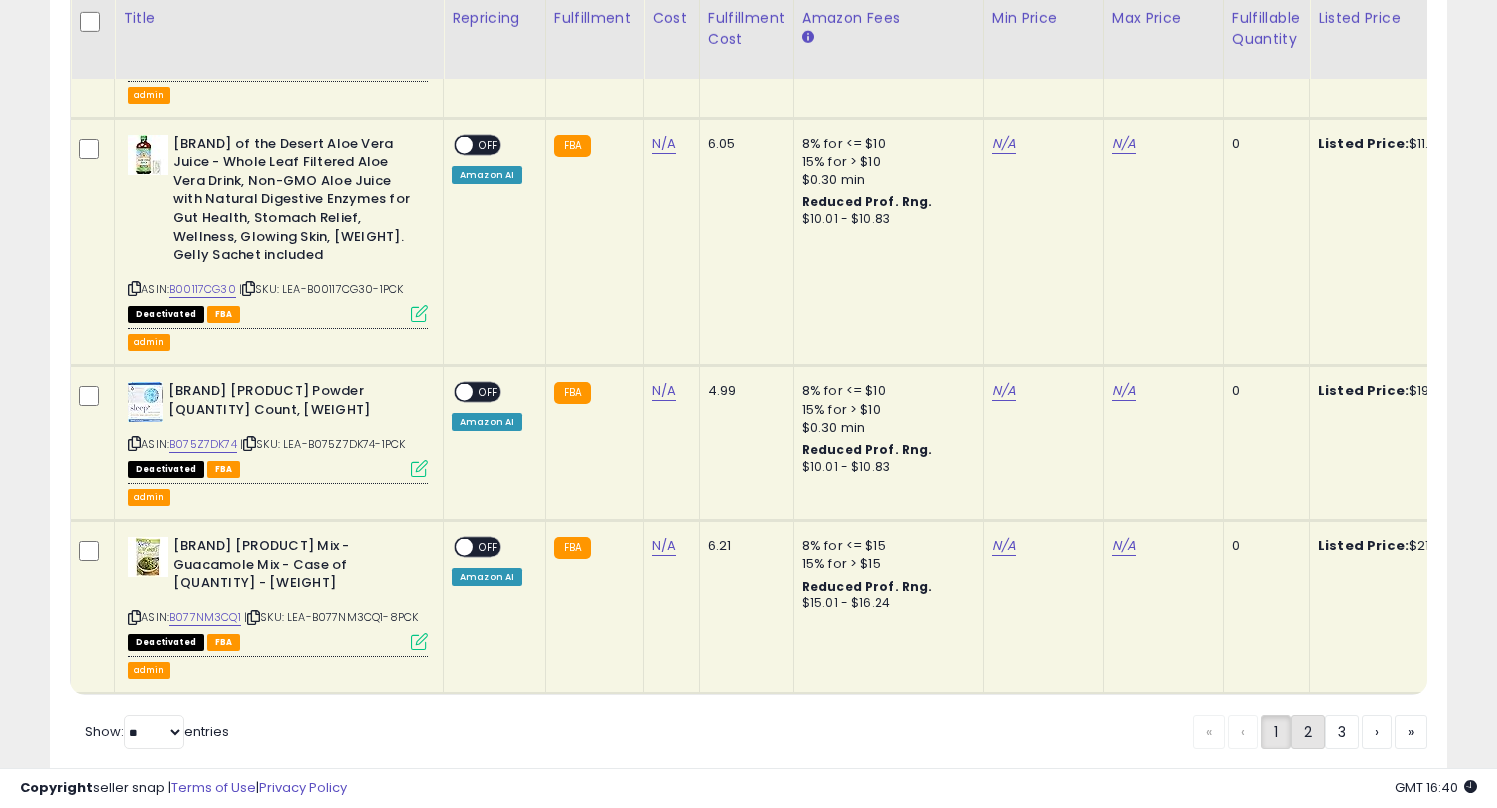 click on "2" 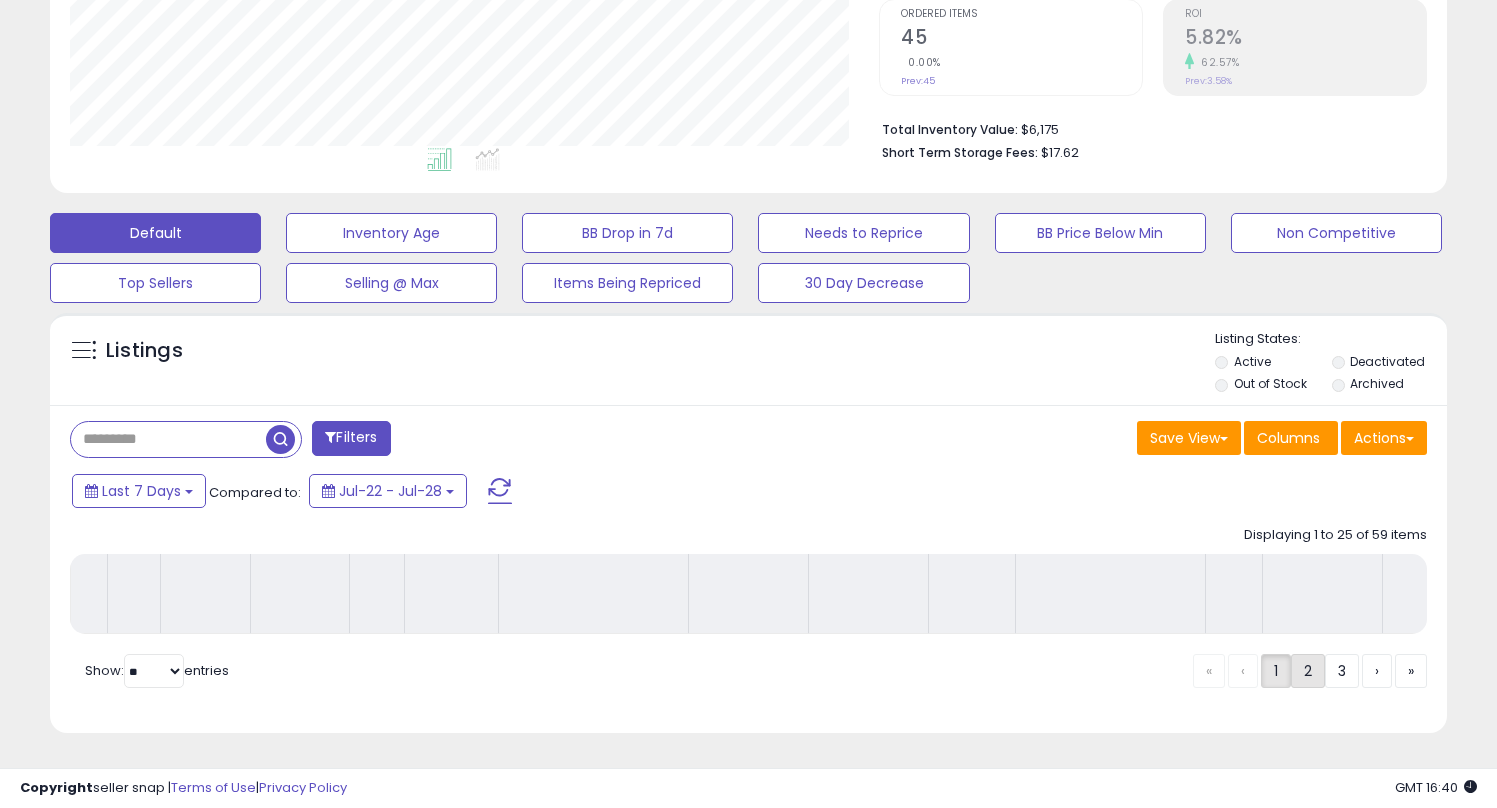 scroll, scrollTop: 417, scrollLeft: 0, axis: vertical 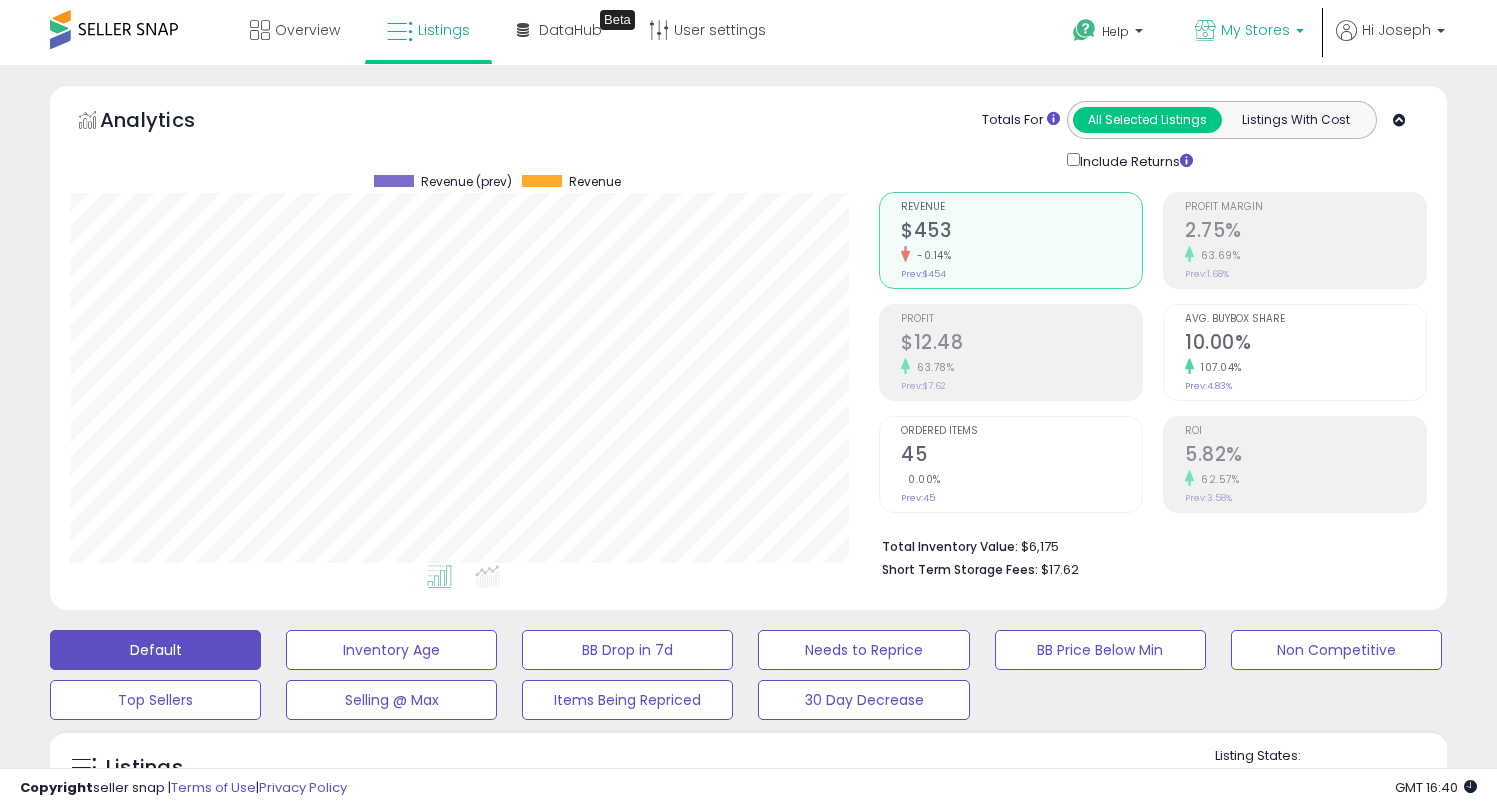 click on "My Stores" at bounding box center (1249, 32) 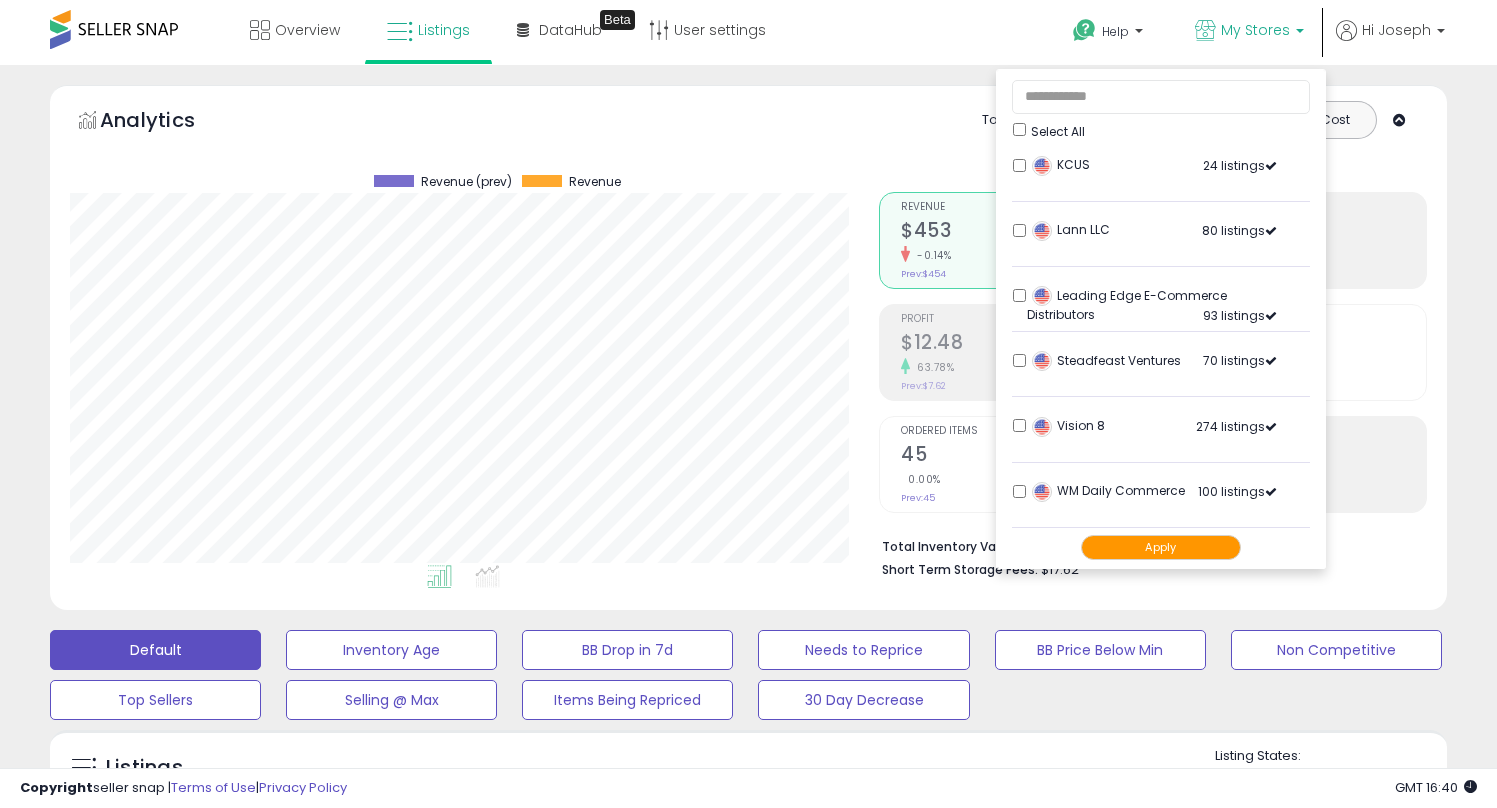 click on "Apply" at bounding box center (1161, 547) 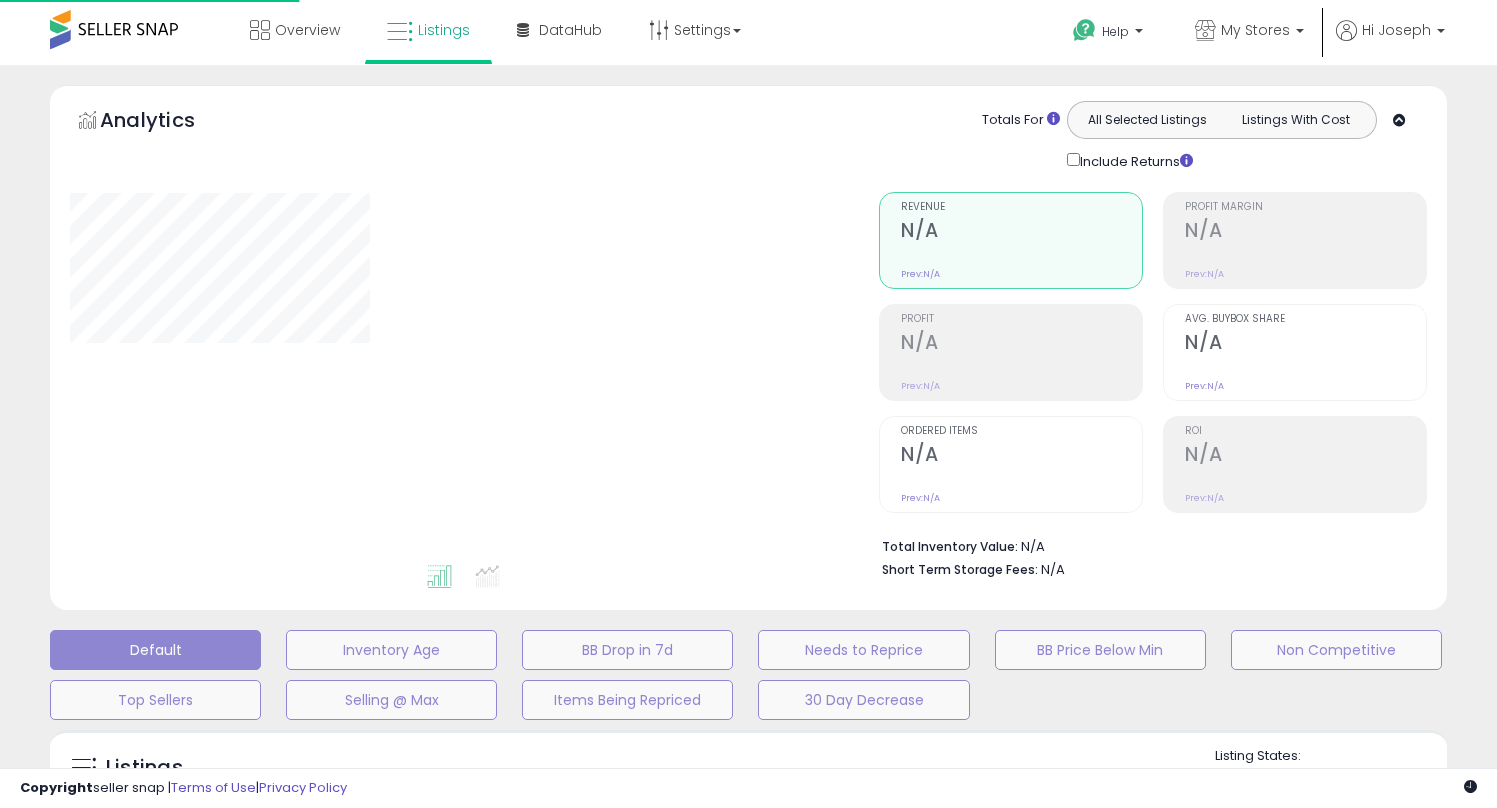 scroll, scrollTop: 0, scrollLeft: 0, axis: both 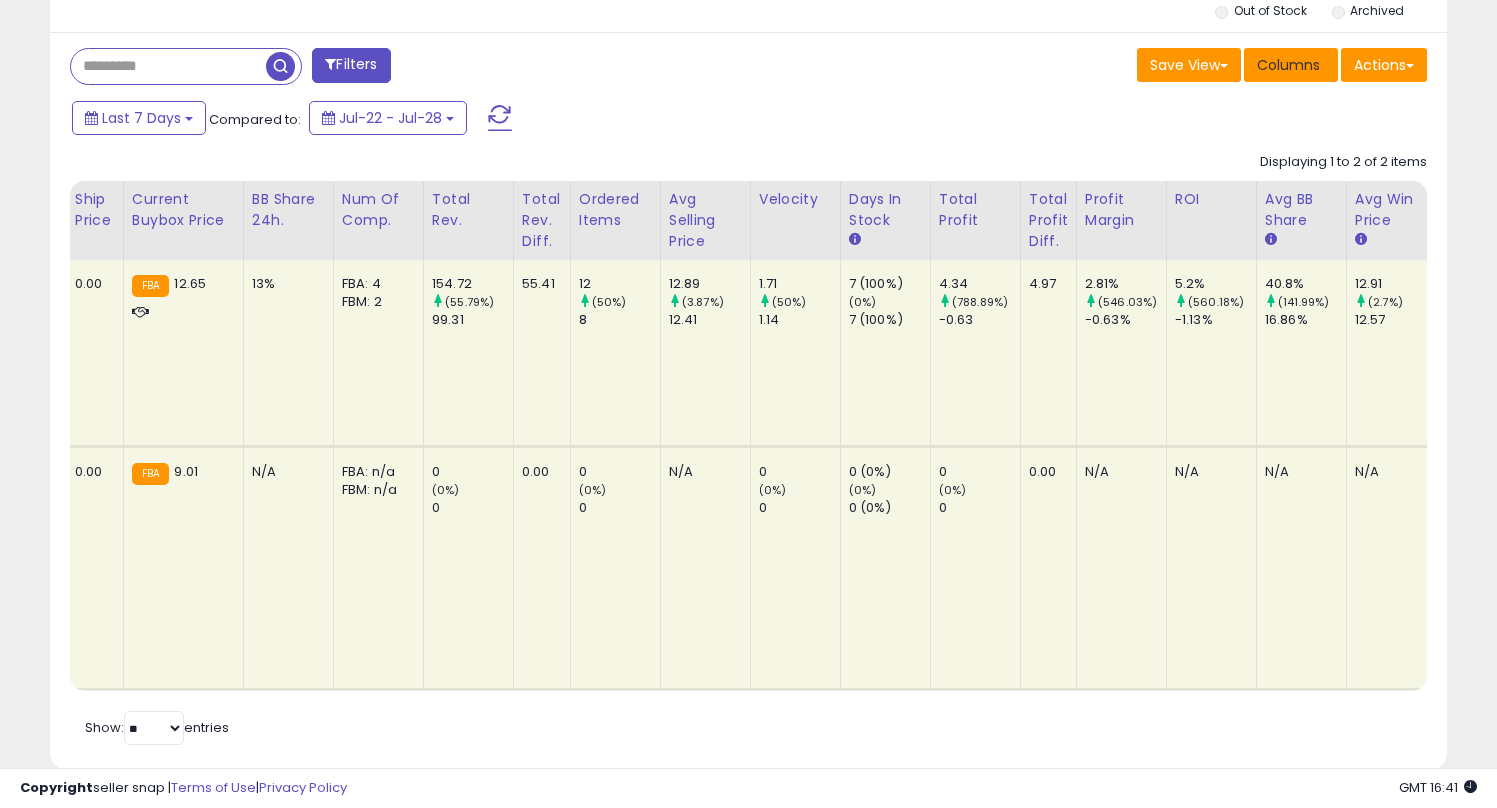 click on "Columns" at bounding box center [1291, 65] 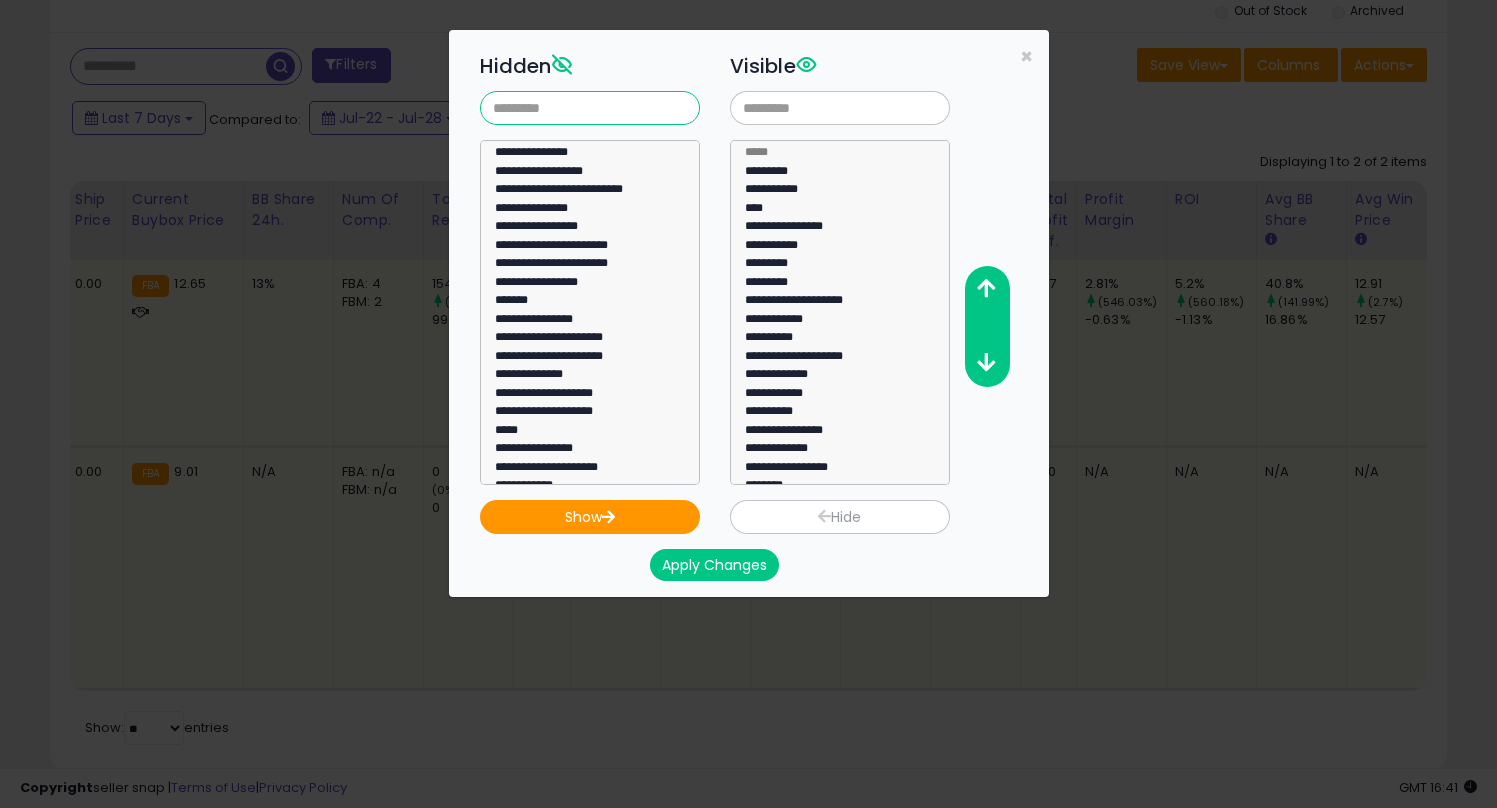 click at bounding box center [590, 108] 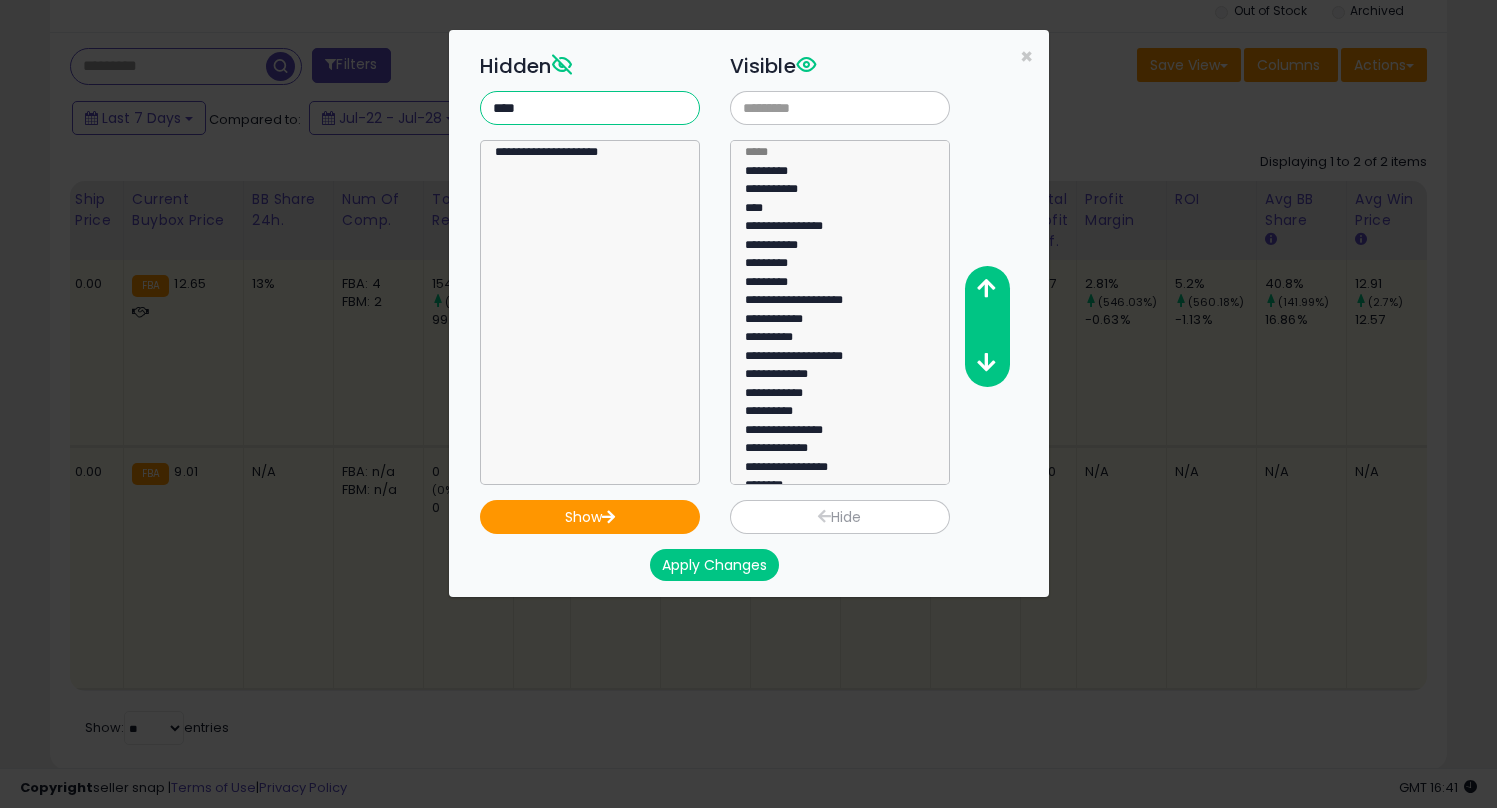 type on "****" 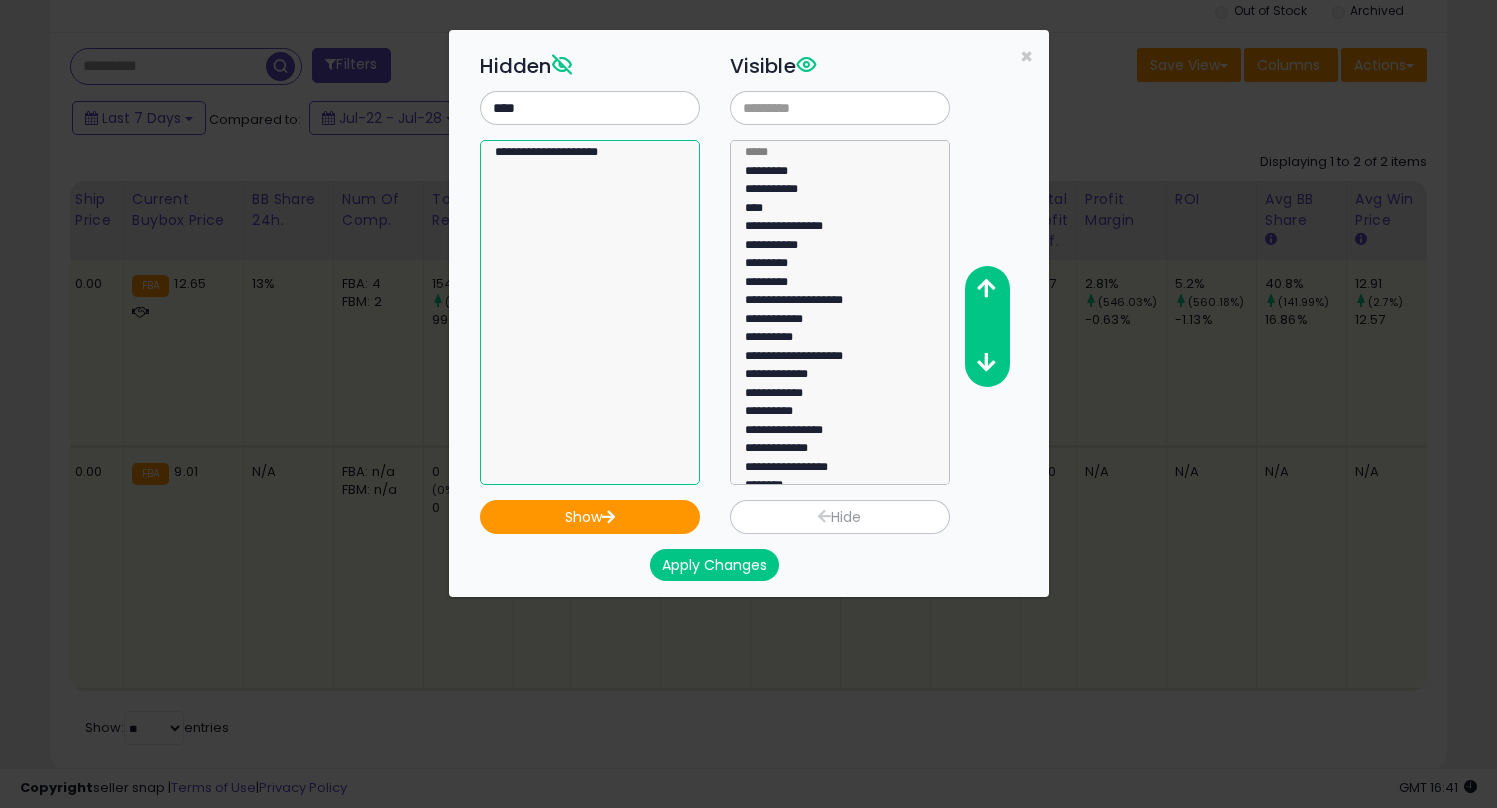 select on "**********" 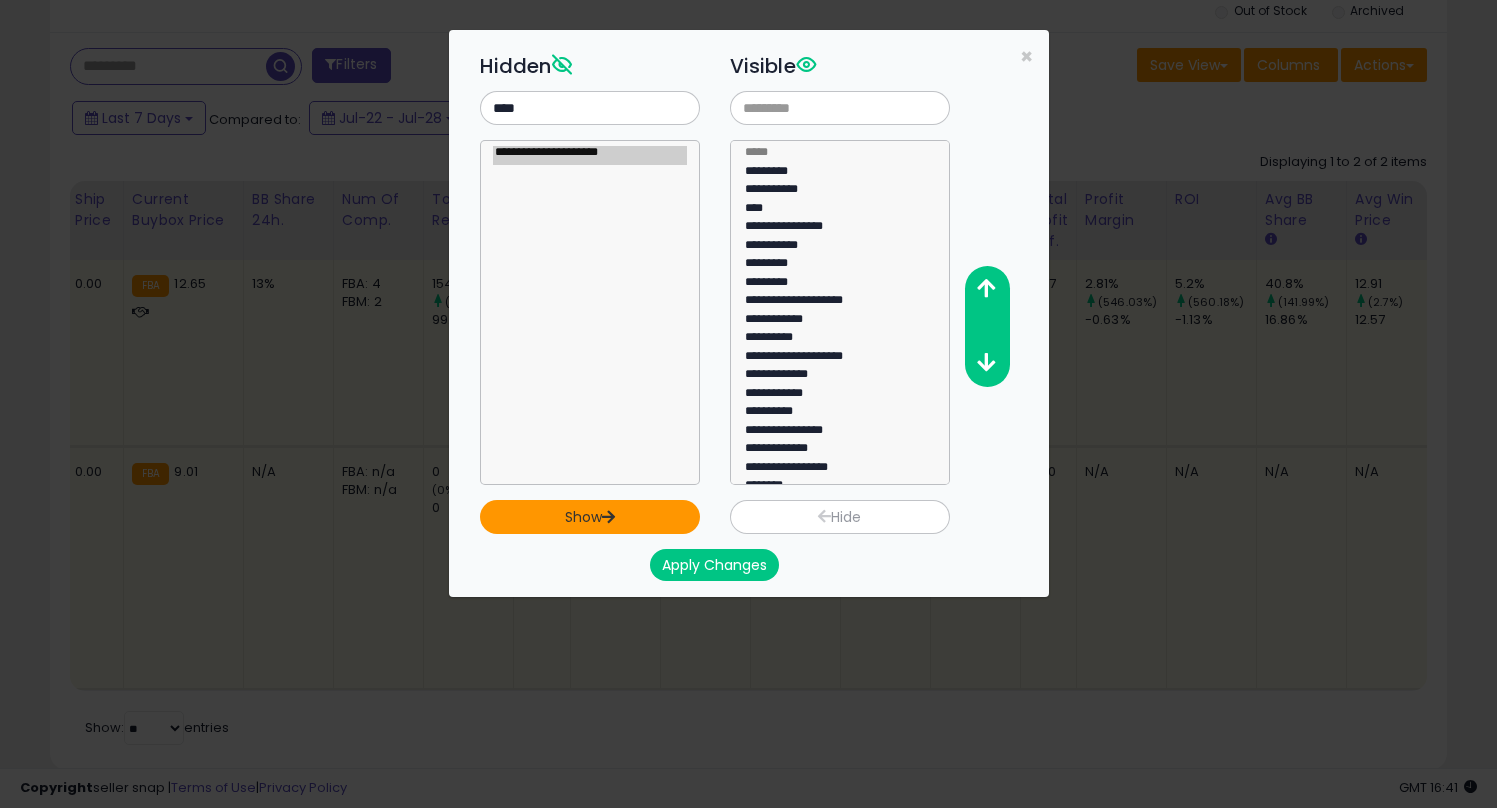 click on "Show" at bounding box center [590, 517] 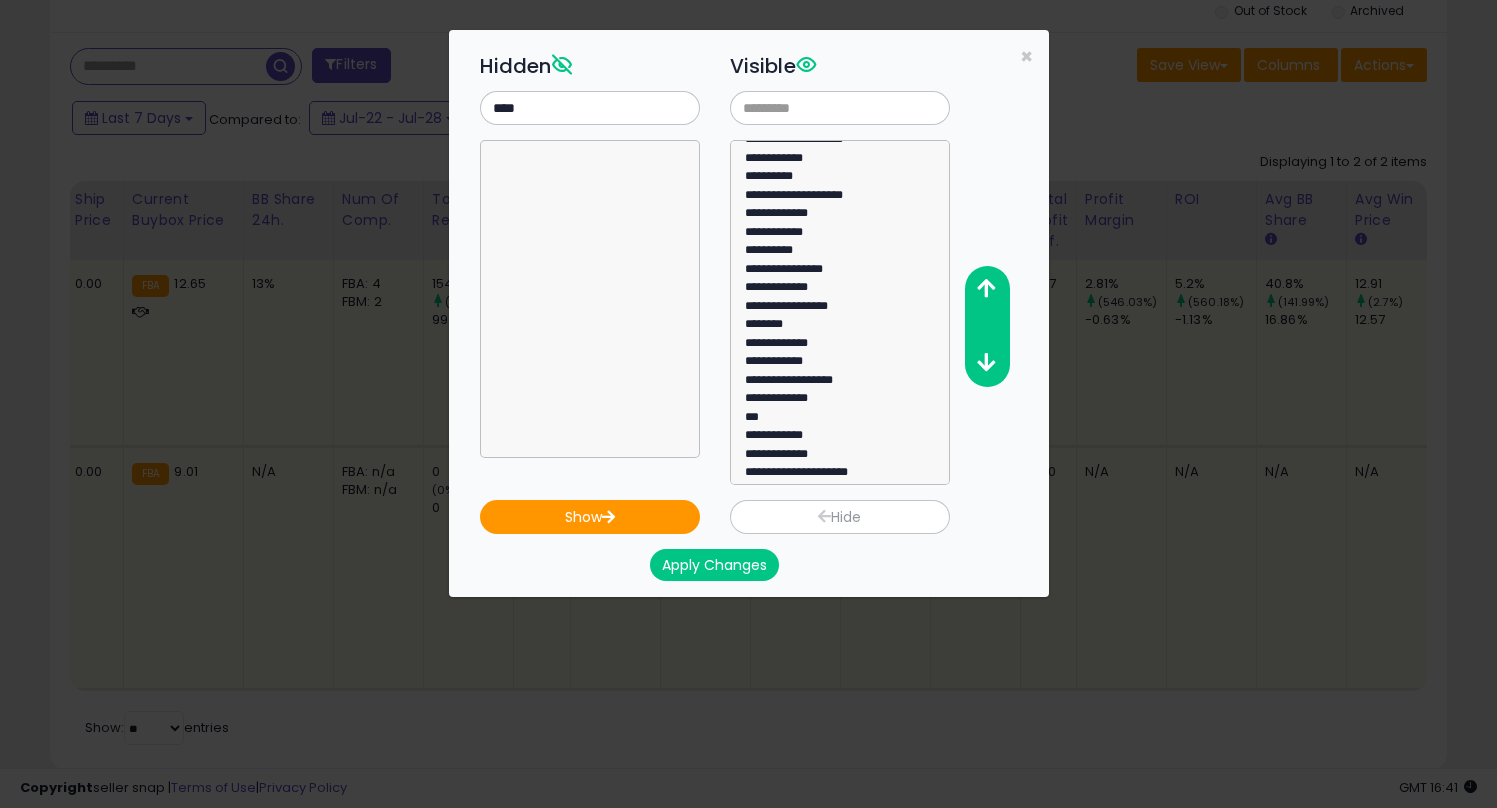click on "Apply Changes" at bounding box center (714, 565) 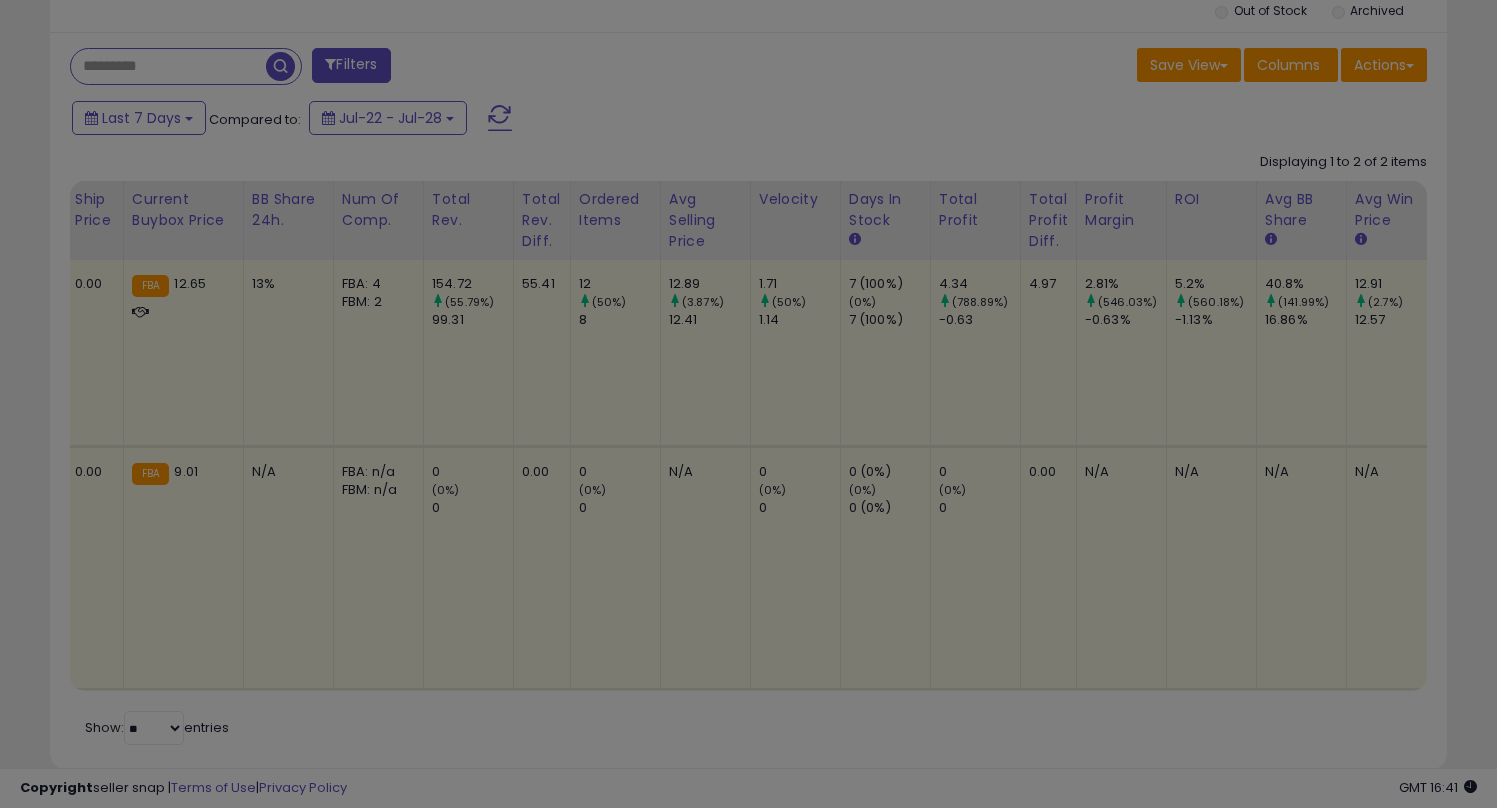 scroll, scrollTop: 0, scrollLeft: 0, axis: both 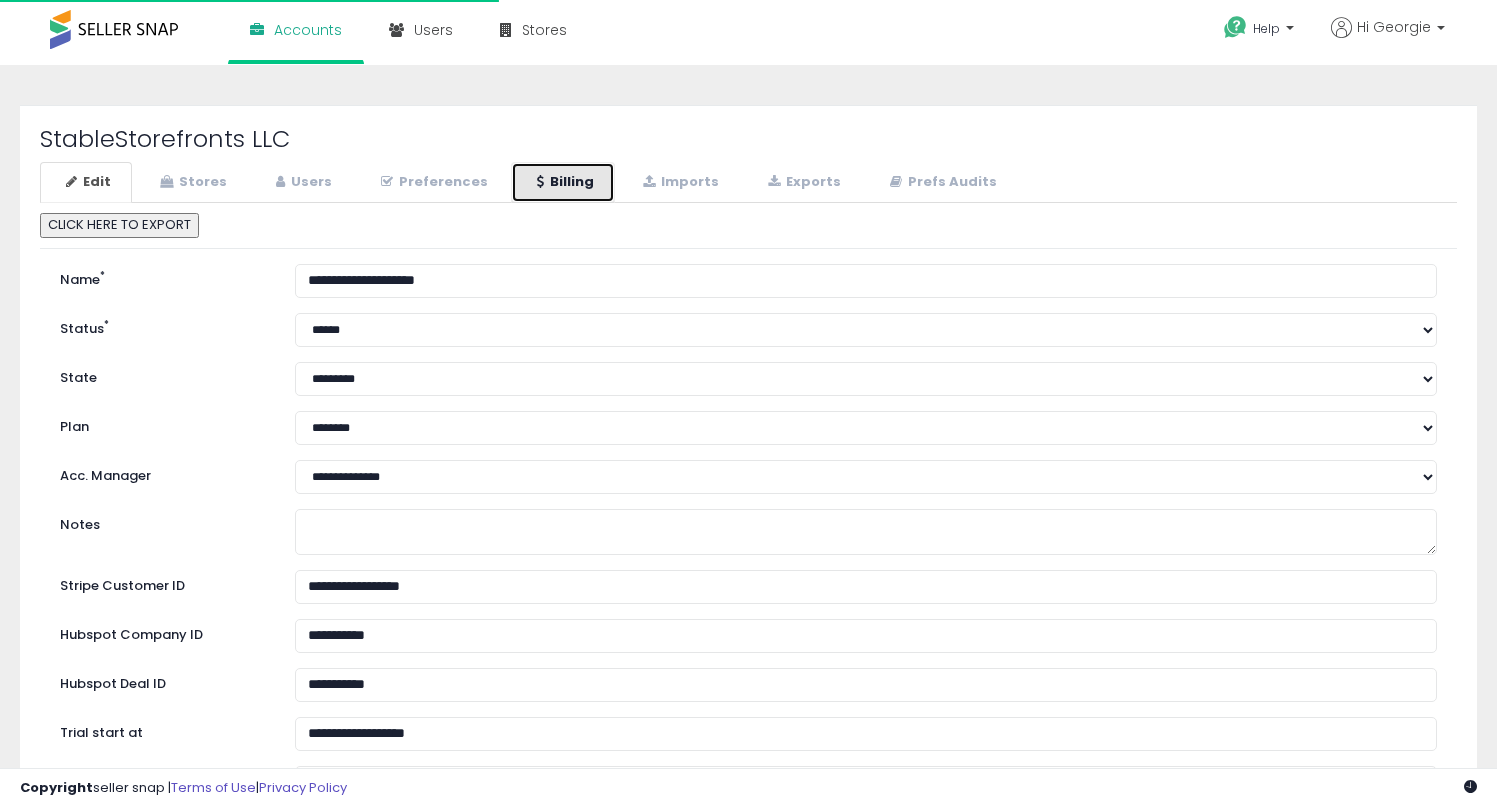click on "Billing" at bounding box center (563, 182) 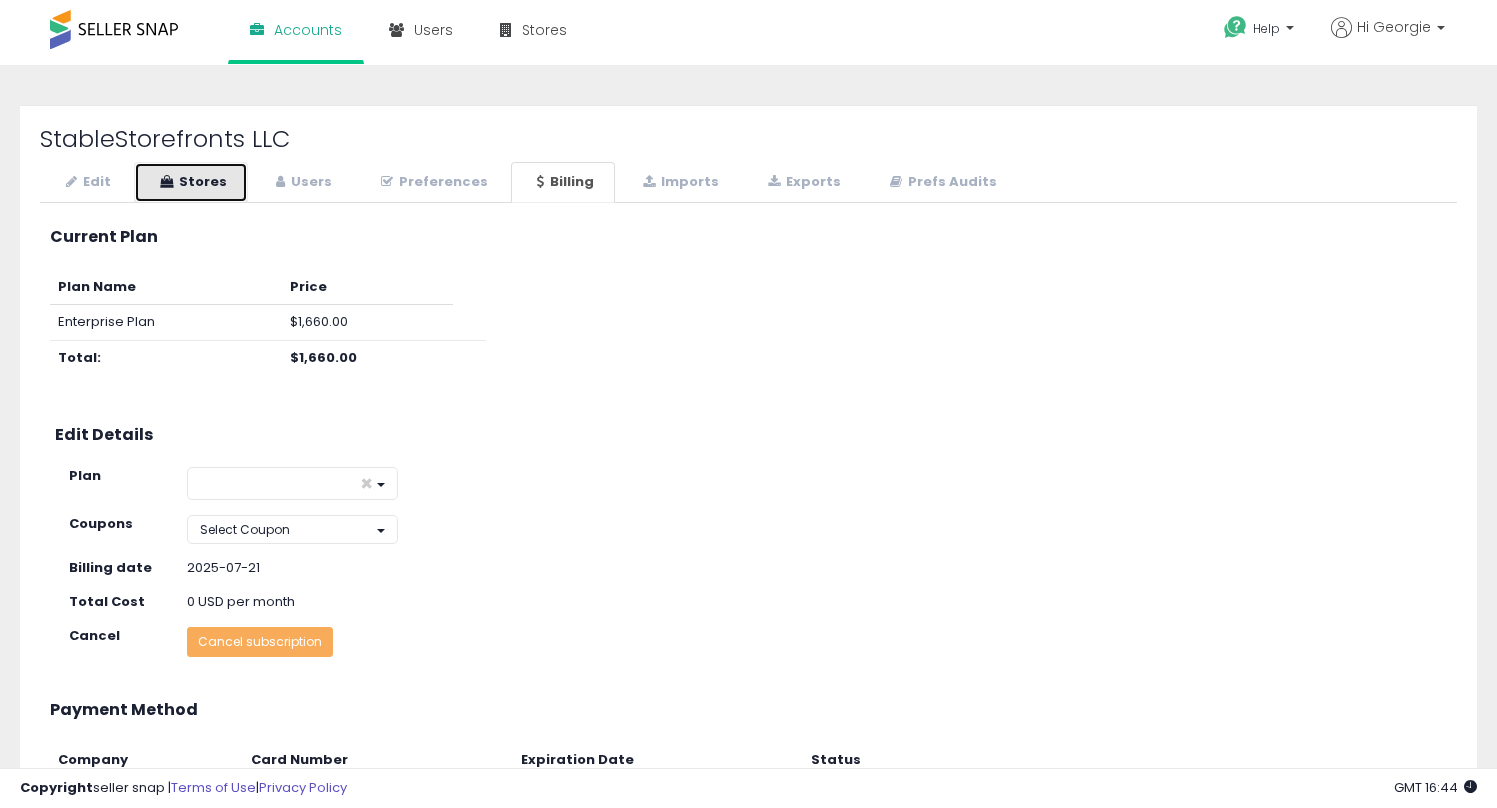 click on "Stores" at bounding box center [191, 182] 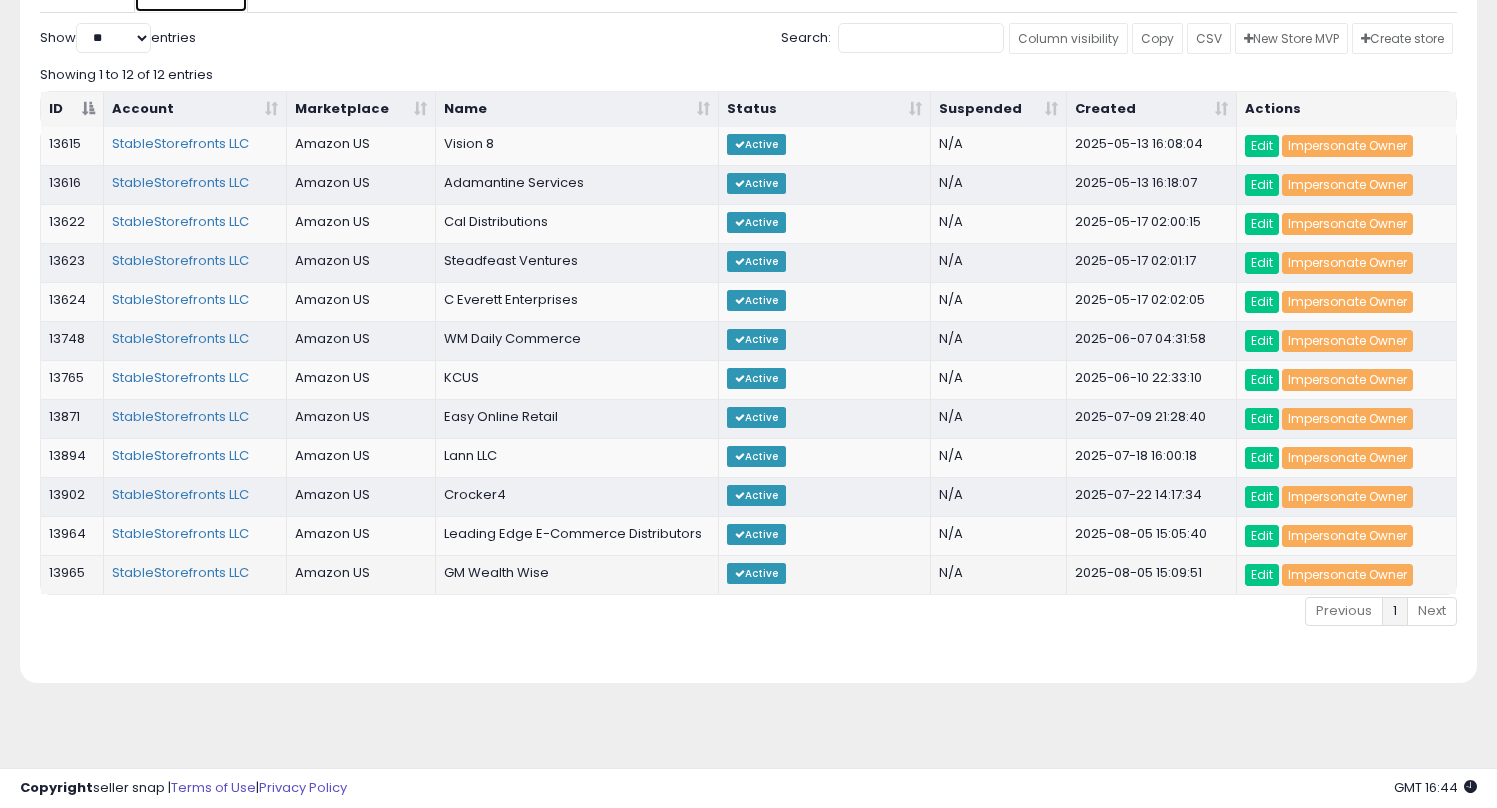 scroll, scrollTop: 0, scrollLeft: 0, axis: both 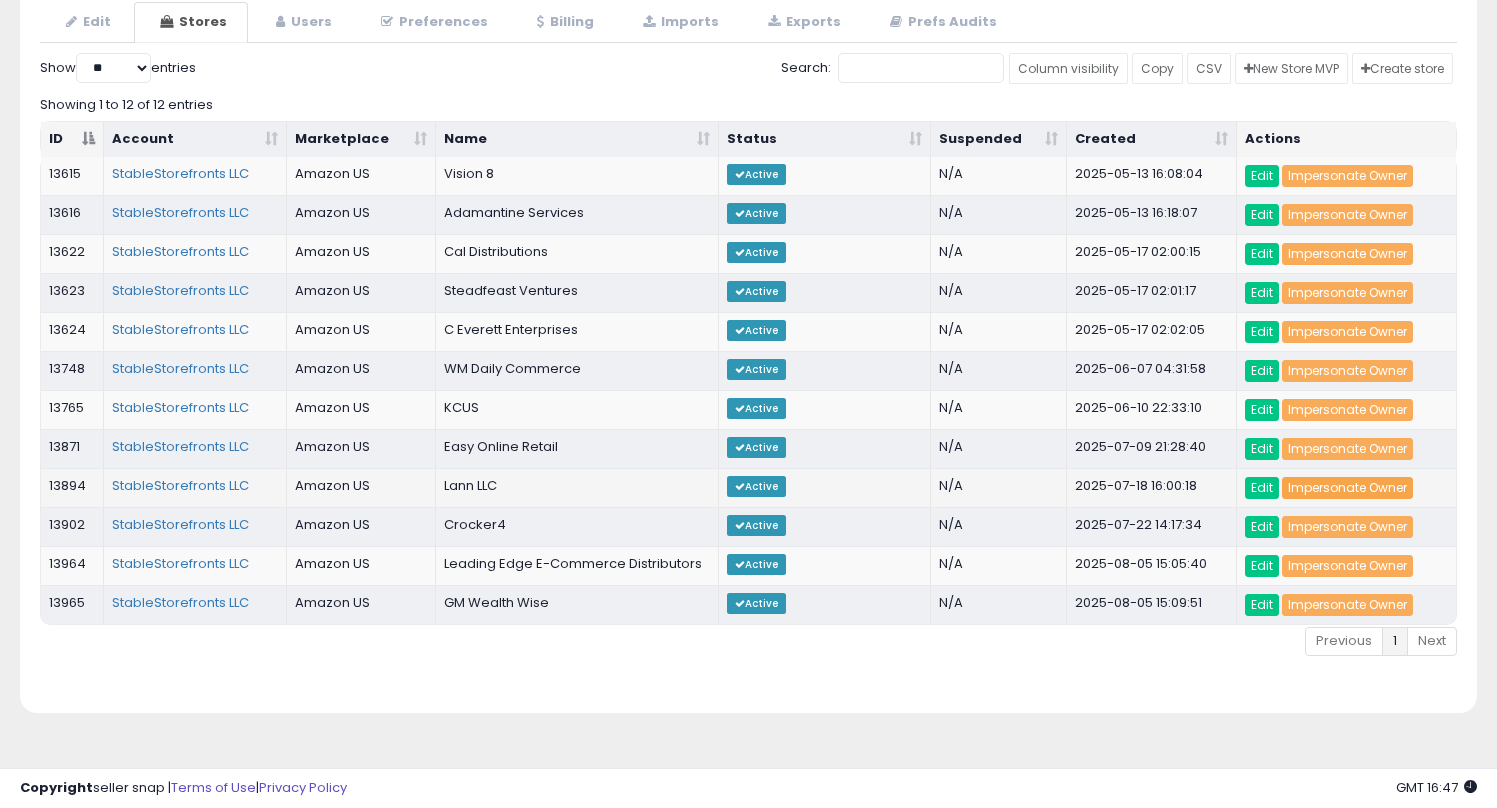 click on "Impersonate Owner" at bounding box center [1347, 488] 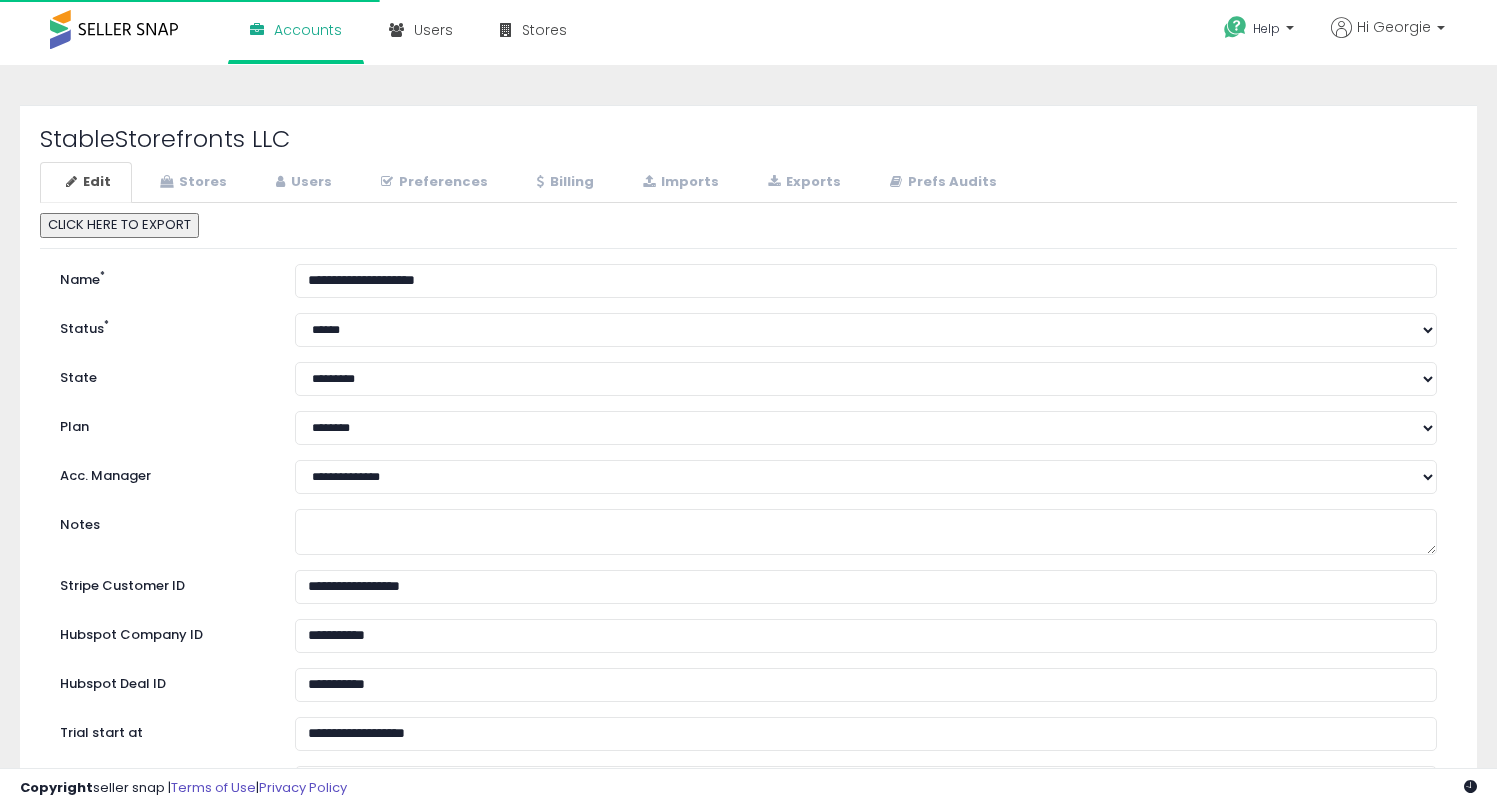 scroll, scrollTop: 0, scrollLeft: 0, axis: both 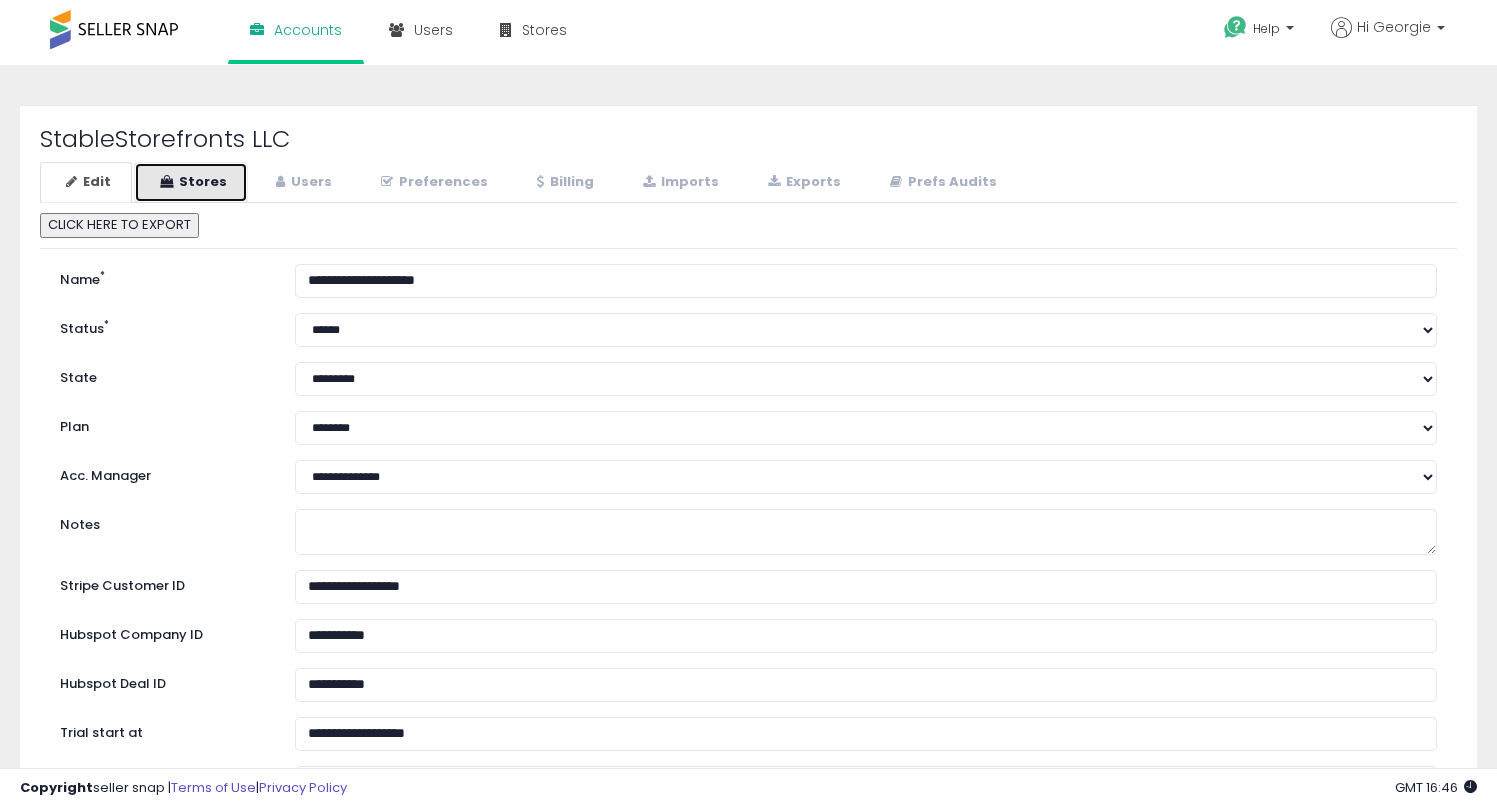 click on "Stores" at bounding box center (191, 182) 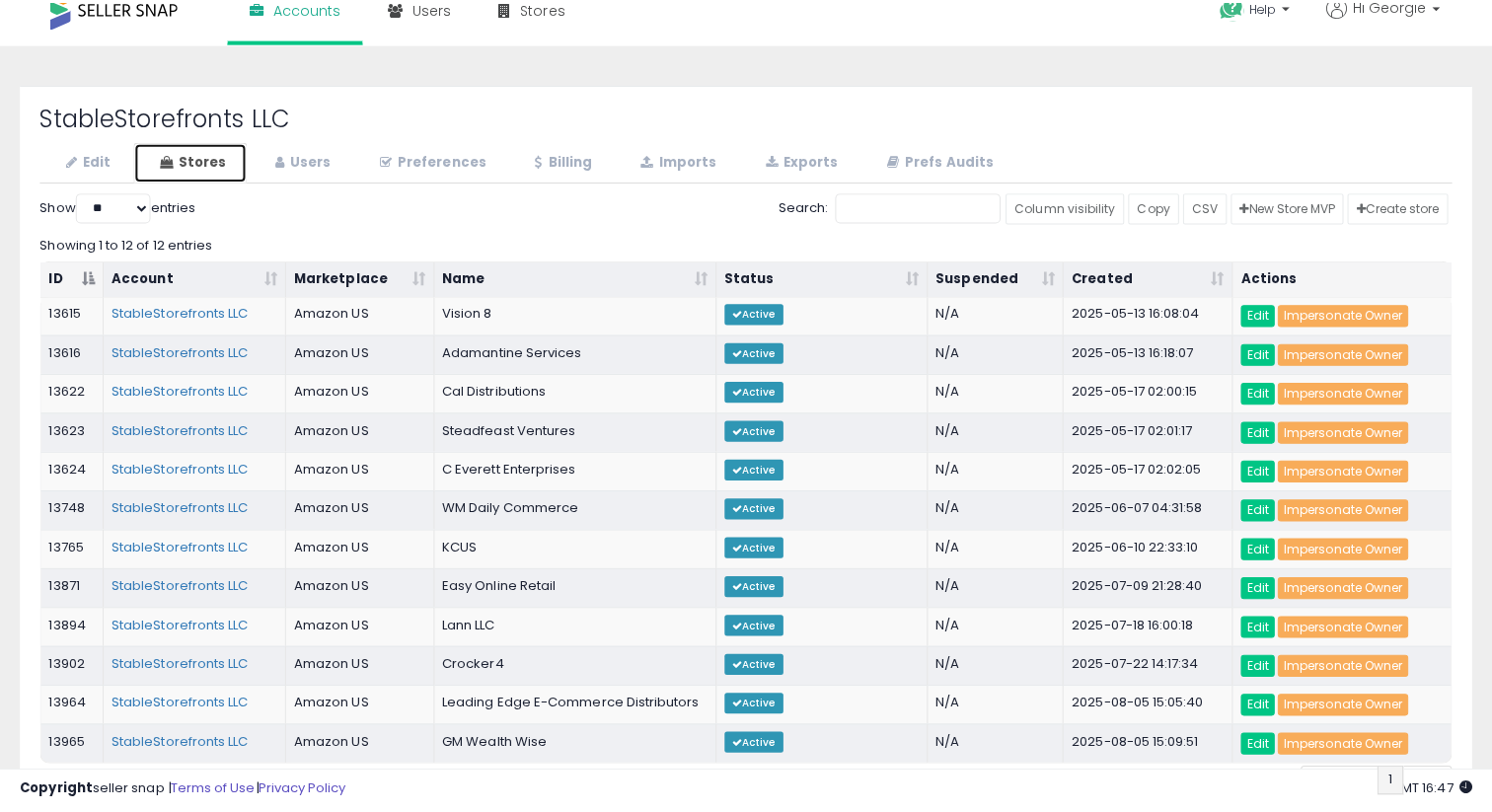 scroll, scrollTop: 21, scrollLeft: 0, axis: vertical 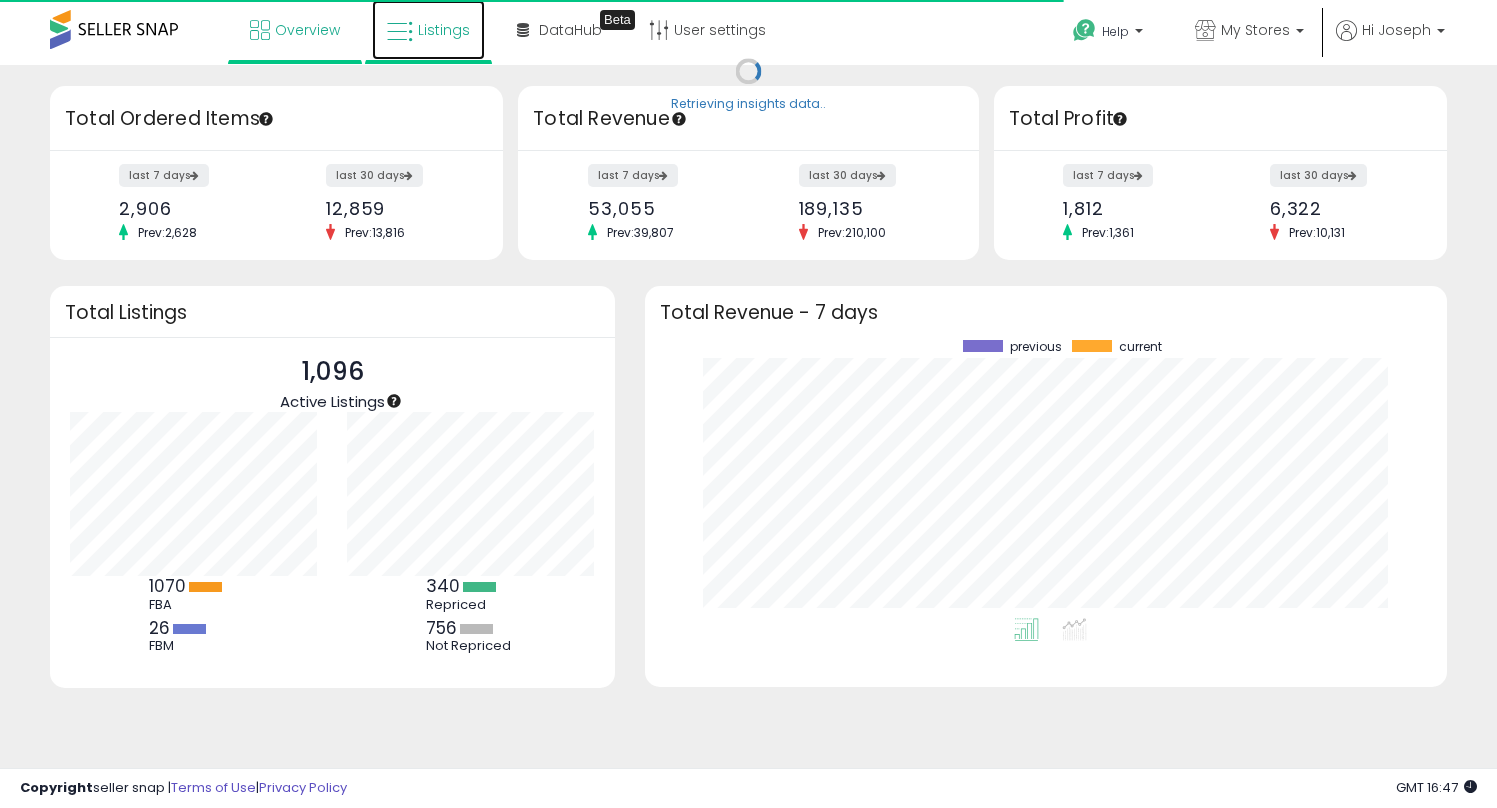 click on "Listings" at bounding box center [444, 30] 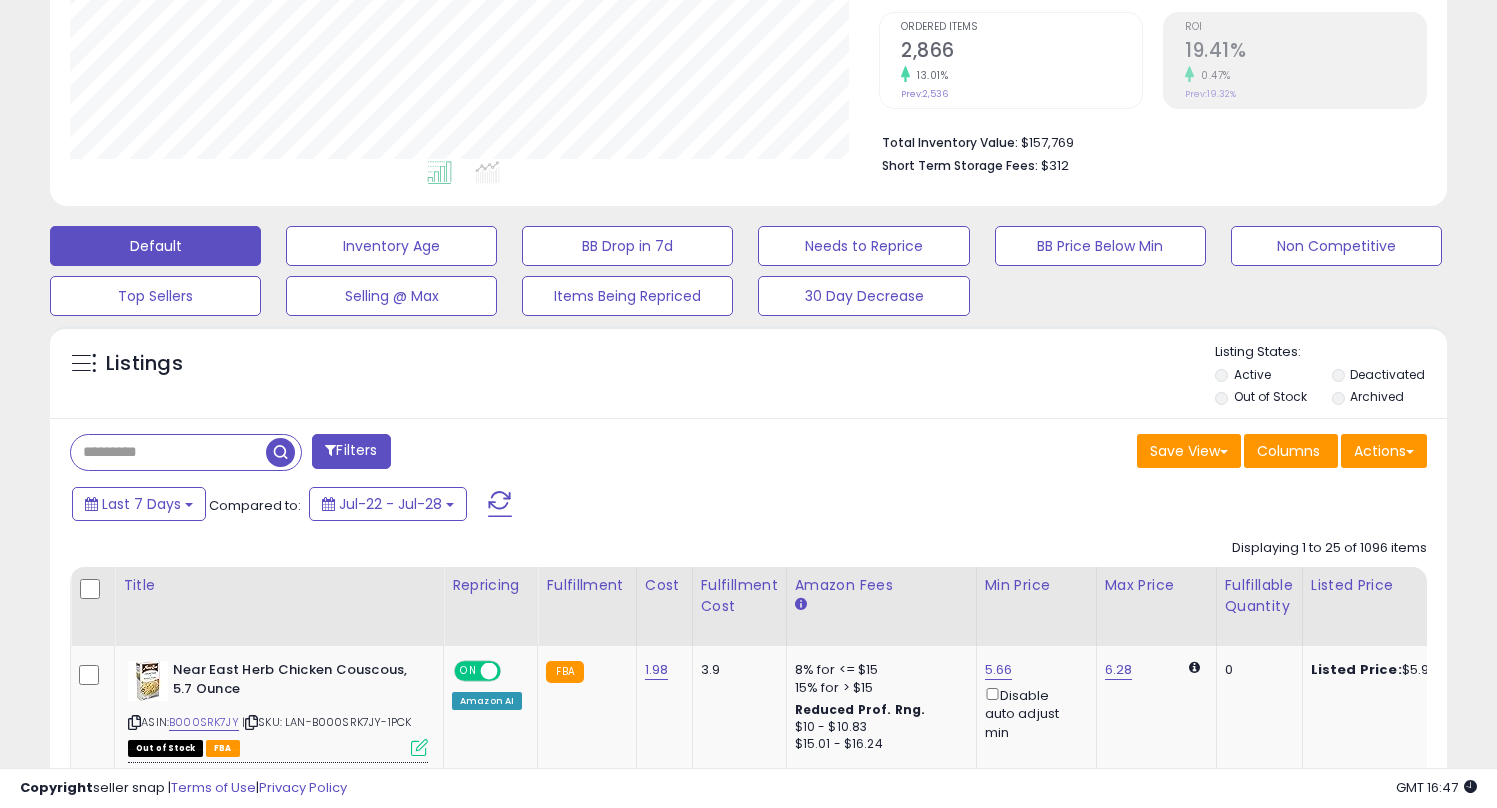 scroll, scrollTop: 410, scrollLeft: 0, axis: vertical 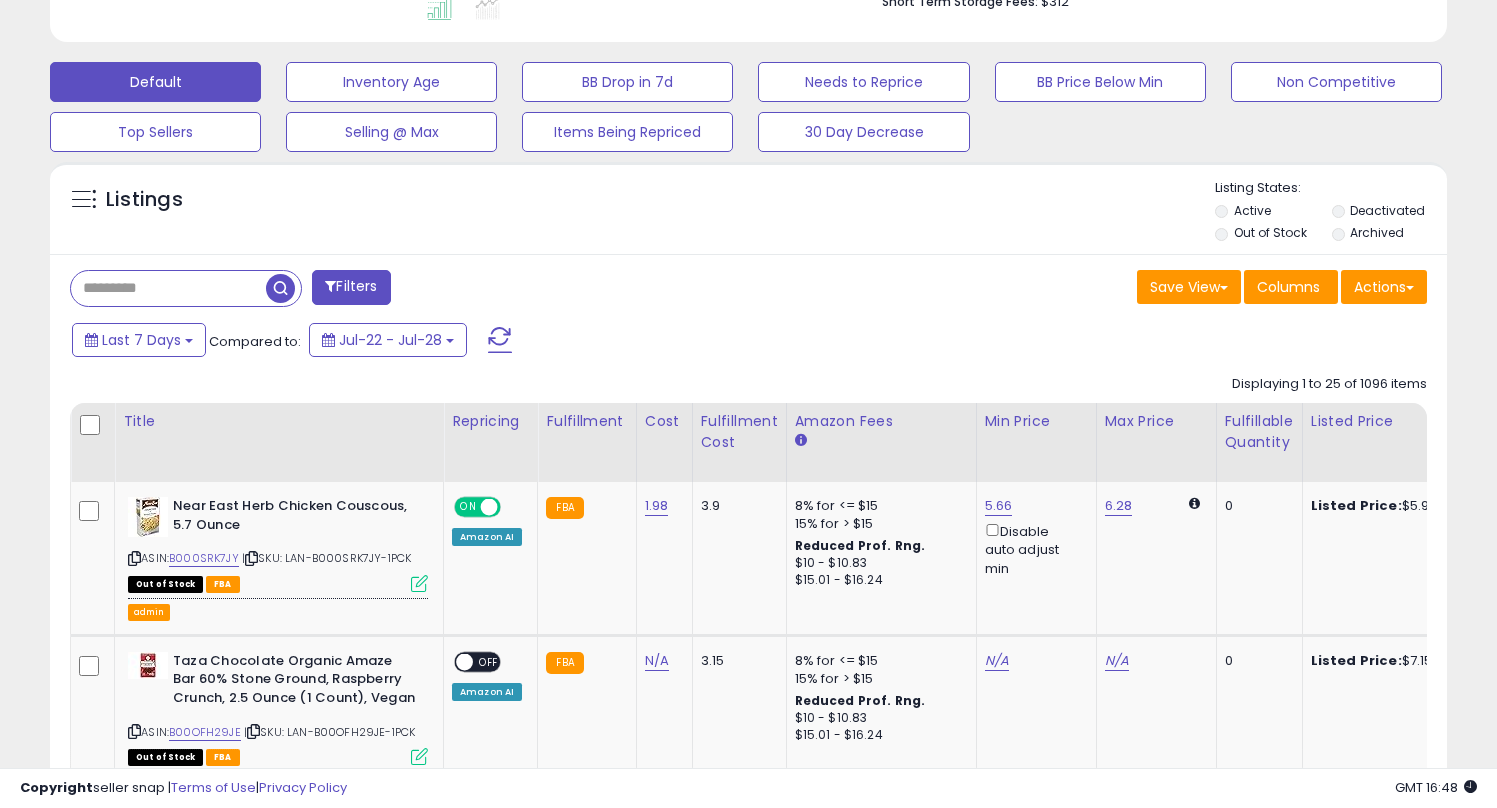 click at bounding box center [168, 288] 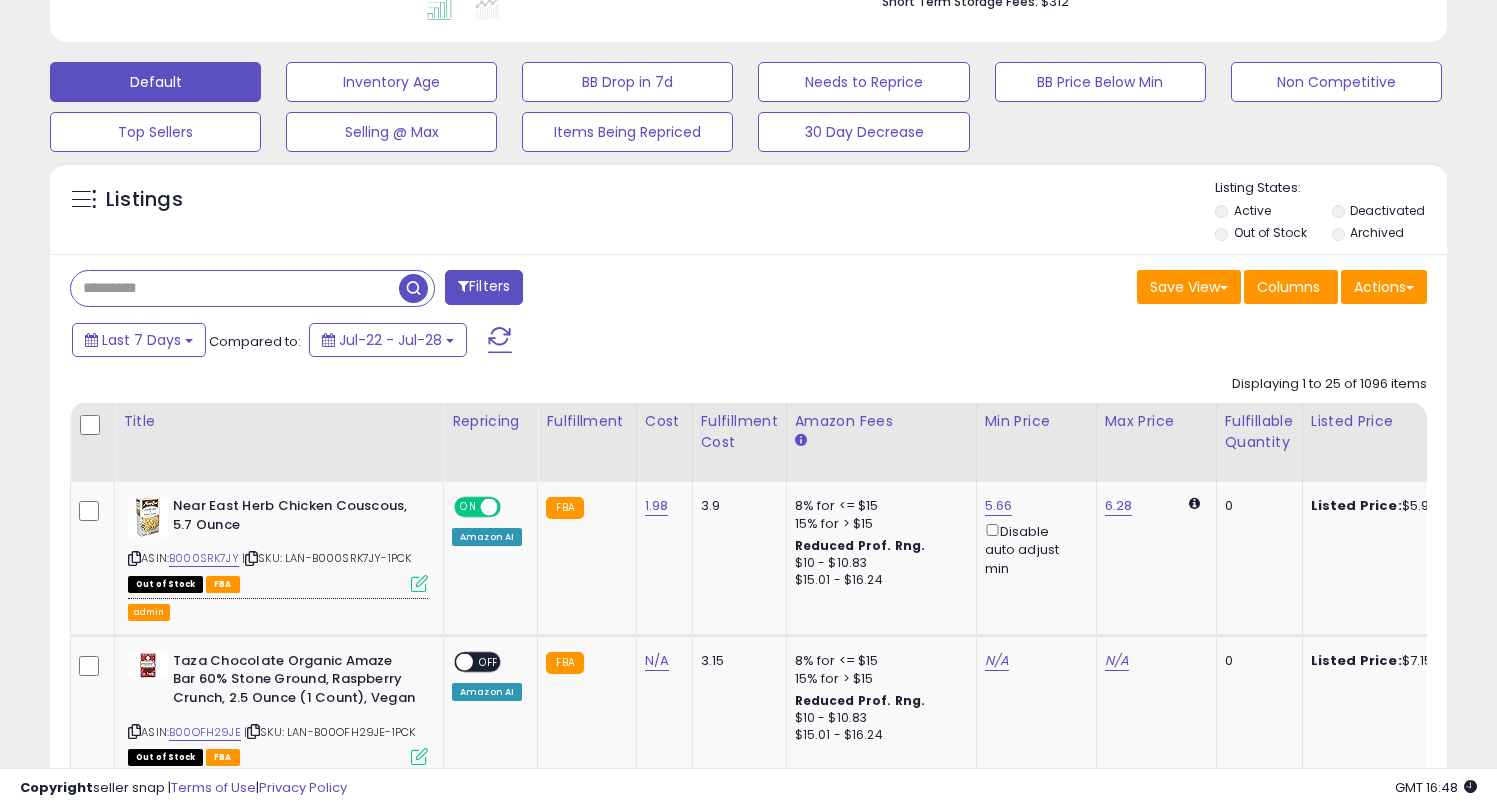 click at bounding box center [235, 288] 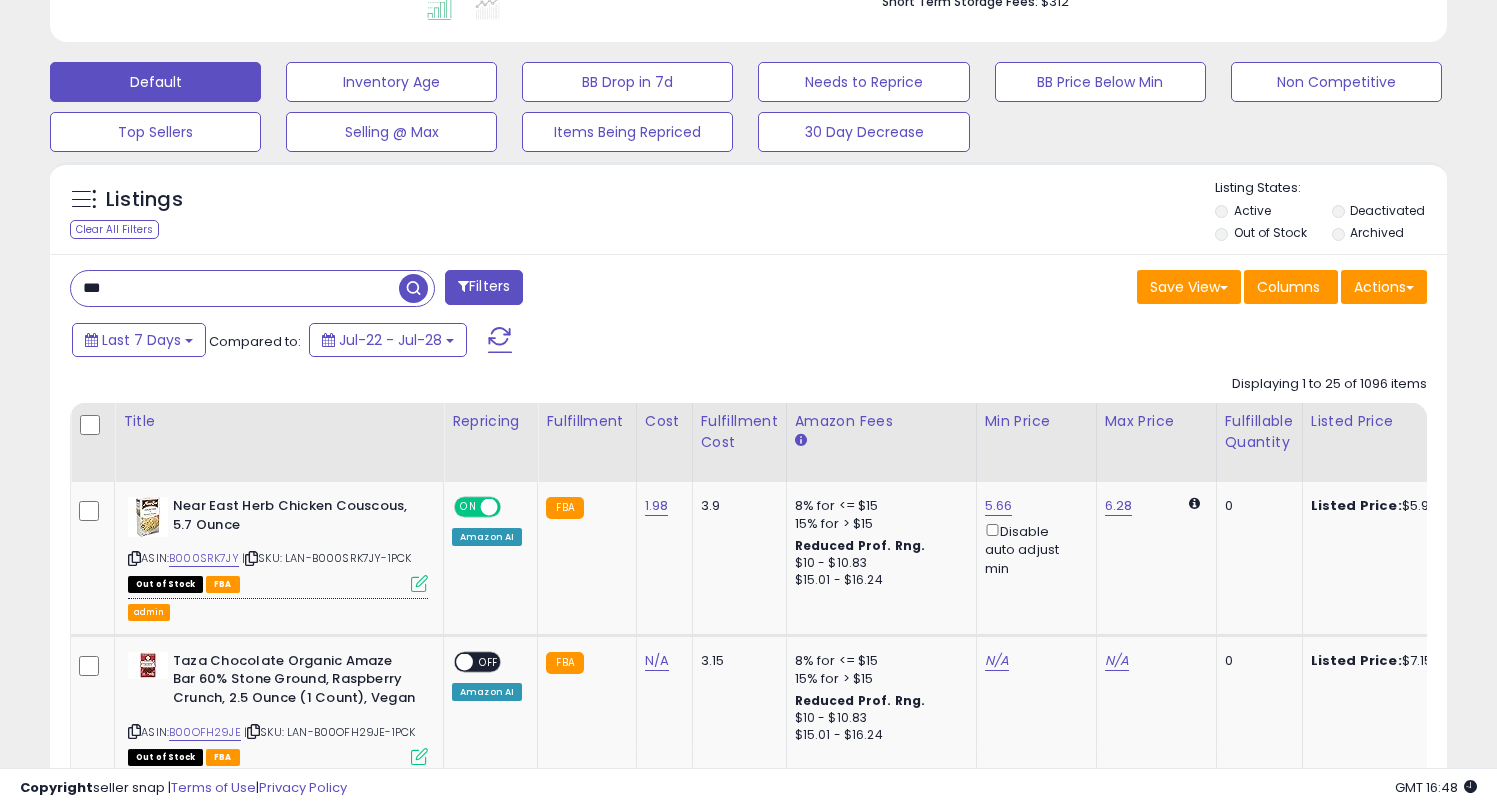 type on "***" 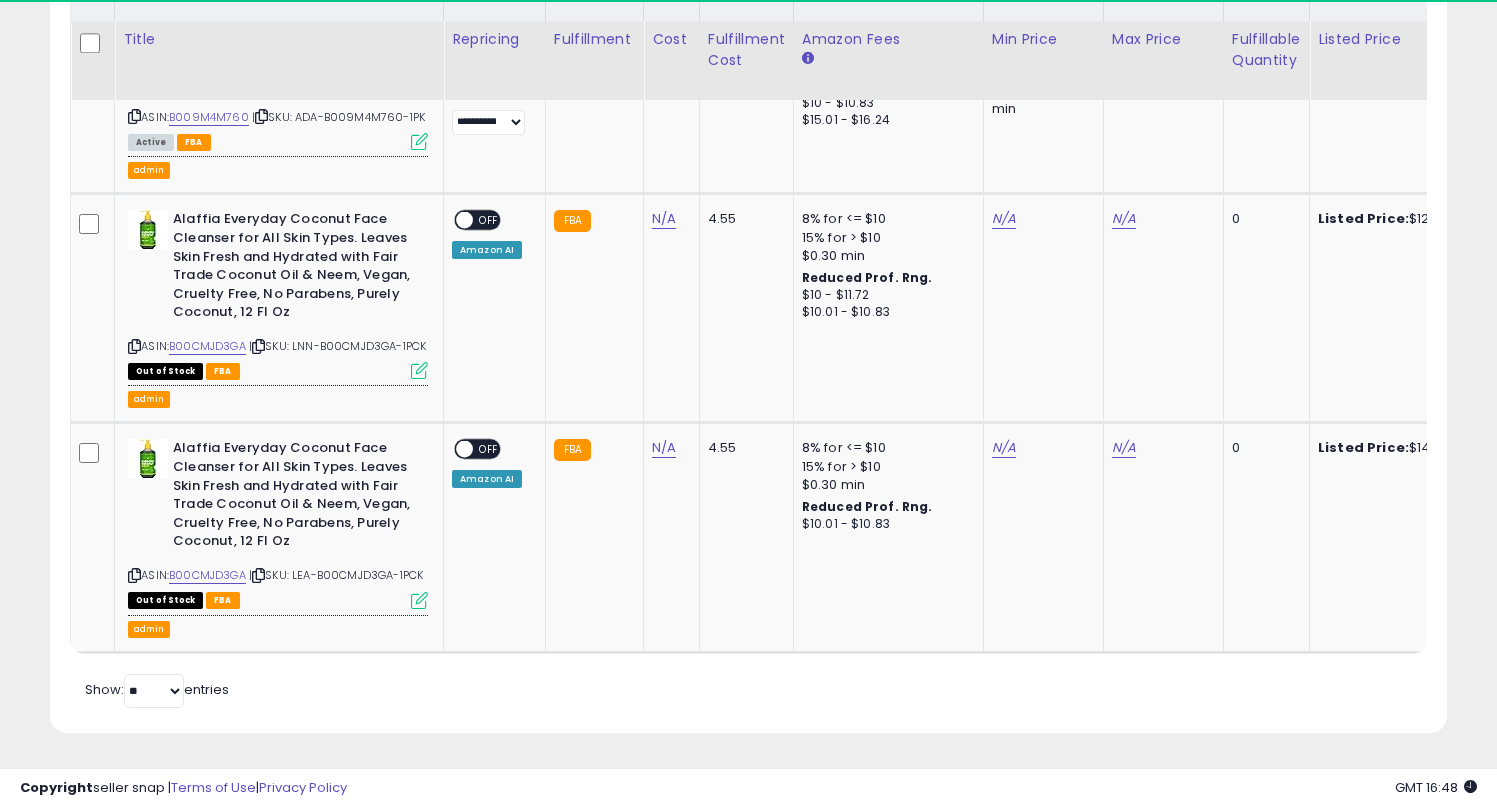 scroll, scrollTop: 1057, scrollLeft: 0, axis: vertical 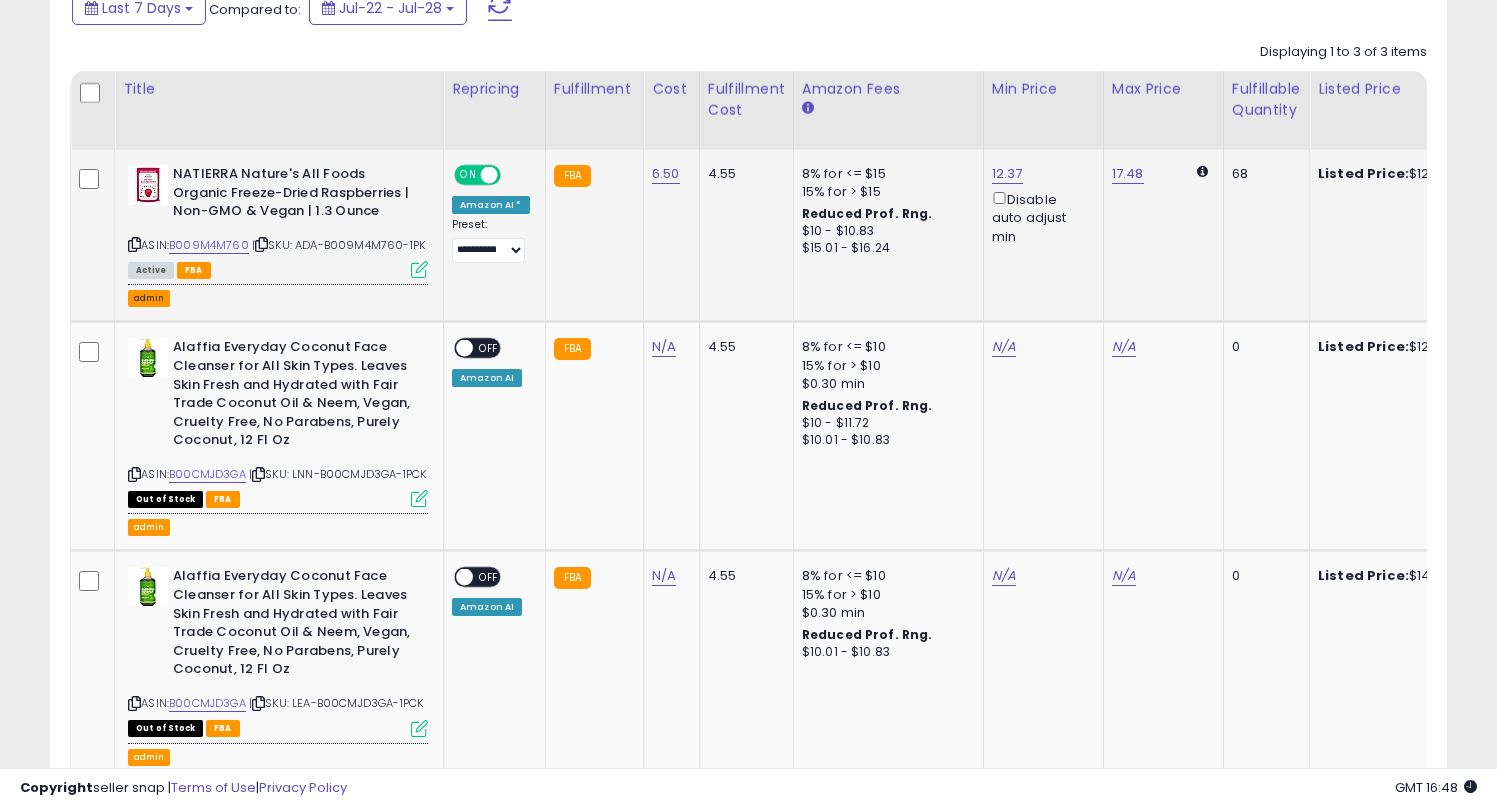 click on "admin" at bounding box center (149, 298) 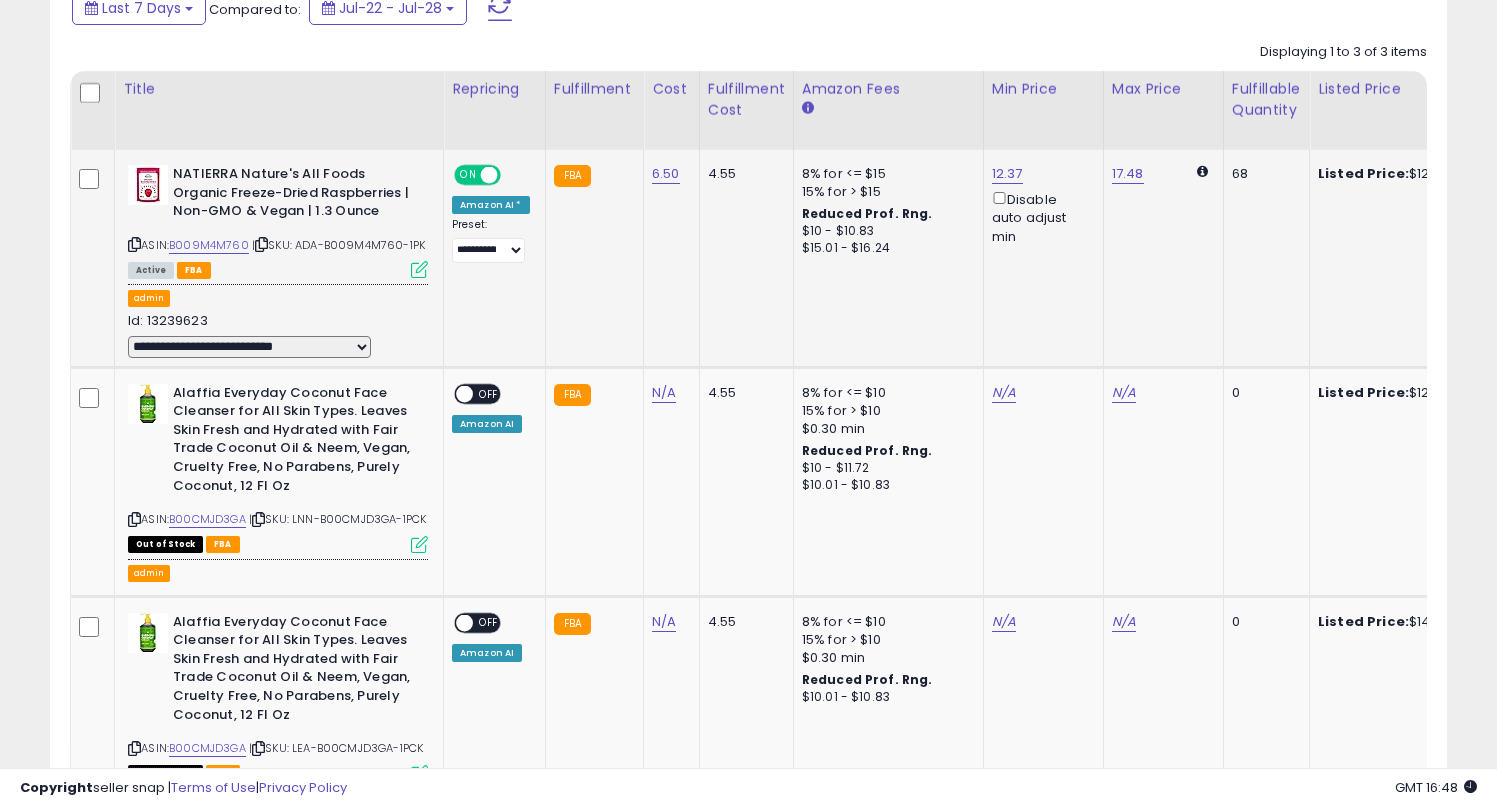 click on "**********" at bounding box center (249, 347) 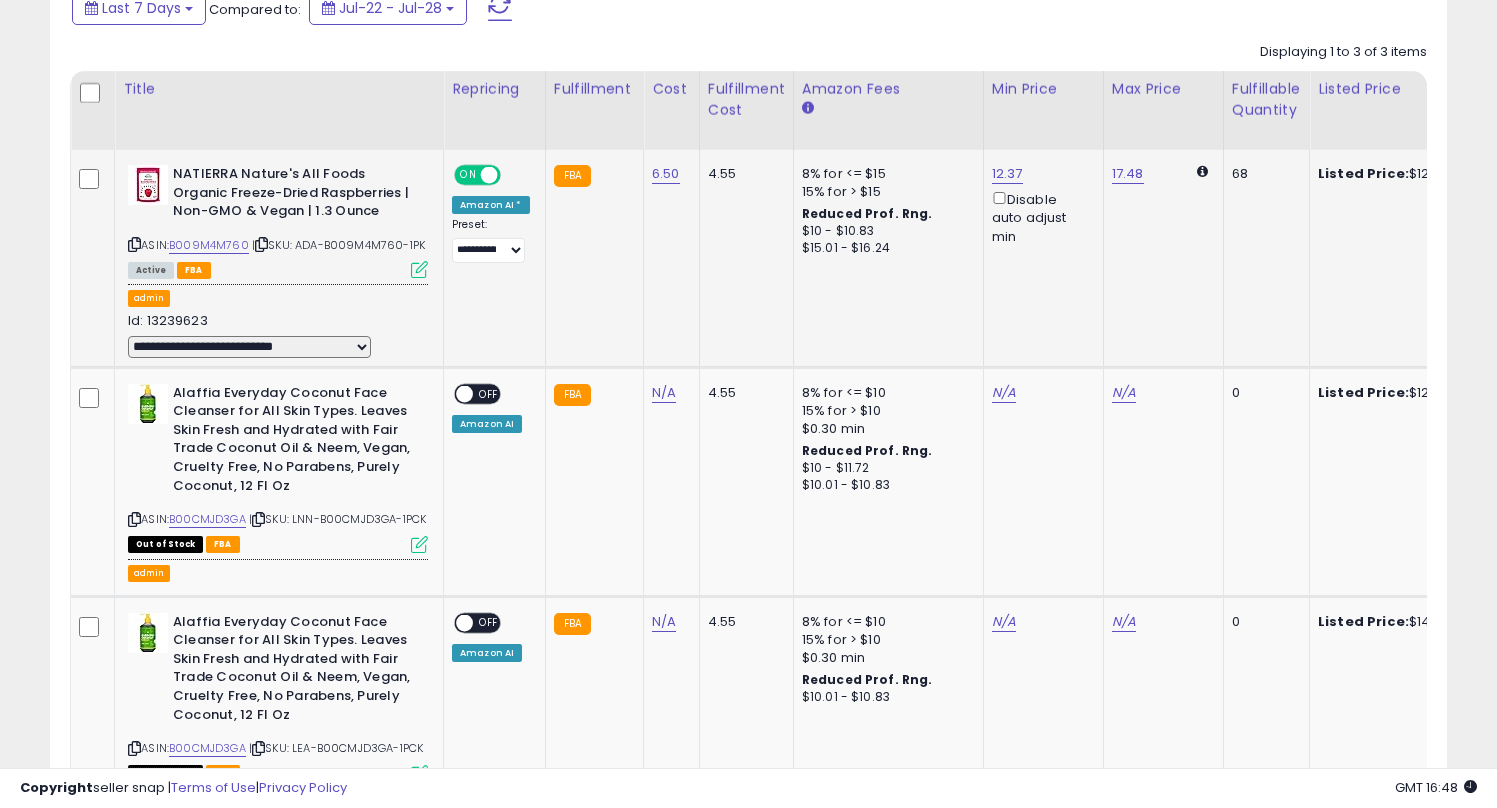 select on "**********" 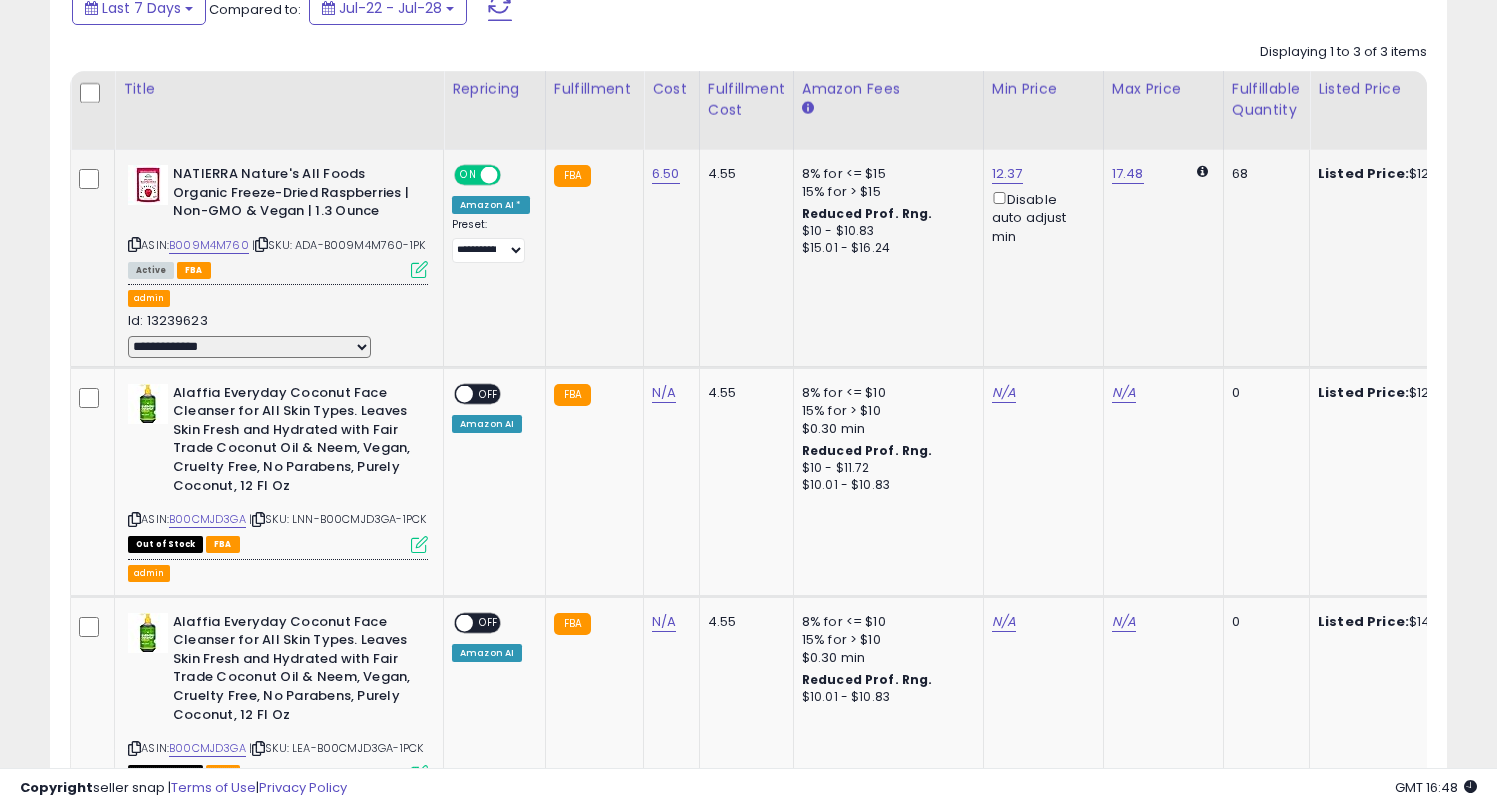 select 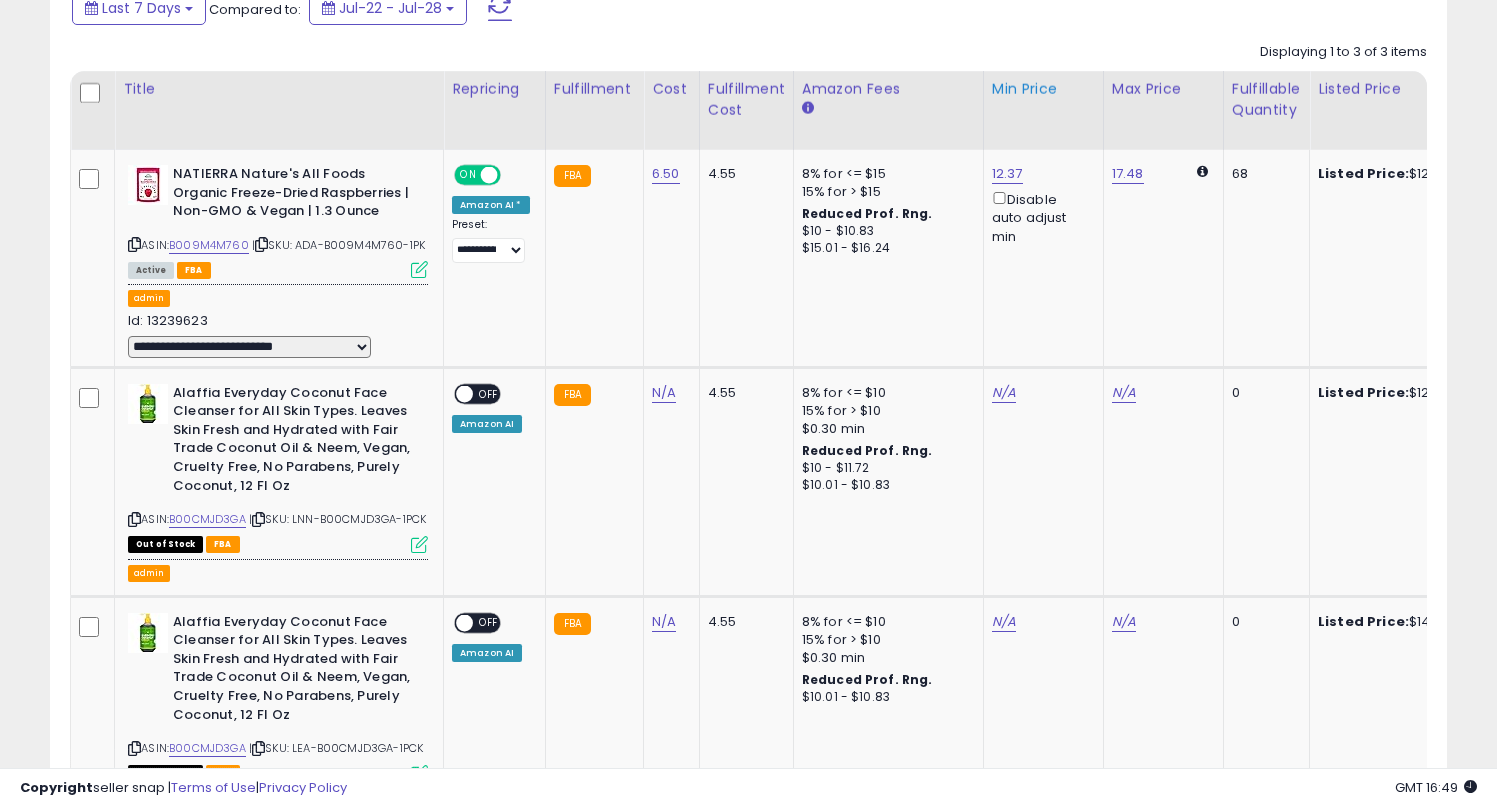 scroll, scrollTop: 0, scrollLeft: 55, axis: horizontal 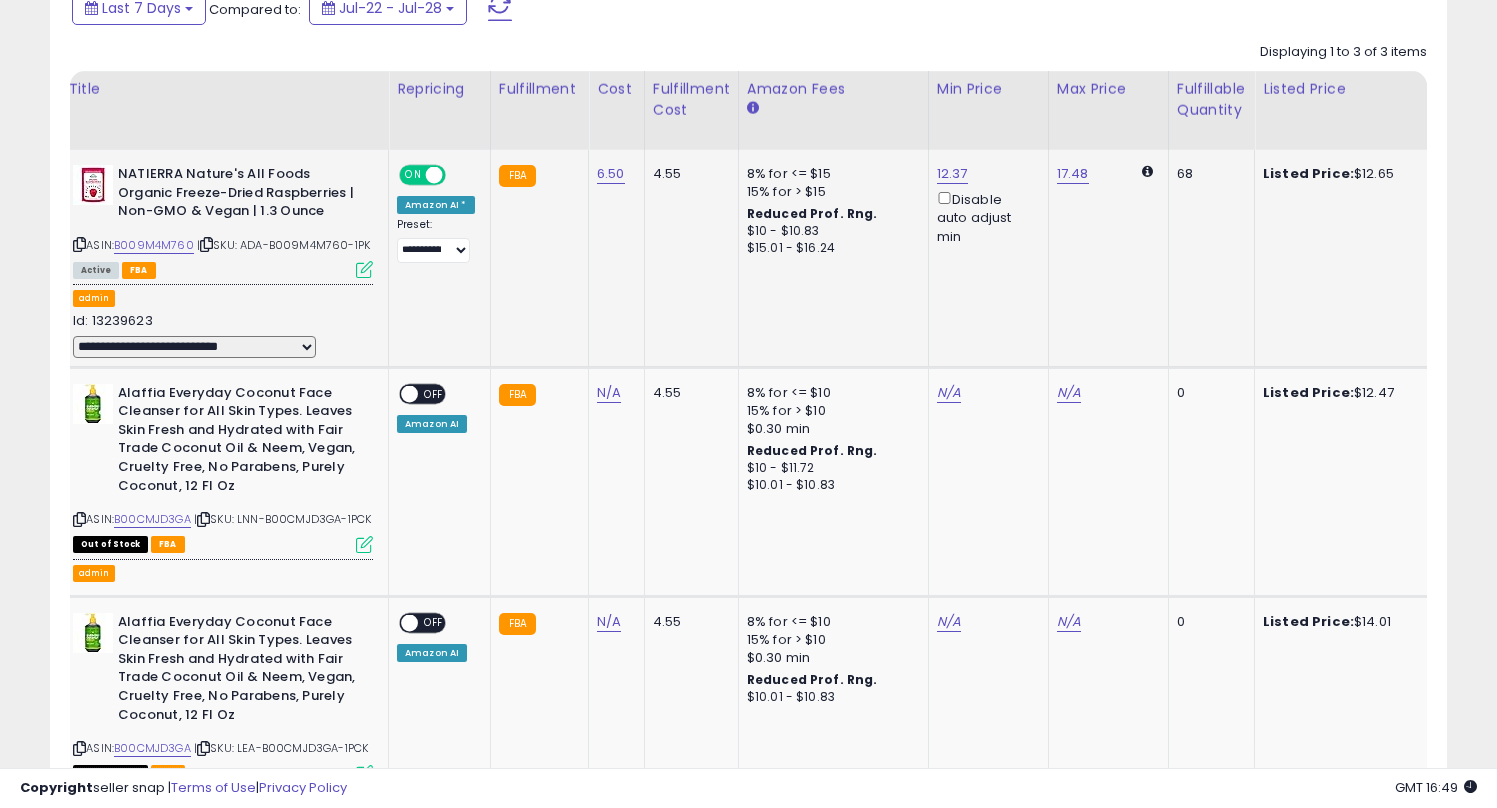 click on "**********" at bounding box center (194, 347) 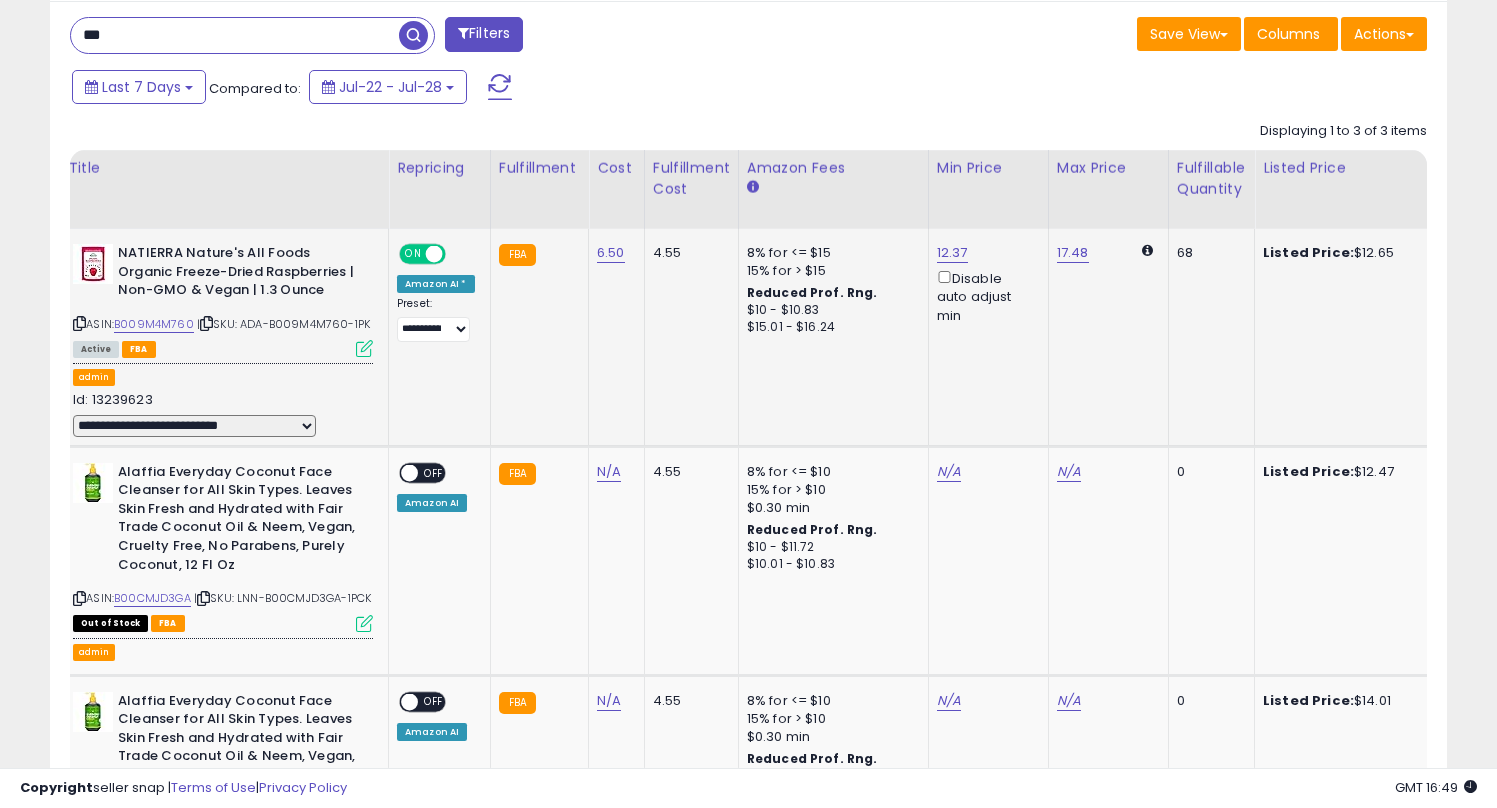 scroll, scrollTop: 556, scrollLeft: 0, axis: vertical 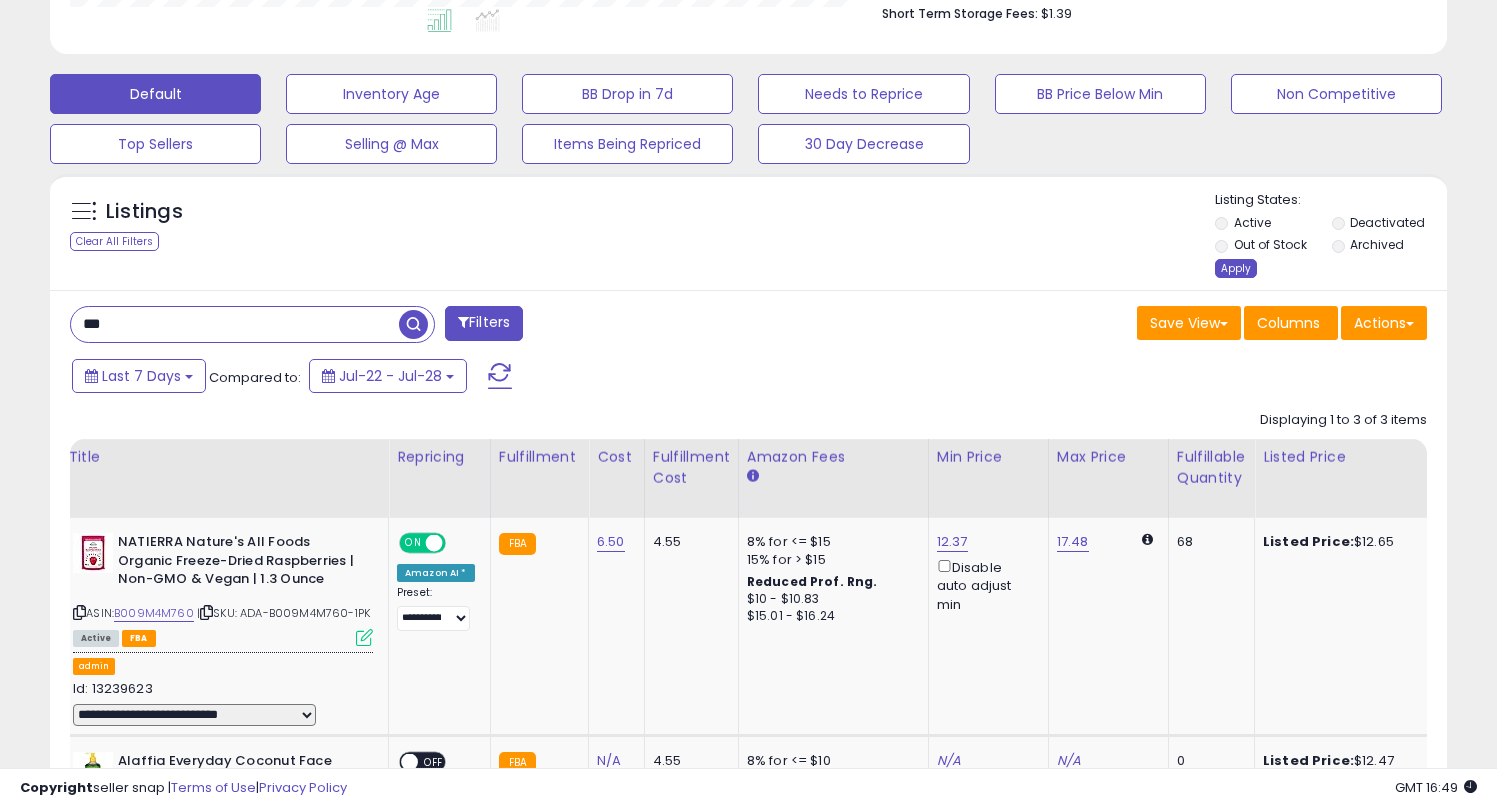 click on "Apply" at bounding box center [1236, 268] 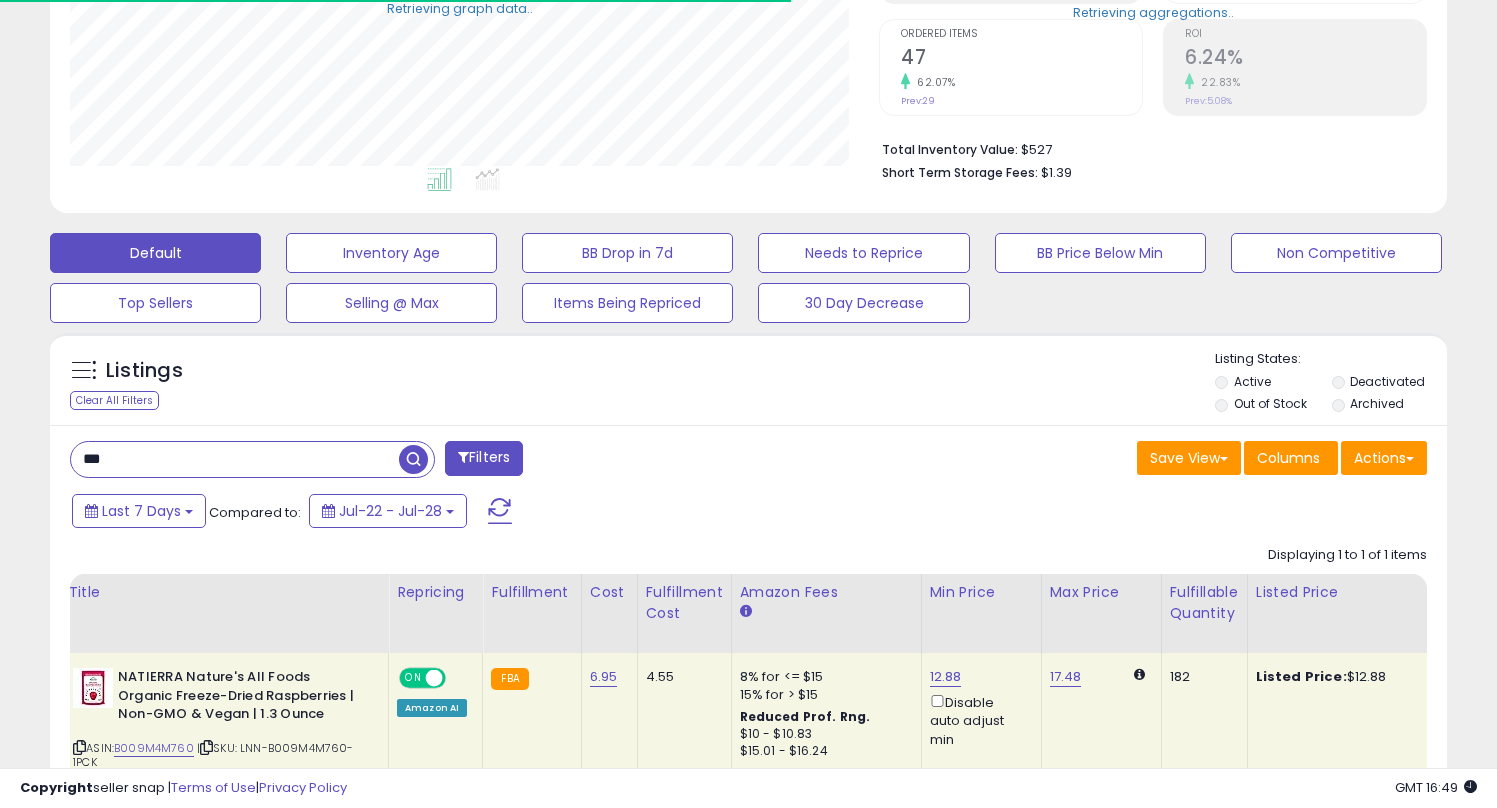 scroll, scrollTop: 556, scrollLeft: 0, axis: vertical 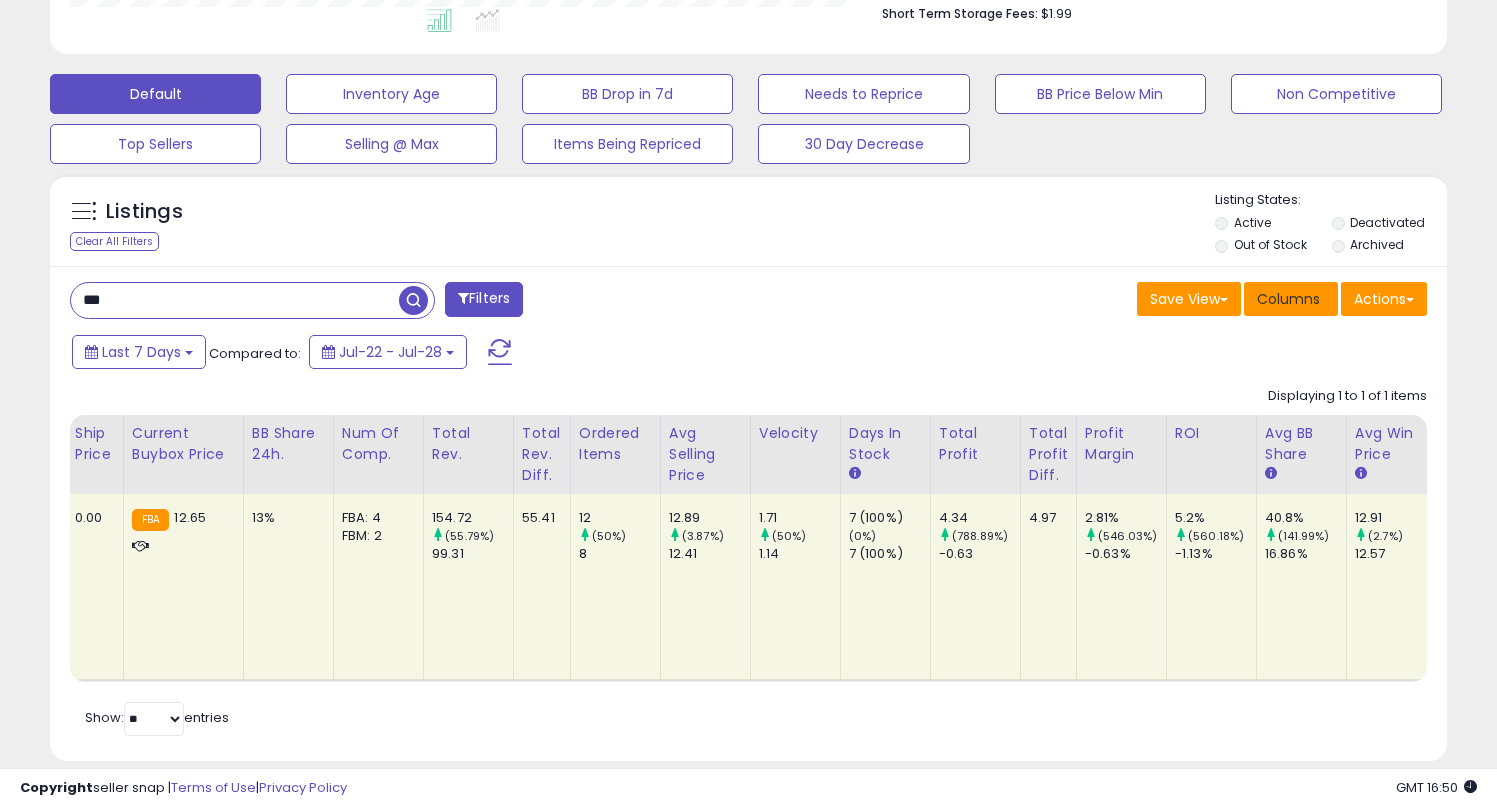 click on "Columns" at bounding box center [1291, 299] 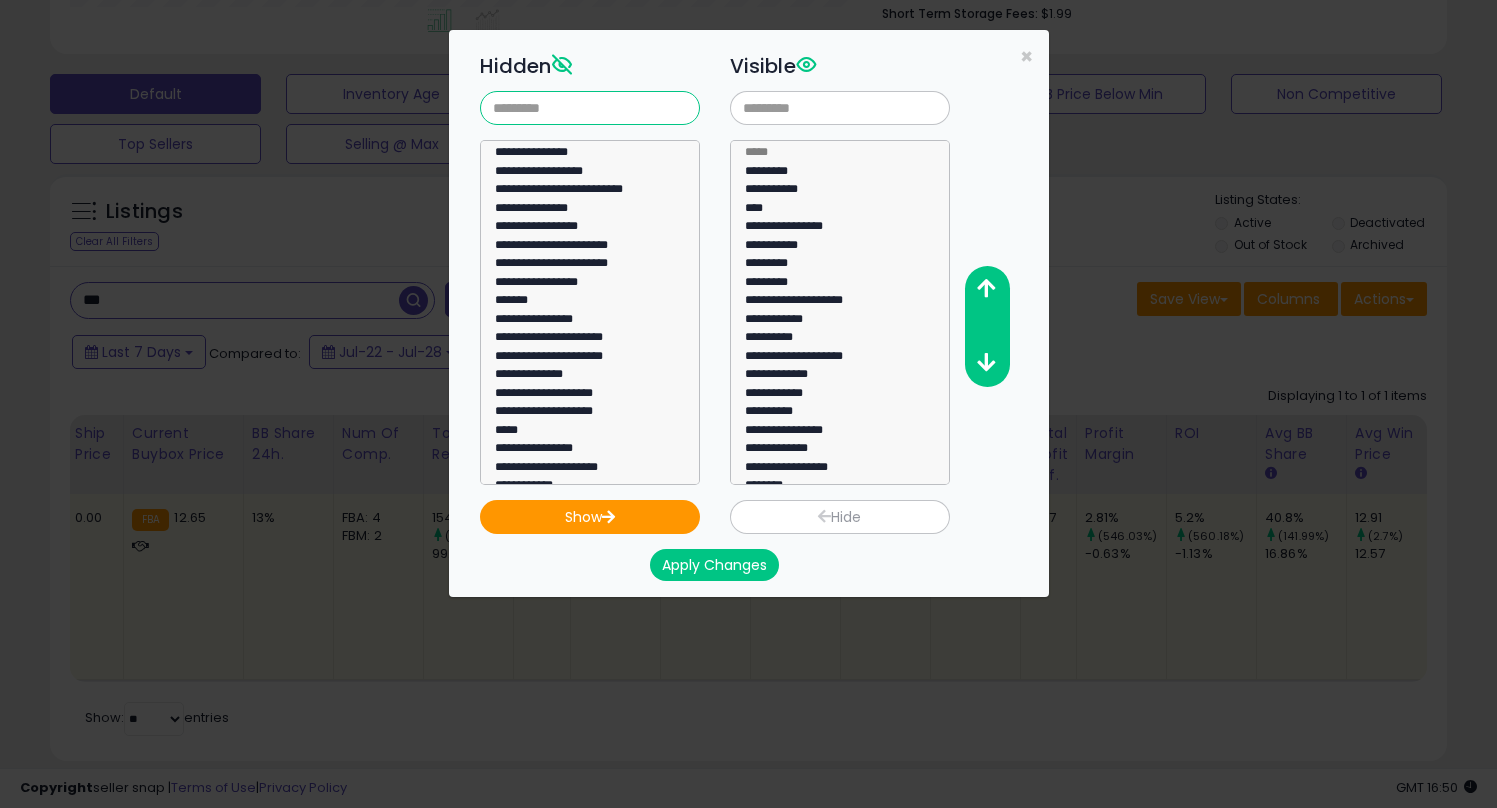 click at bounding box center [590, 108] 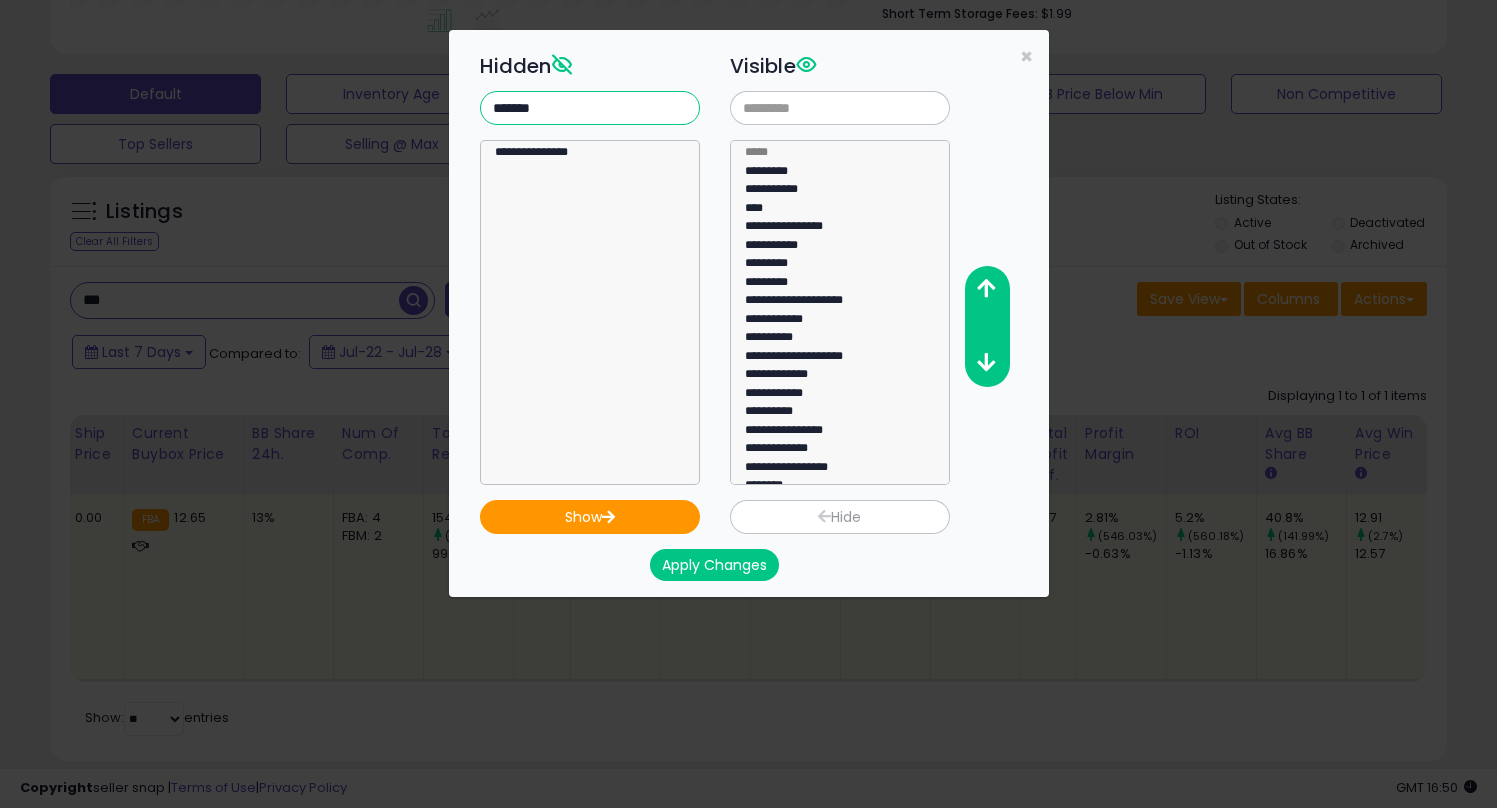 type on "*******" 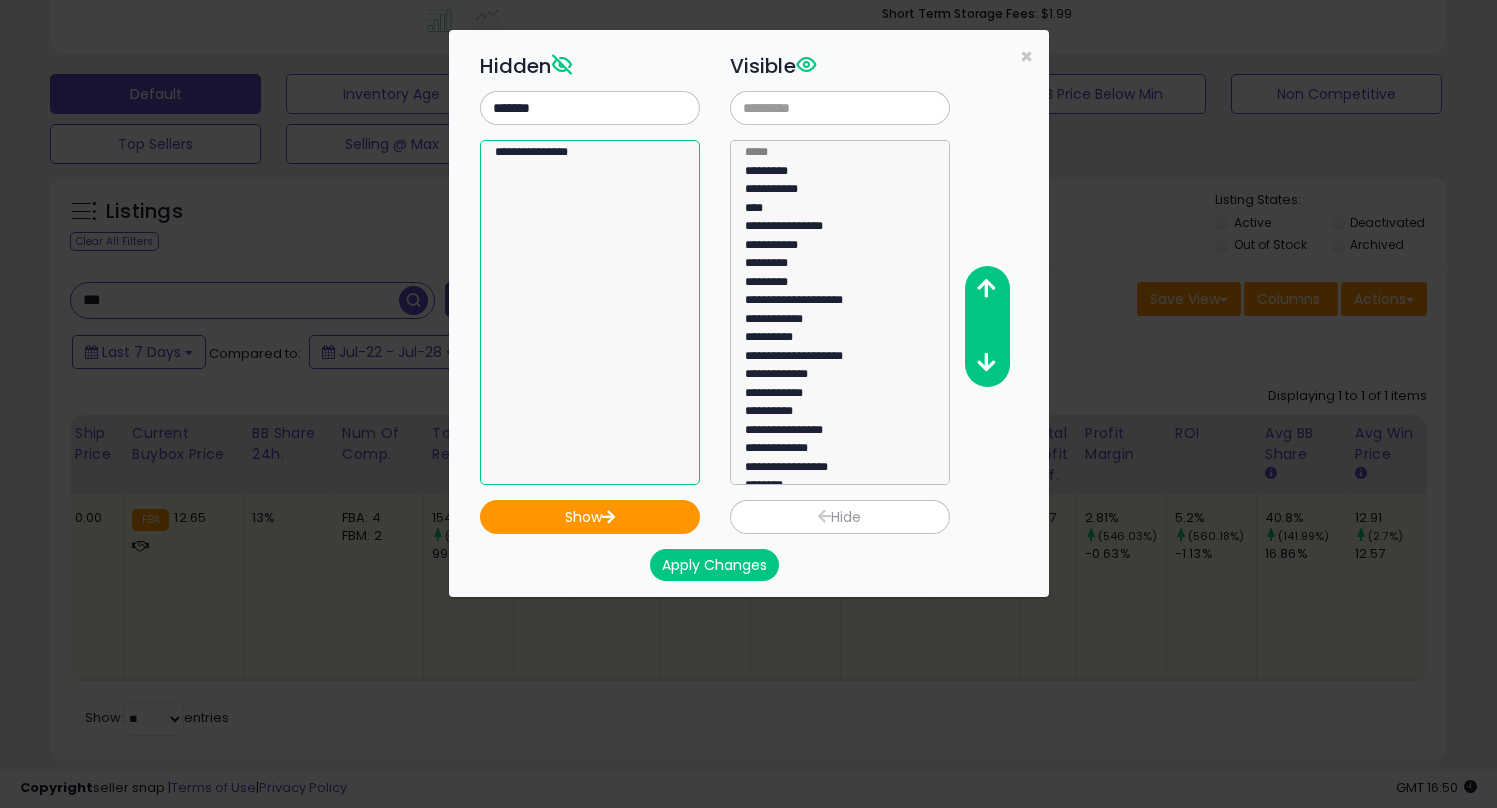 select on "**********" 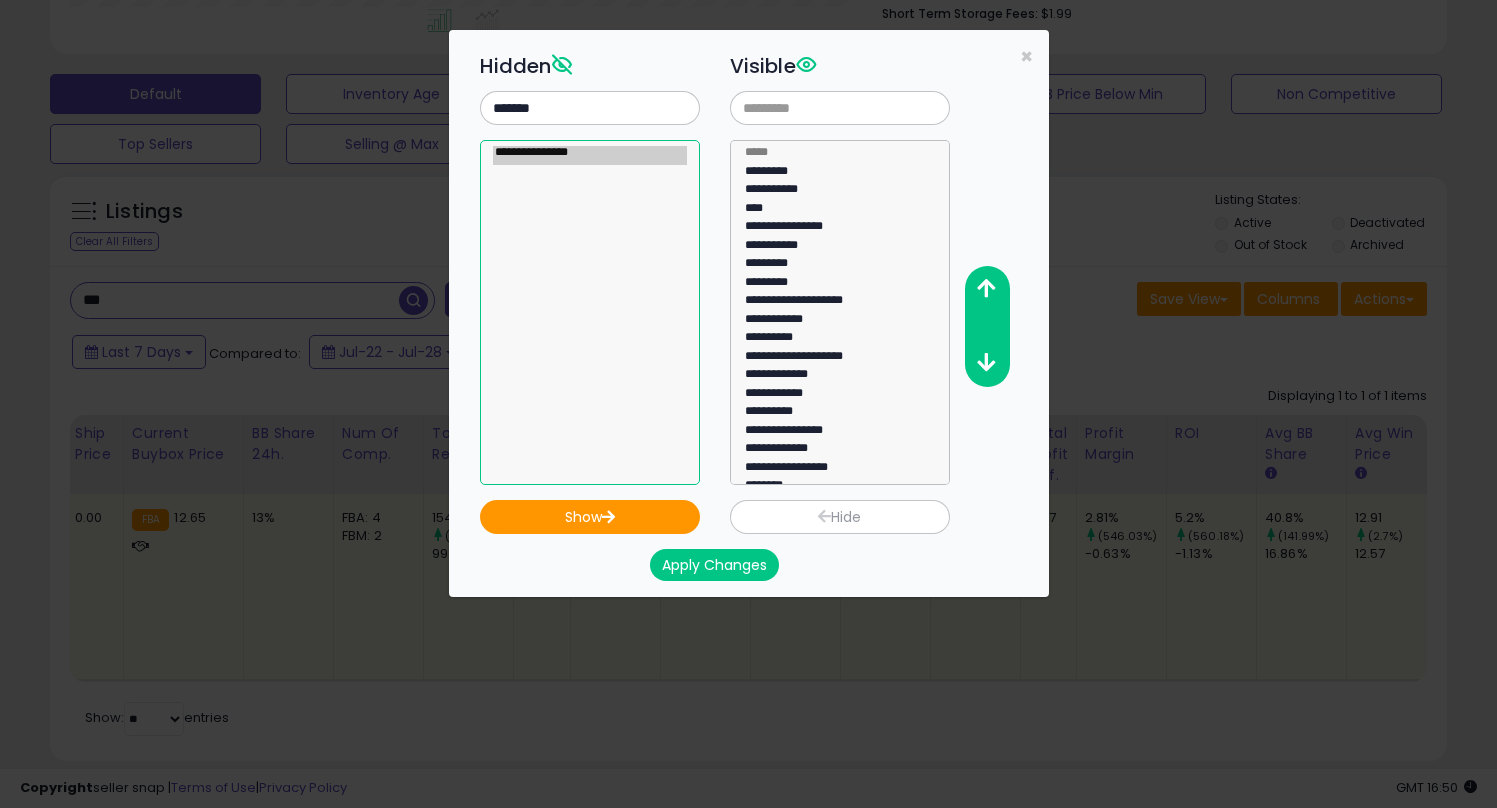 click on "**********" 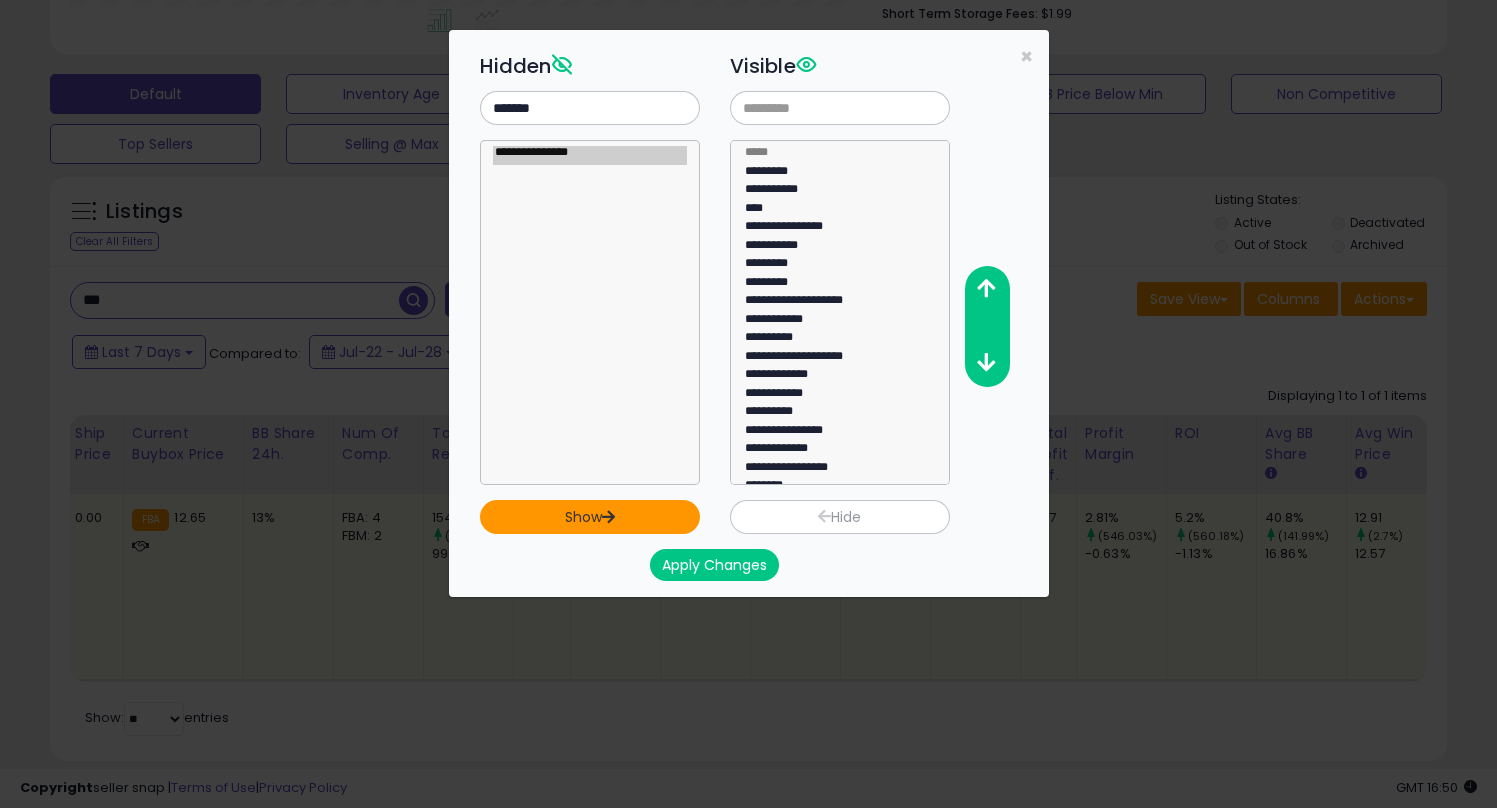 click on "Show" at bounding box center (590, 517) 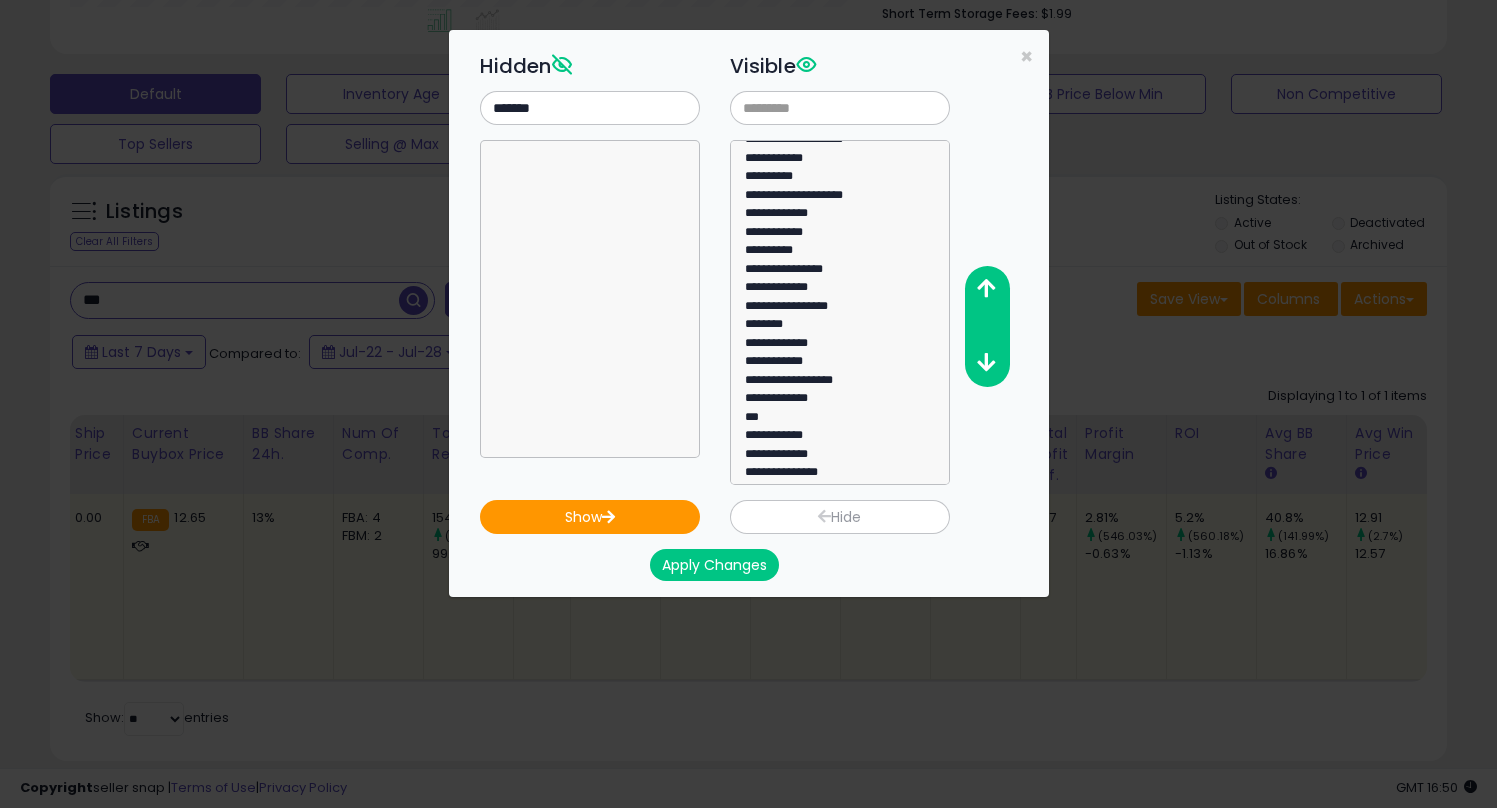 click on "Apply Changes" at bounding box center (714, 565) 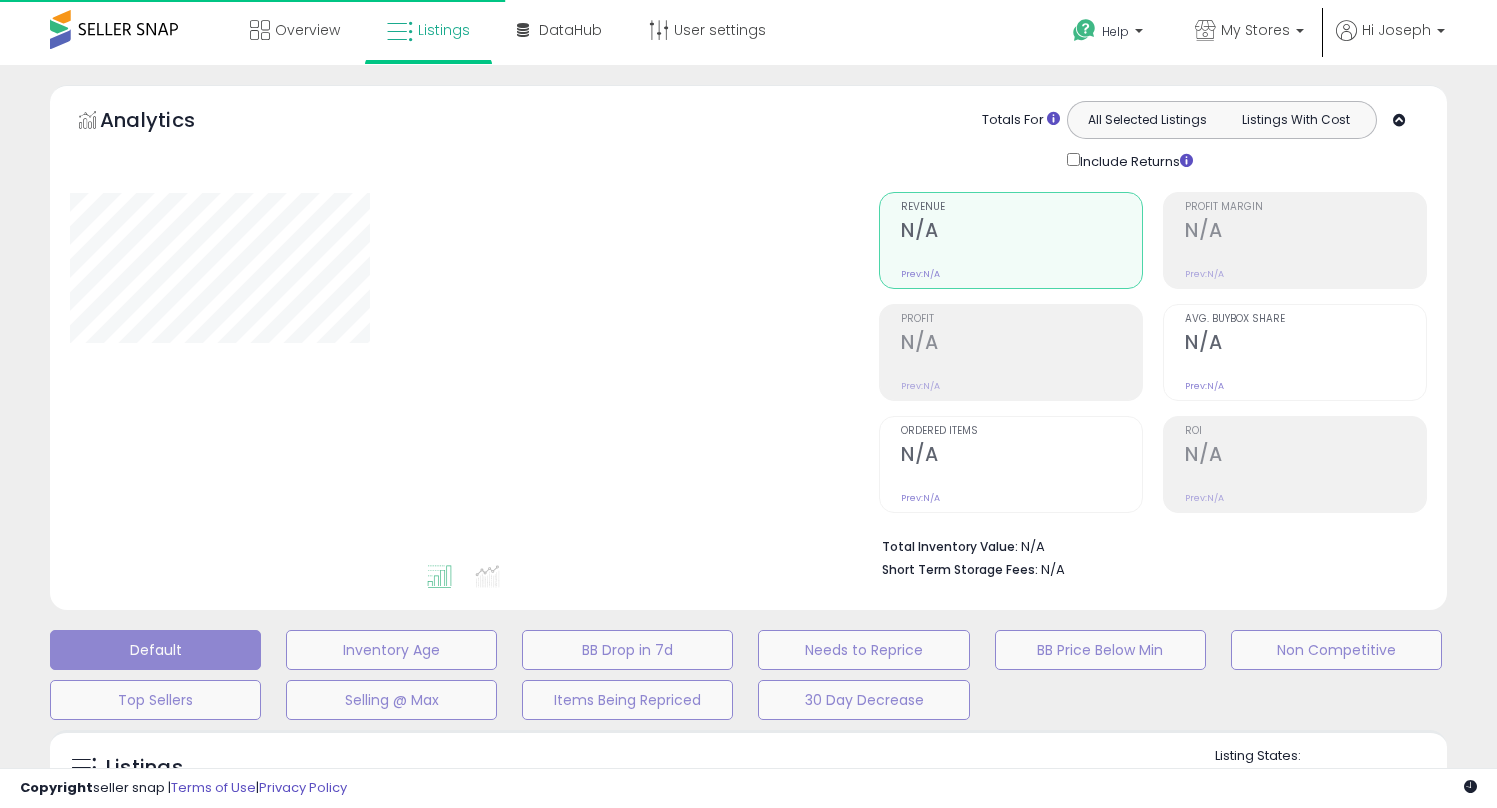 scroll, scrollTop: 418, scrollLeft: 0, axis: vertical 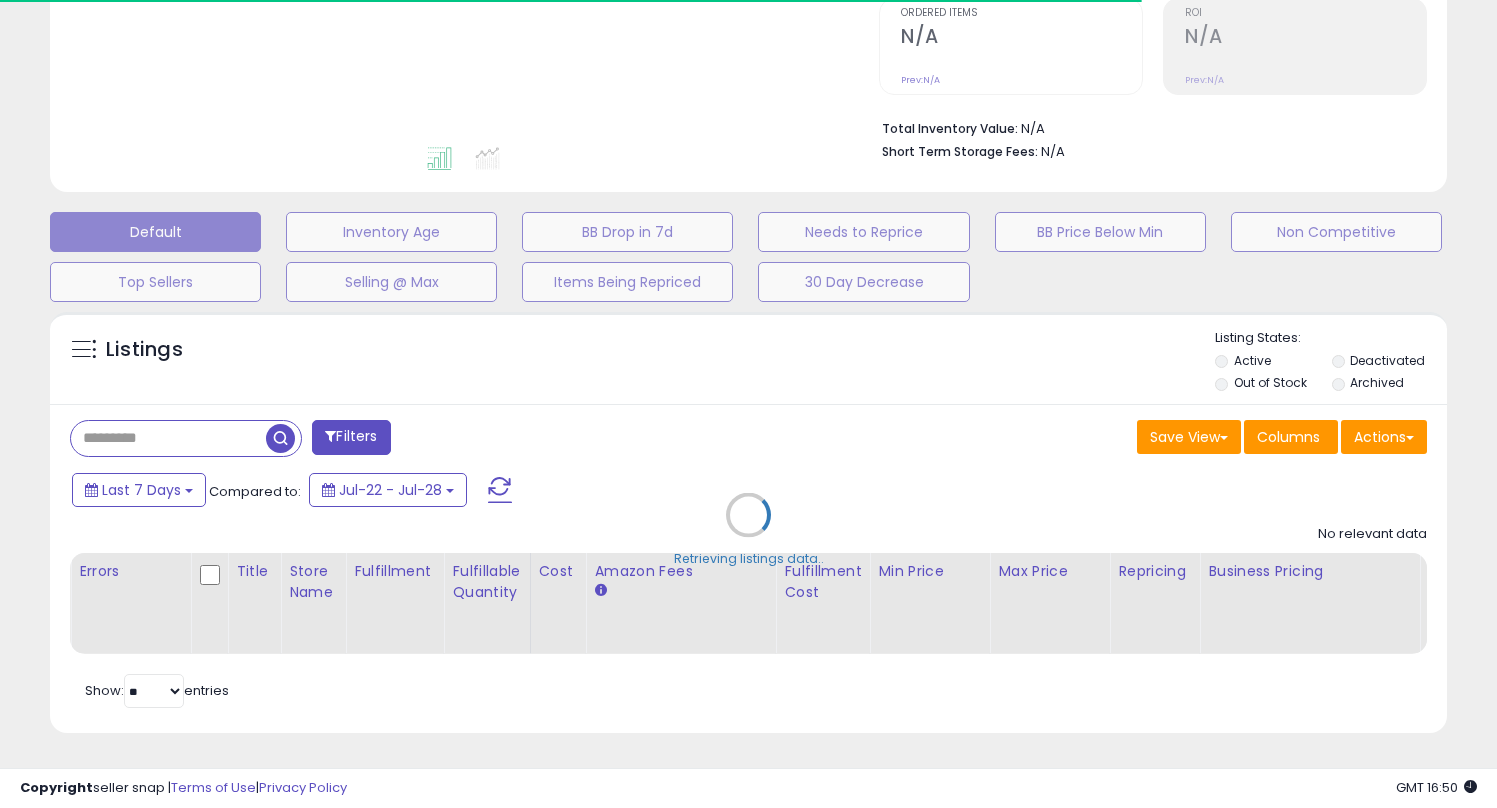 type on "***" 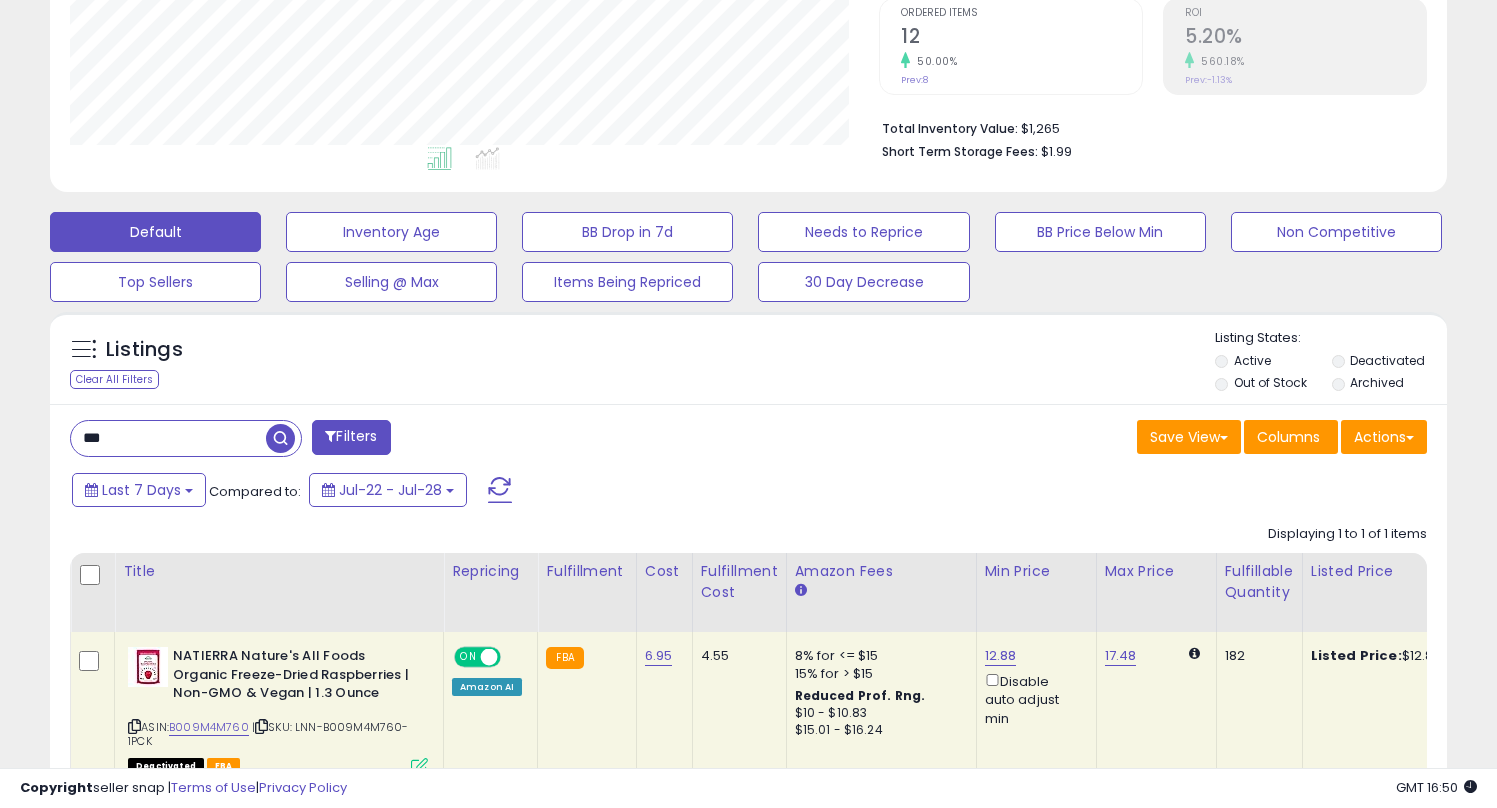 scroll, scrollTop: 999590, scrollLeft: 999191, axis: both 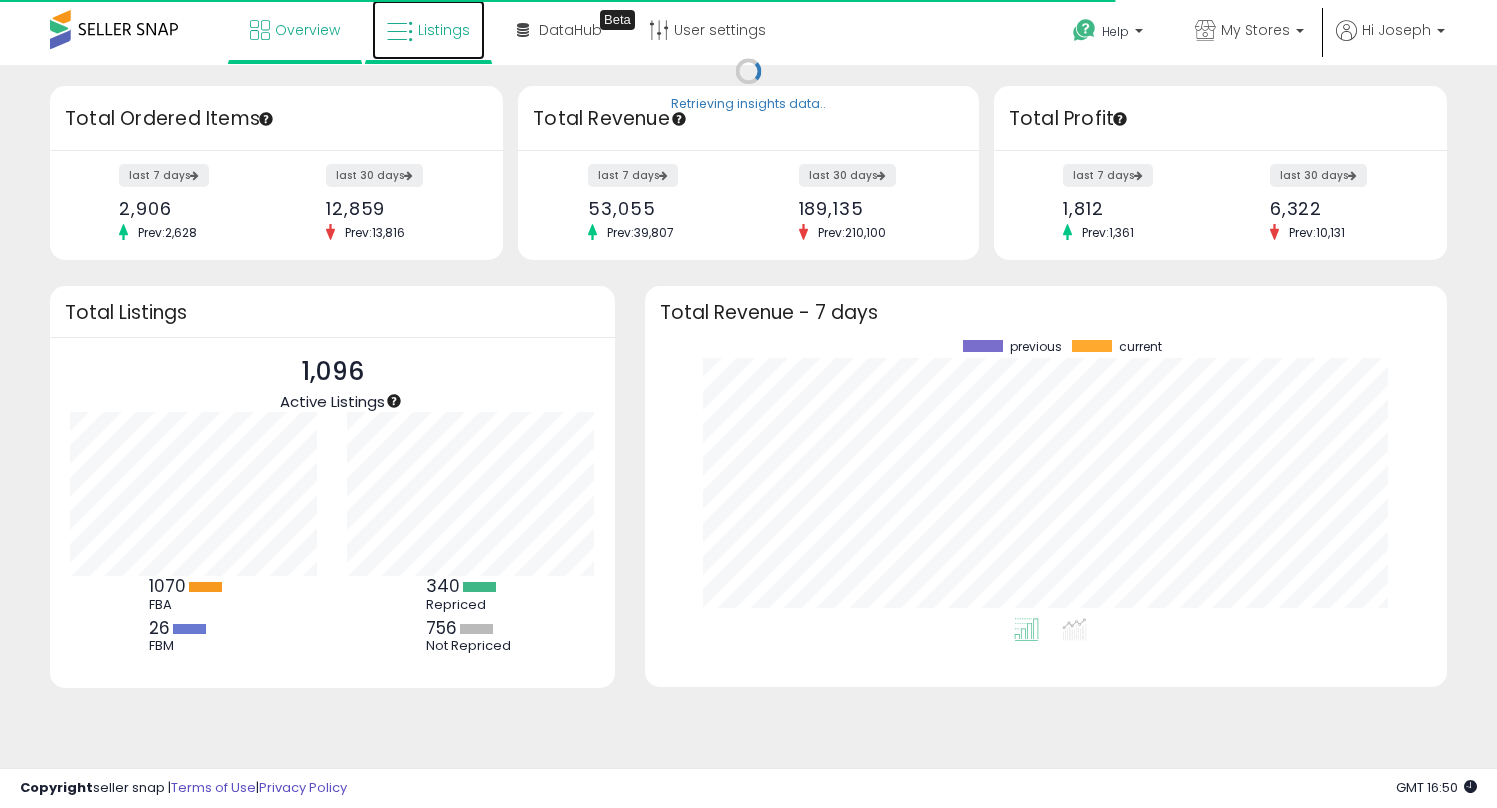 click on "Listings" at bounding box center [428, 30] 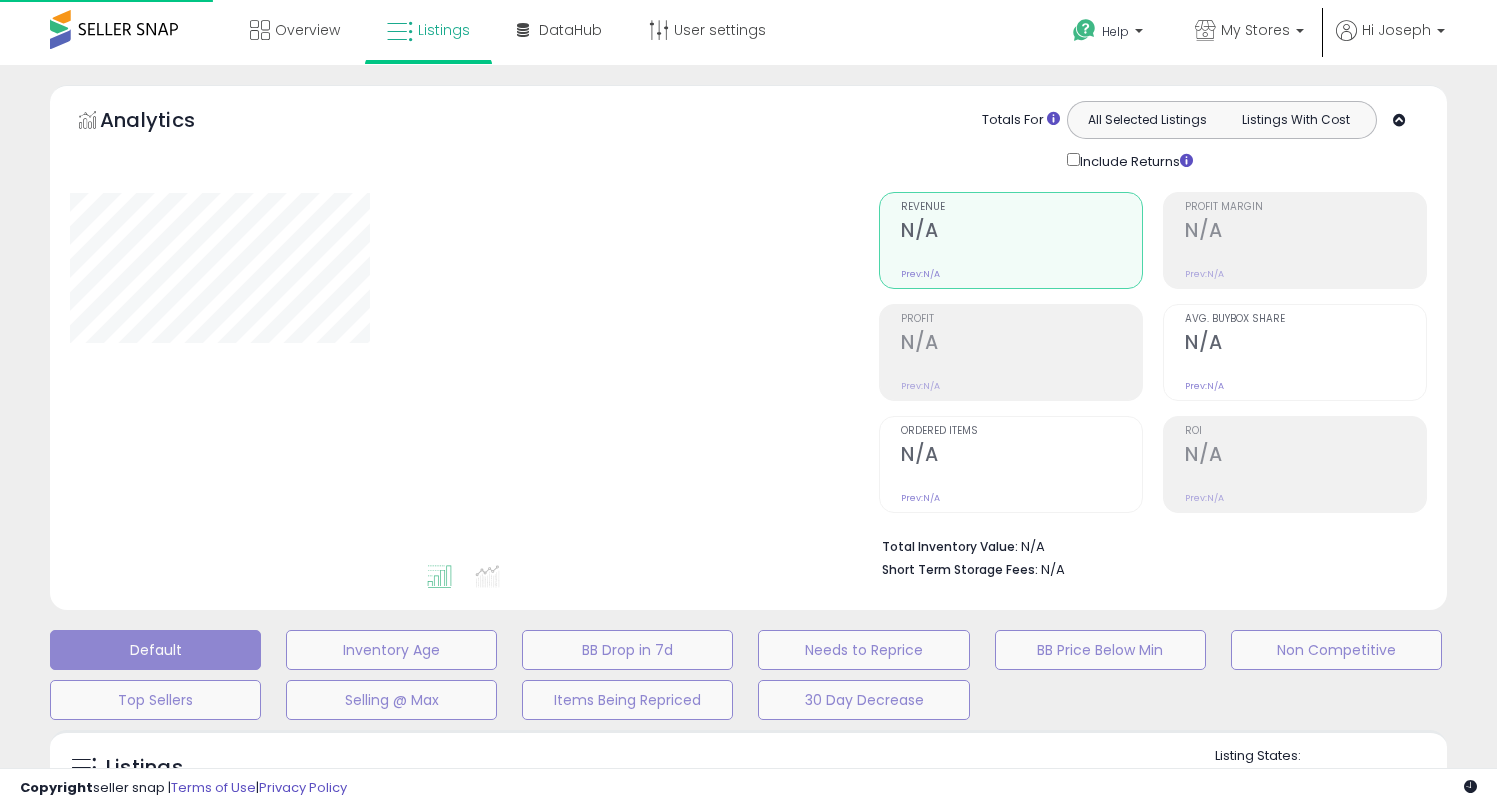 scroll, scrollTop: 0, scrollLeft: 0, axis: both 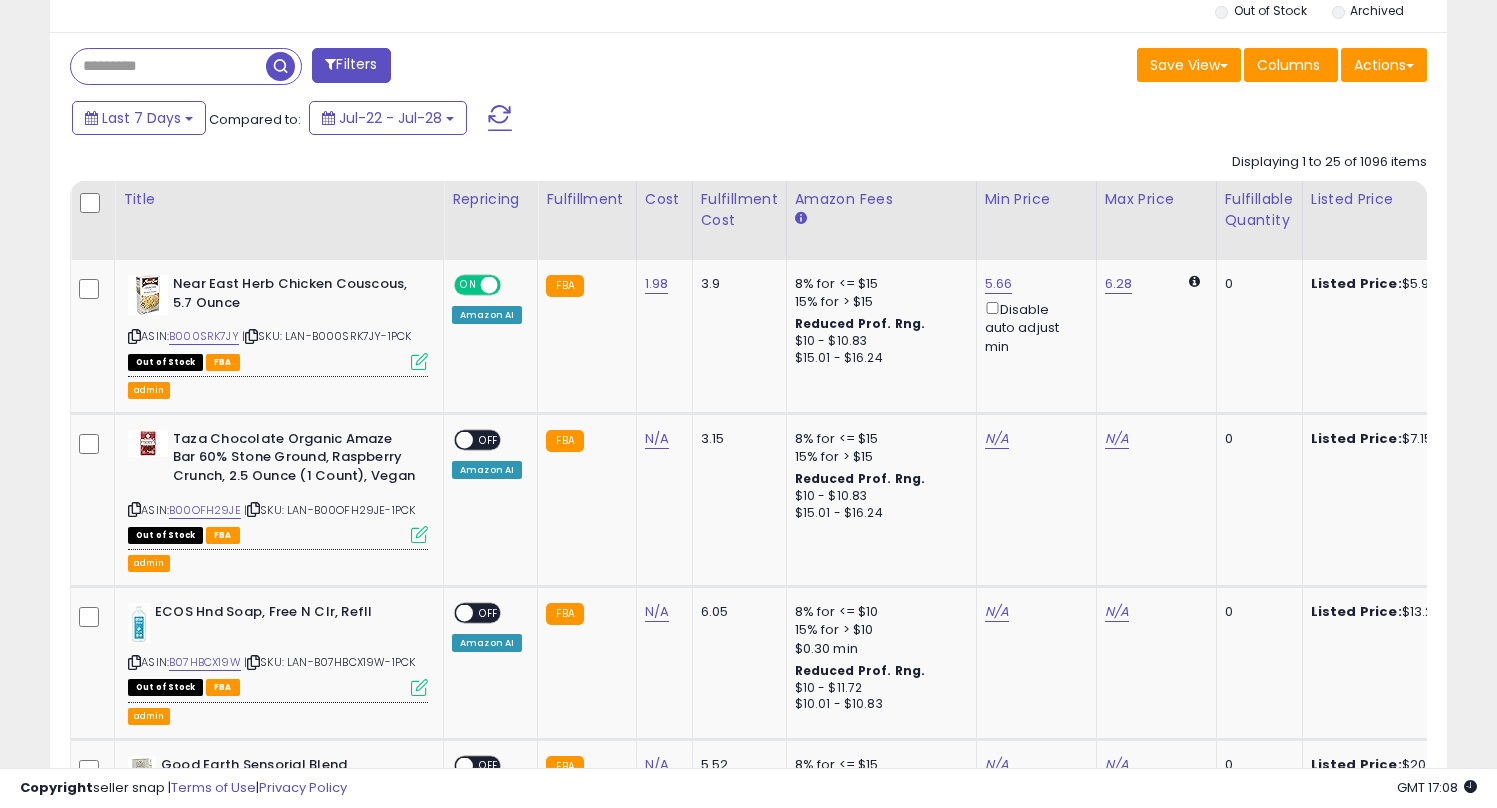 click at bounding box center [186, 66] 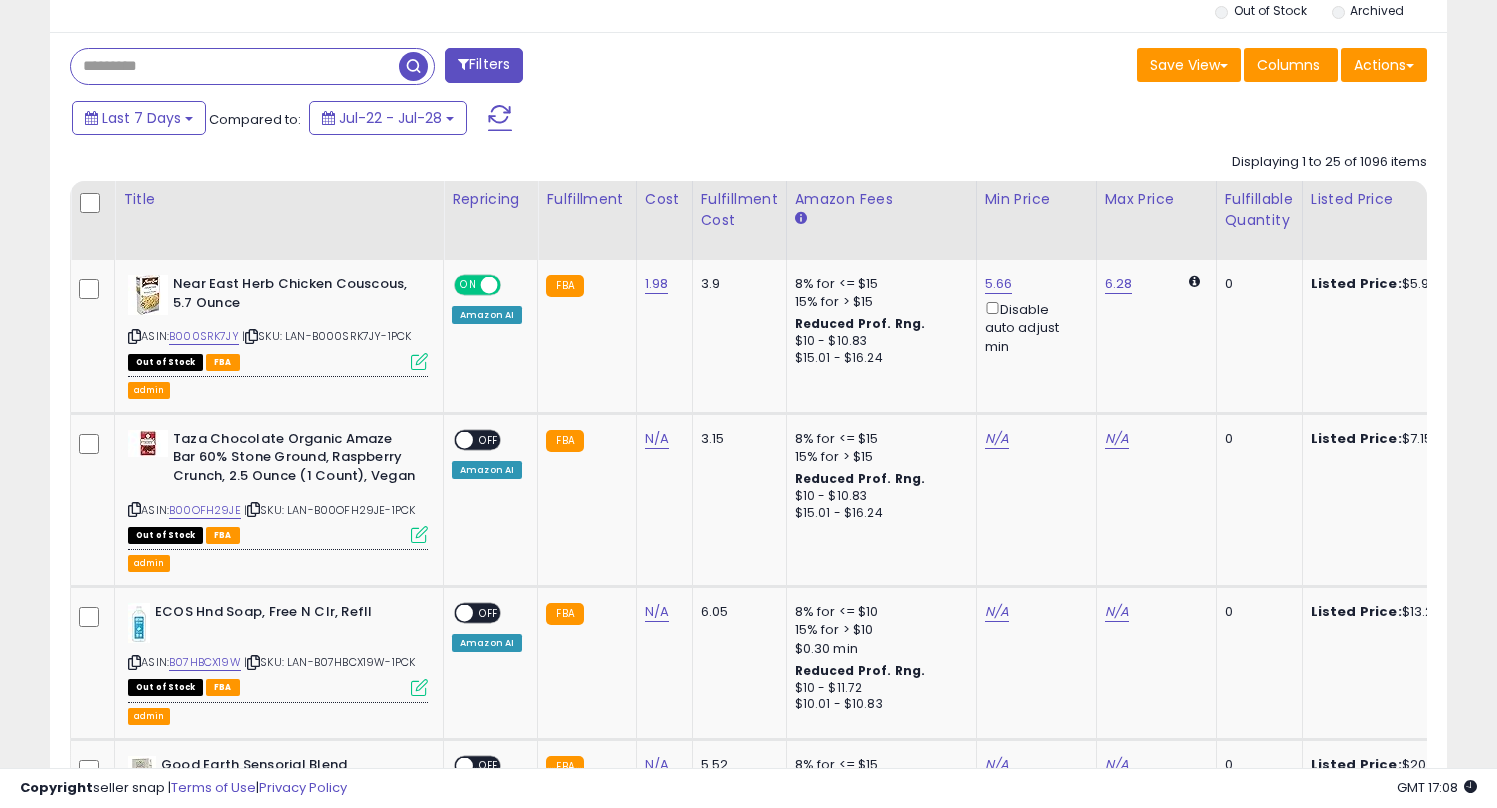 paste on "**********" 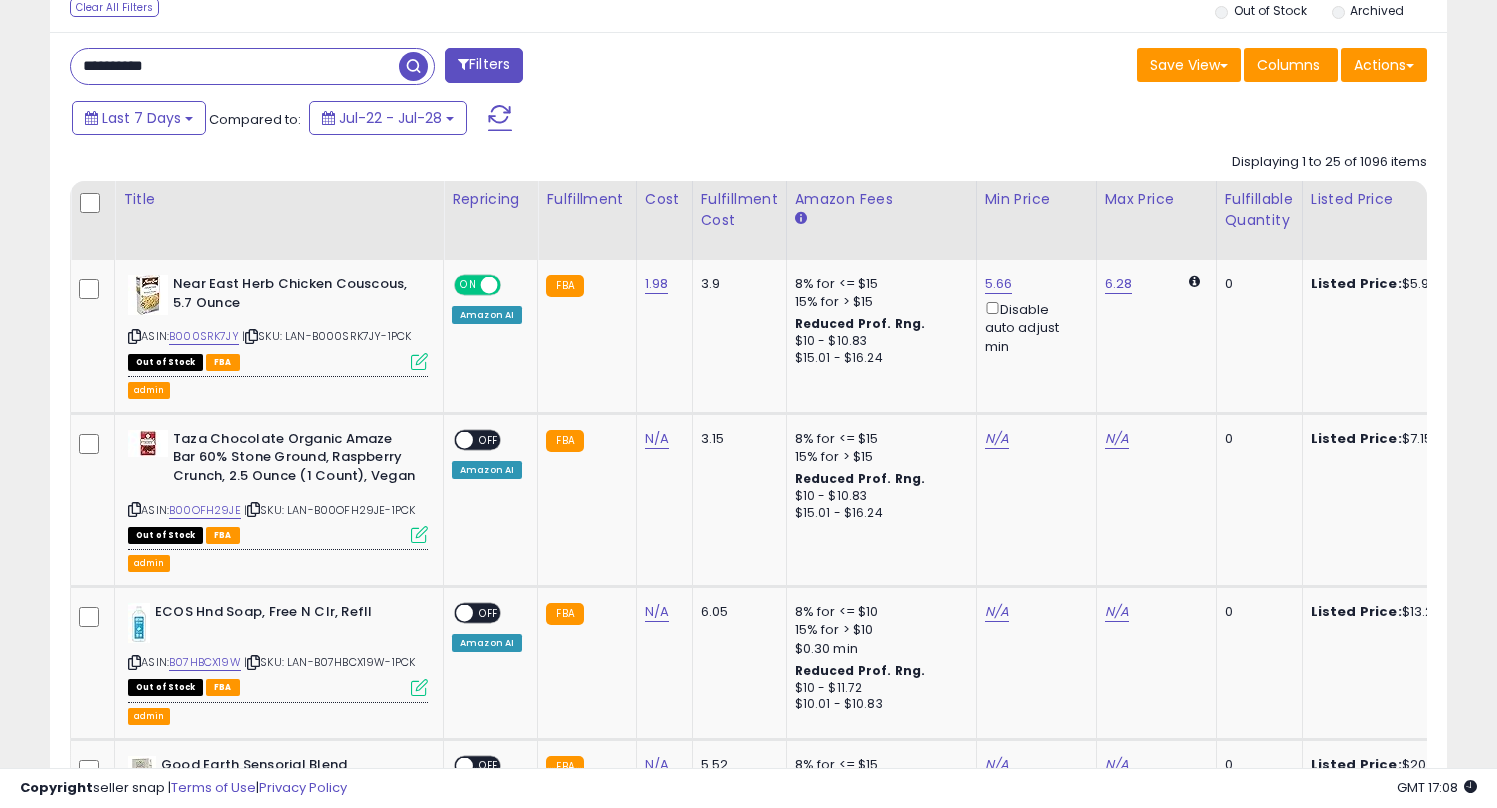 type on "**********" 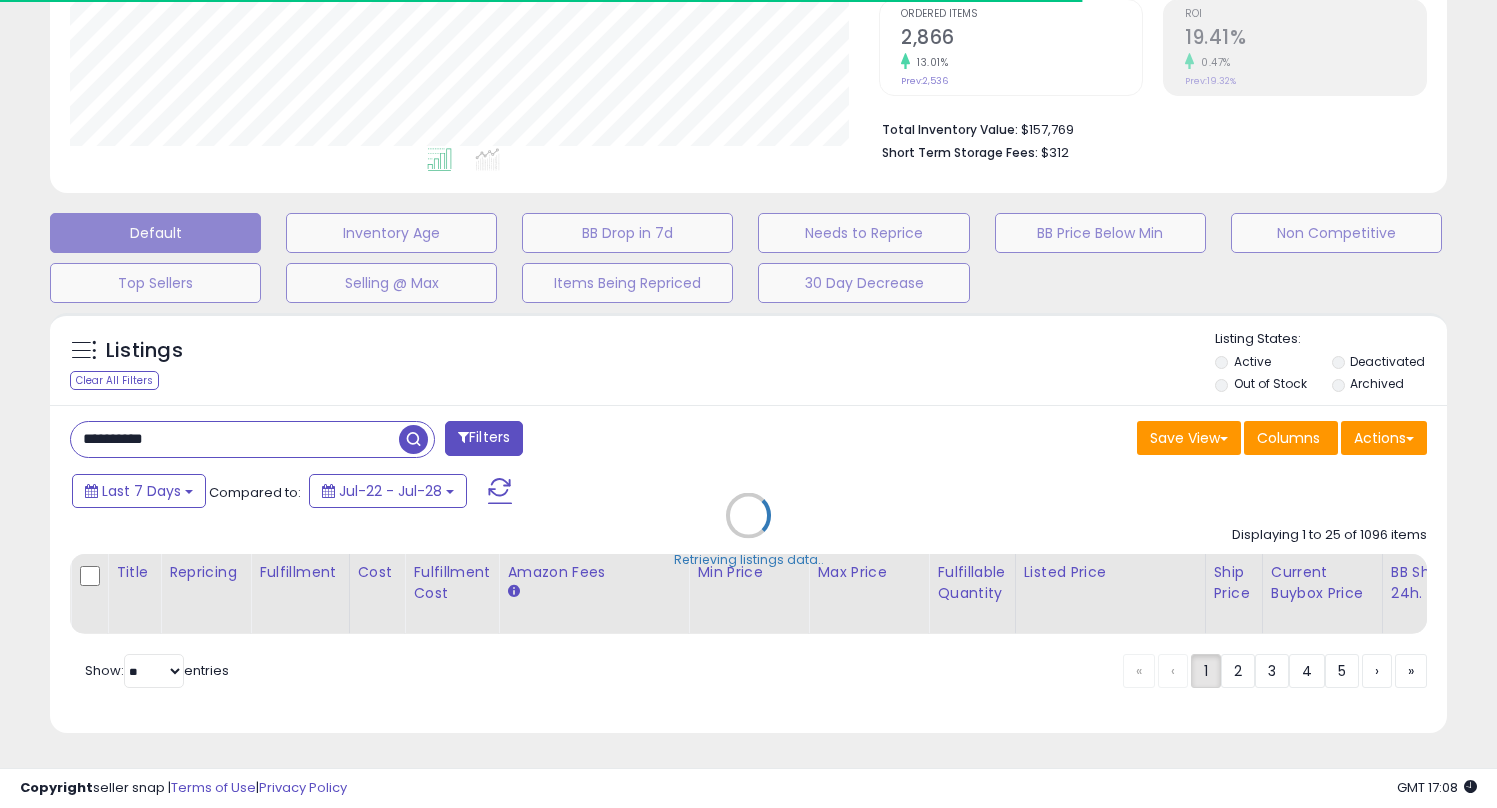 scroll, scrollTop: 757, scrollLeft: 0, axis: vertical 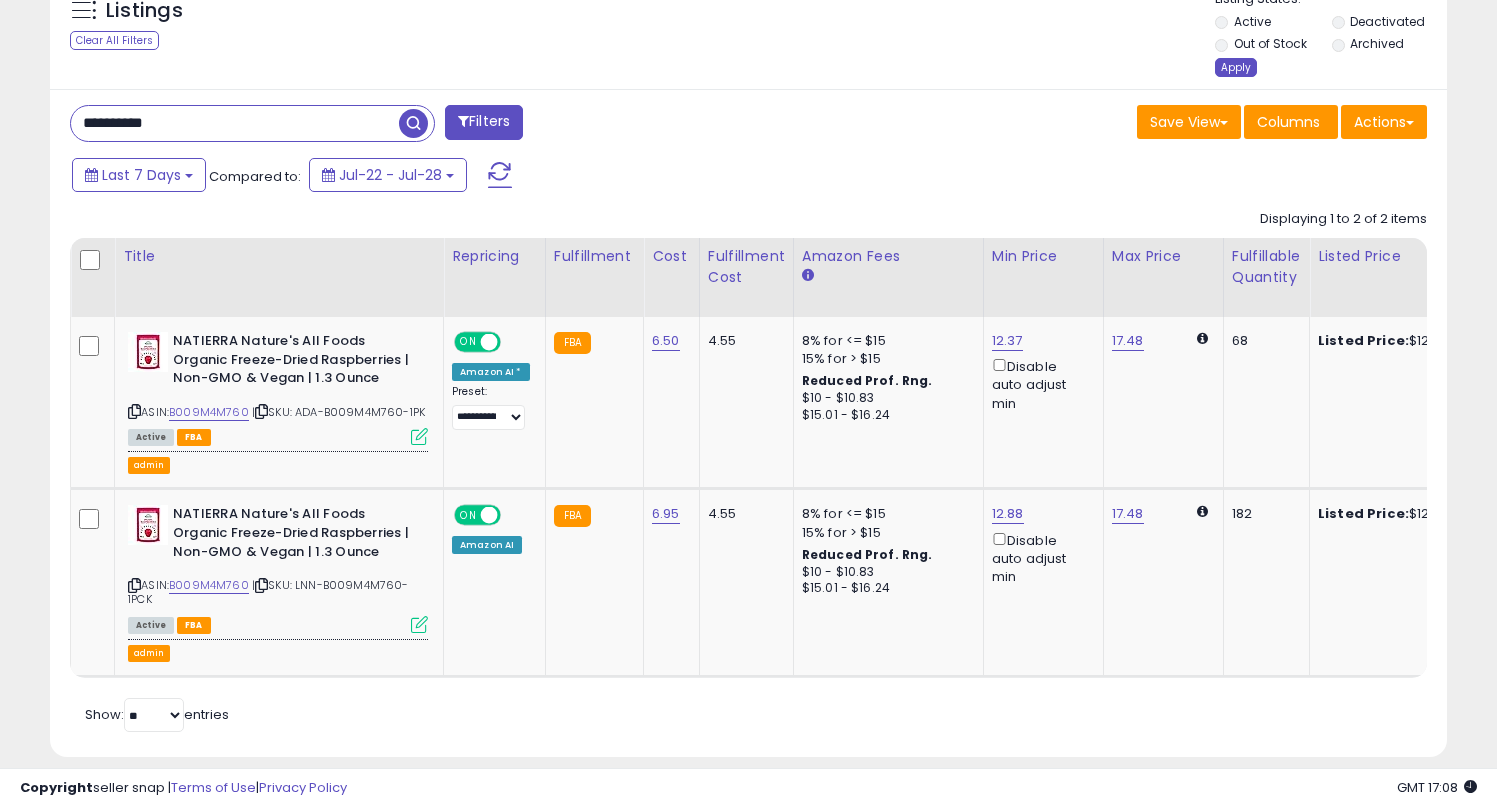 click on "Apply" at bounding box center (1236, 67) 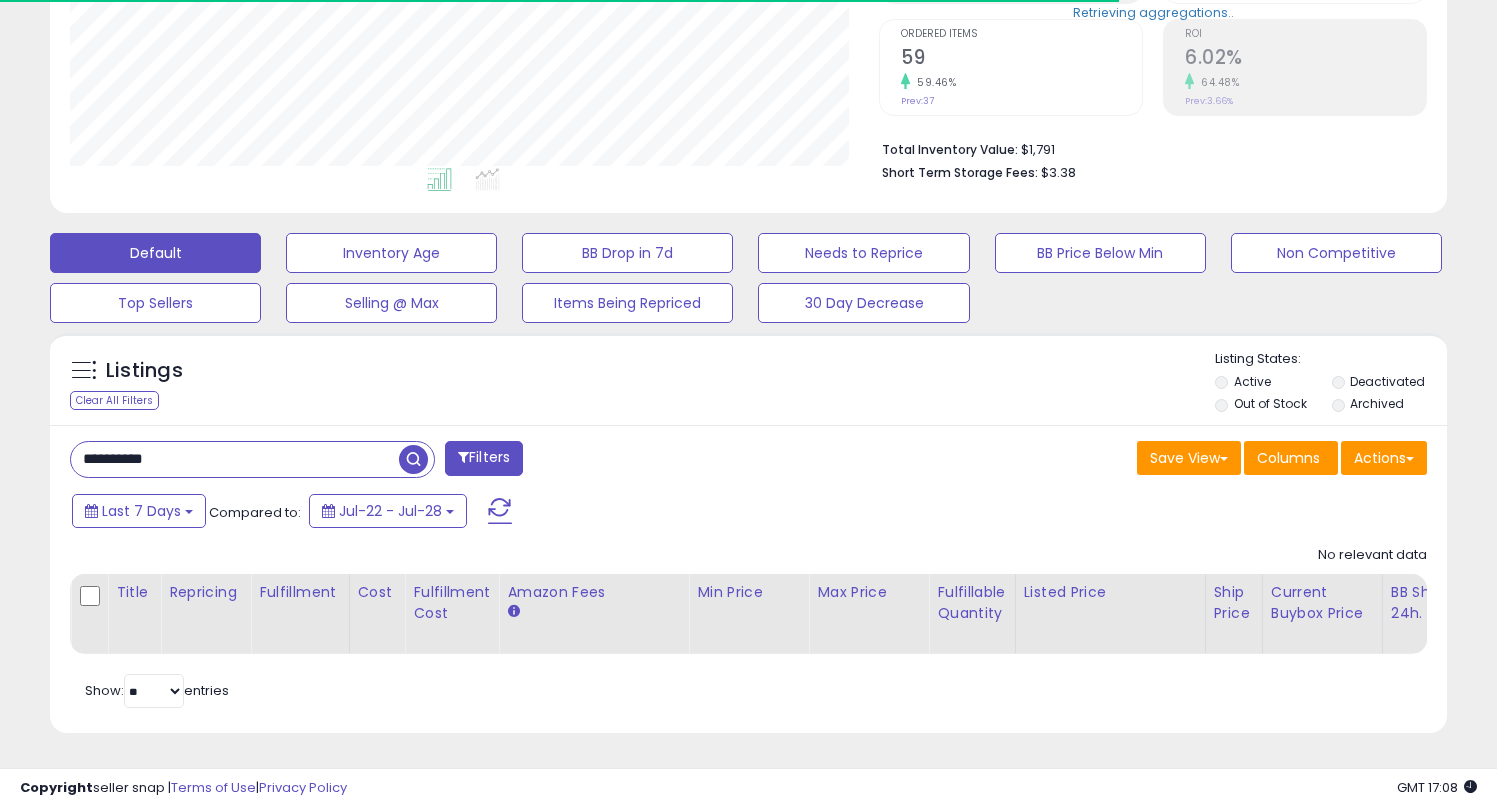 scroll, scrollTop: 999590, scrollLeft: 999191, axis: both 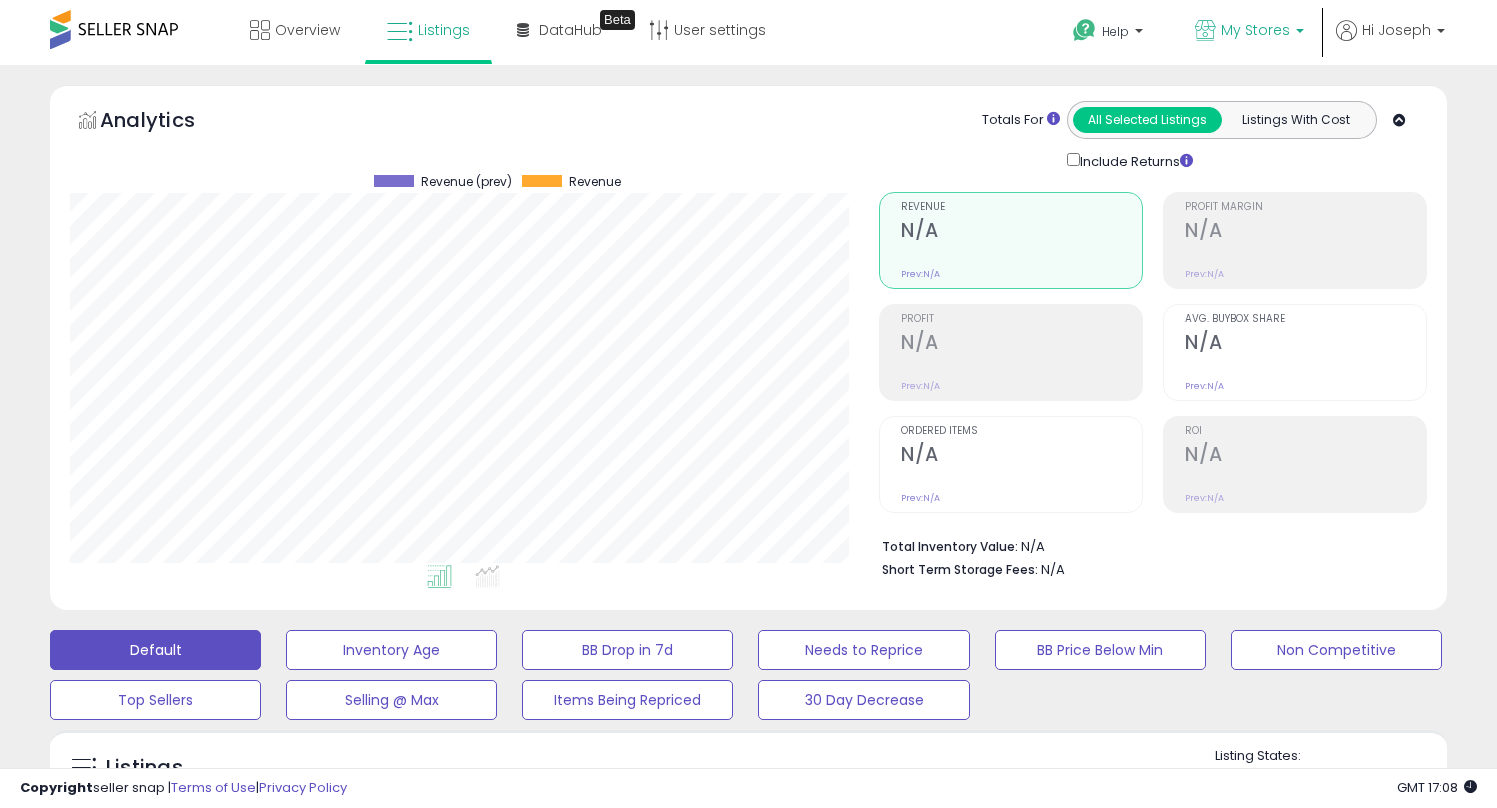 click on "My Stores" at bounding box center [1249, 32] 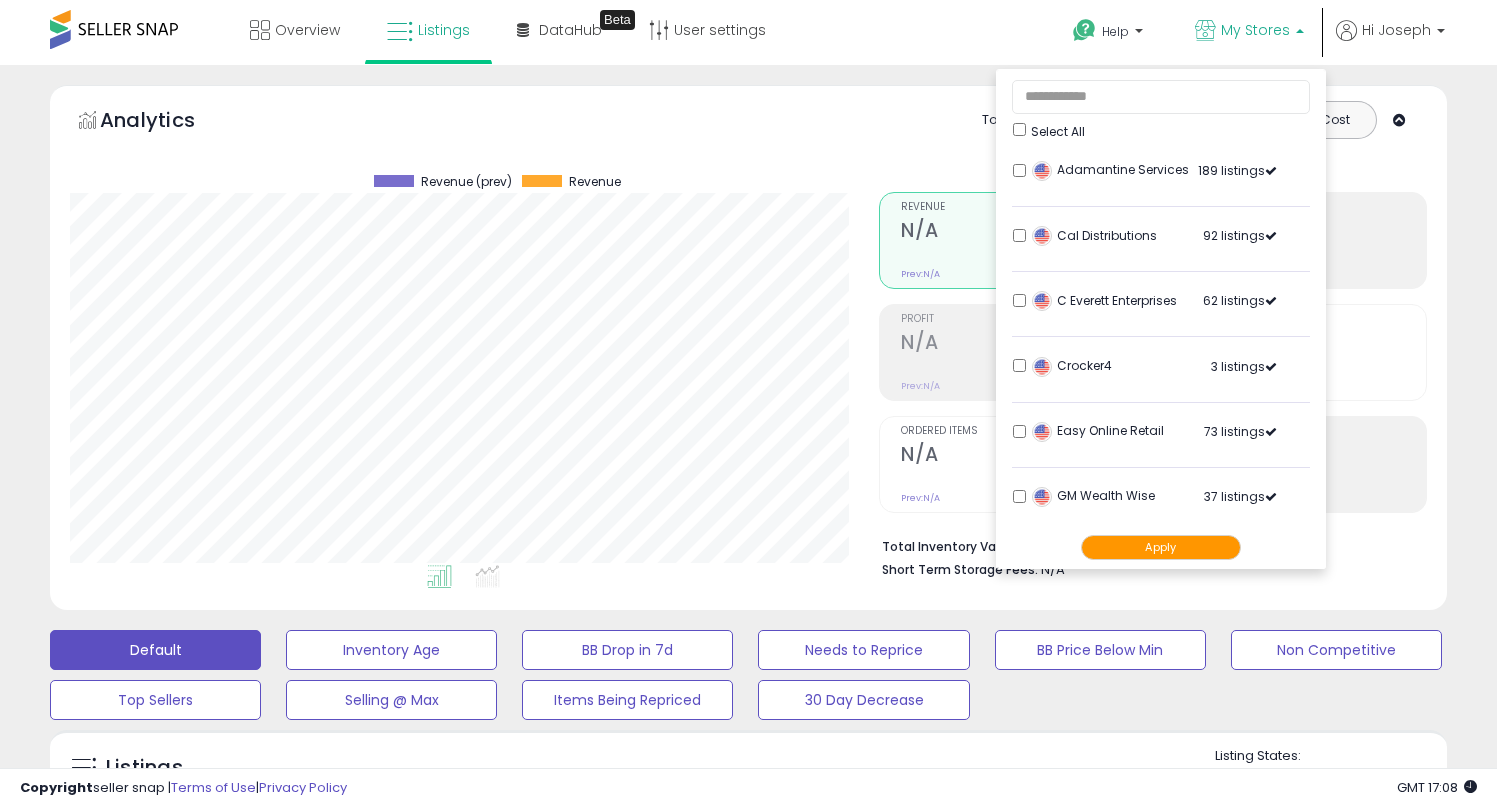 click on "My Stores" at bounding box center (1249, 32) 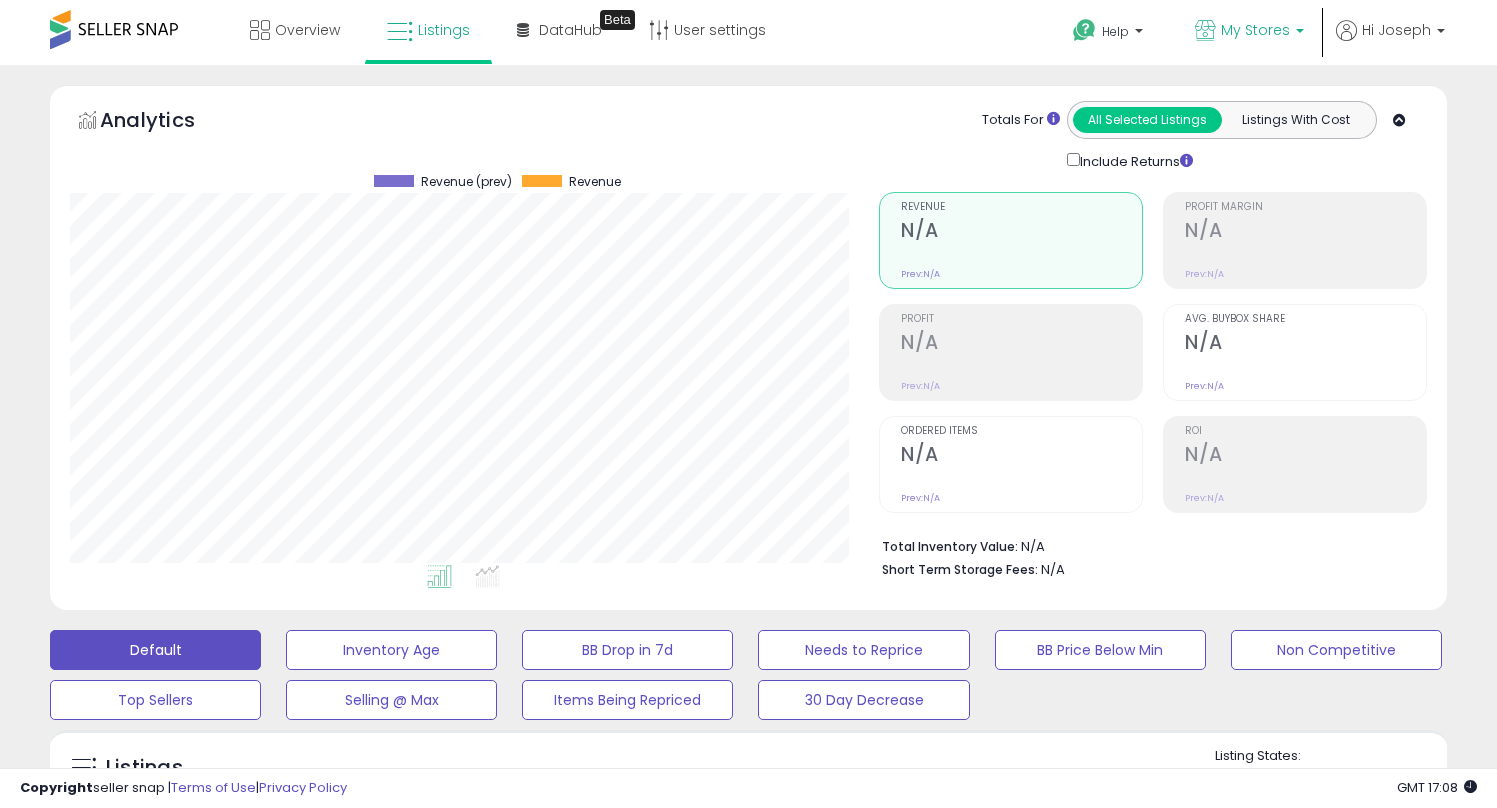 click on "My Stores" at bounding box center (1249, 32) 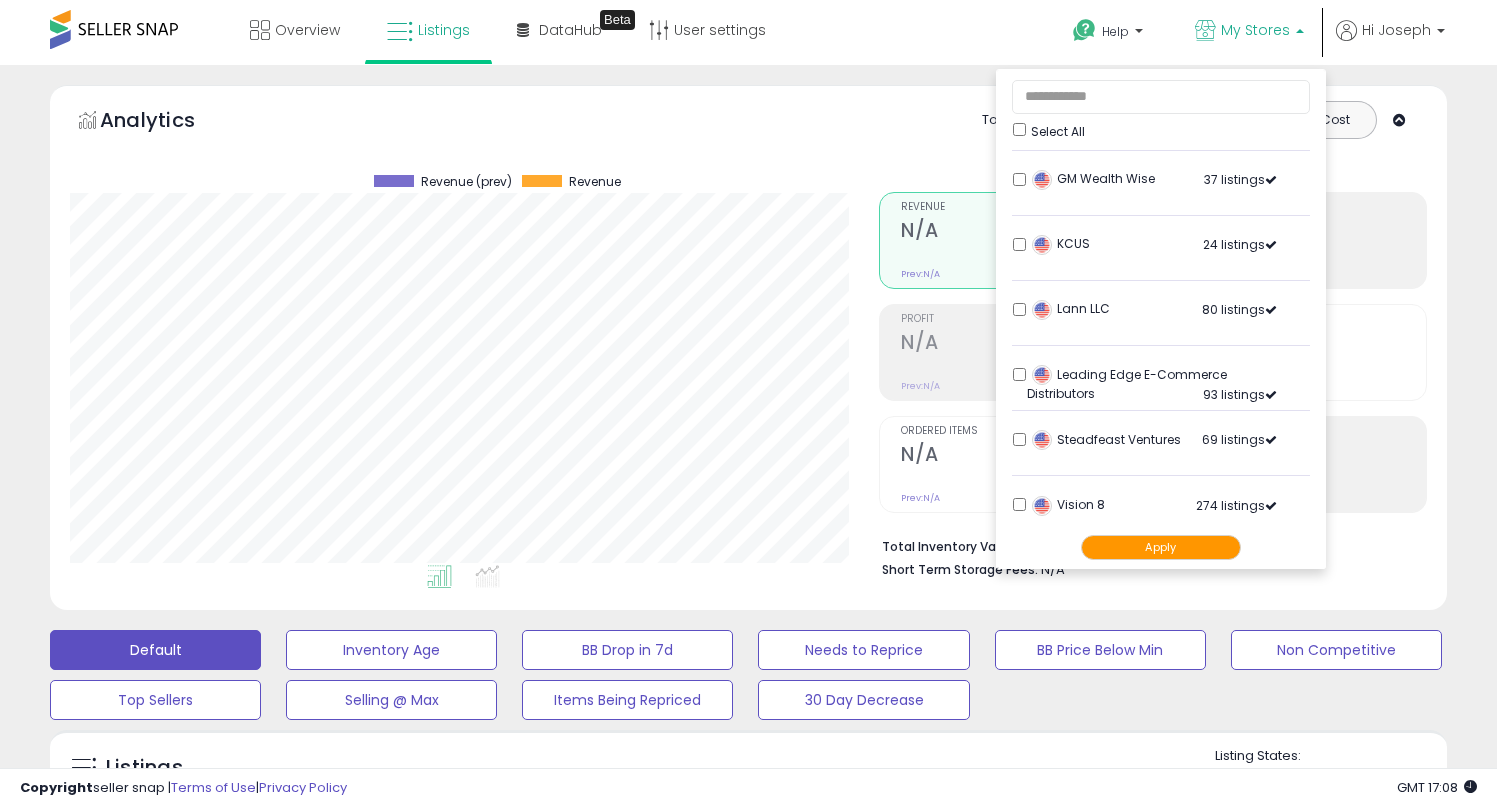 scroll, scrollTop: 319, scrollLeft: 0, axis: vertical 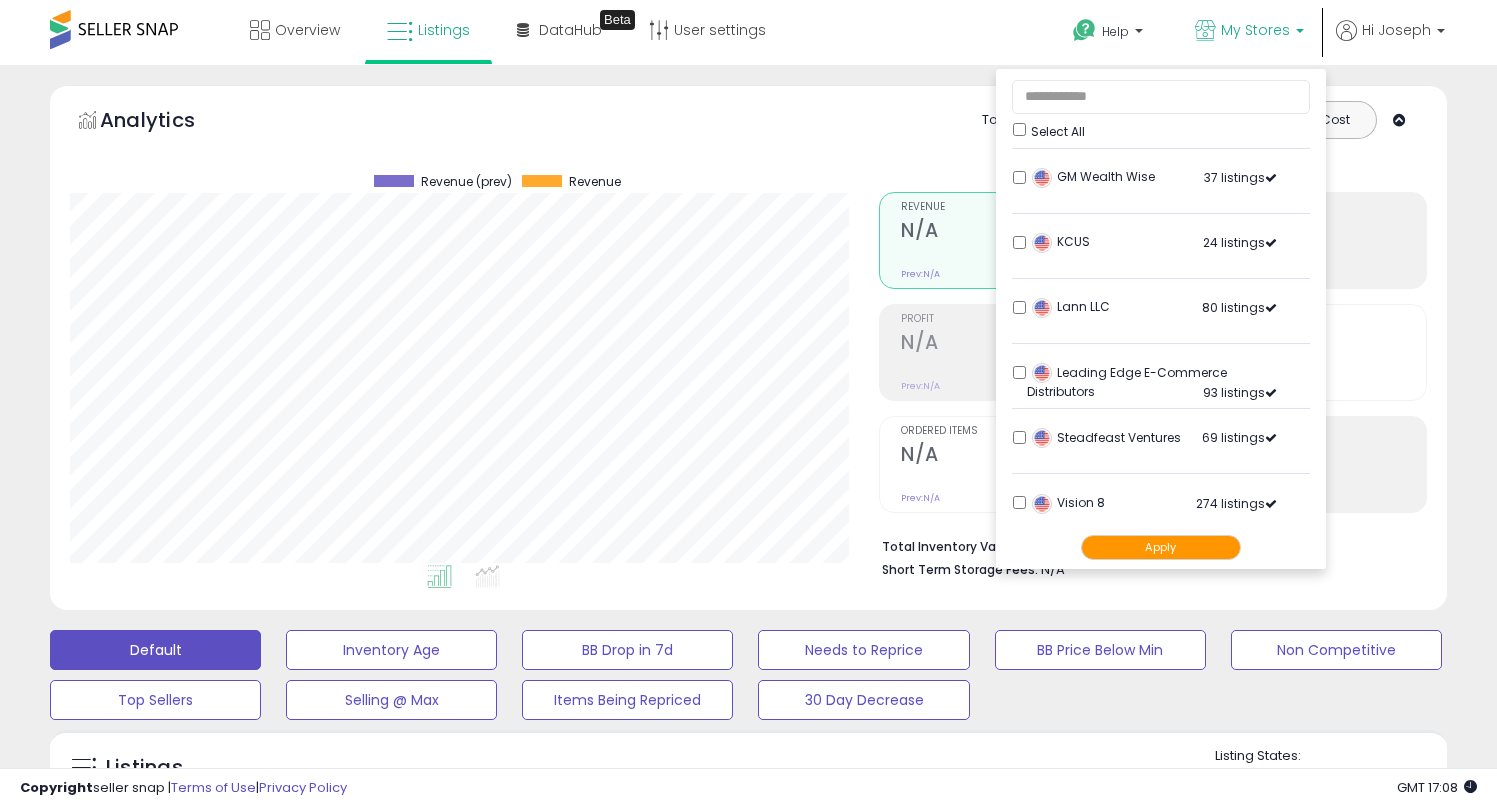 click on "Apply" at bounding box center (1161, 547) 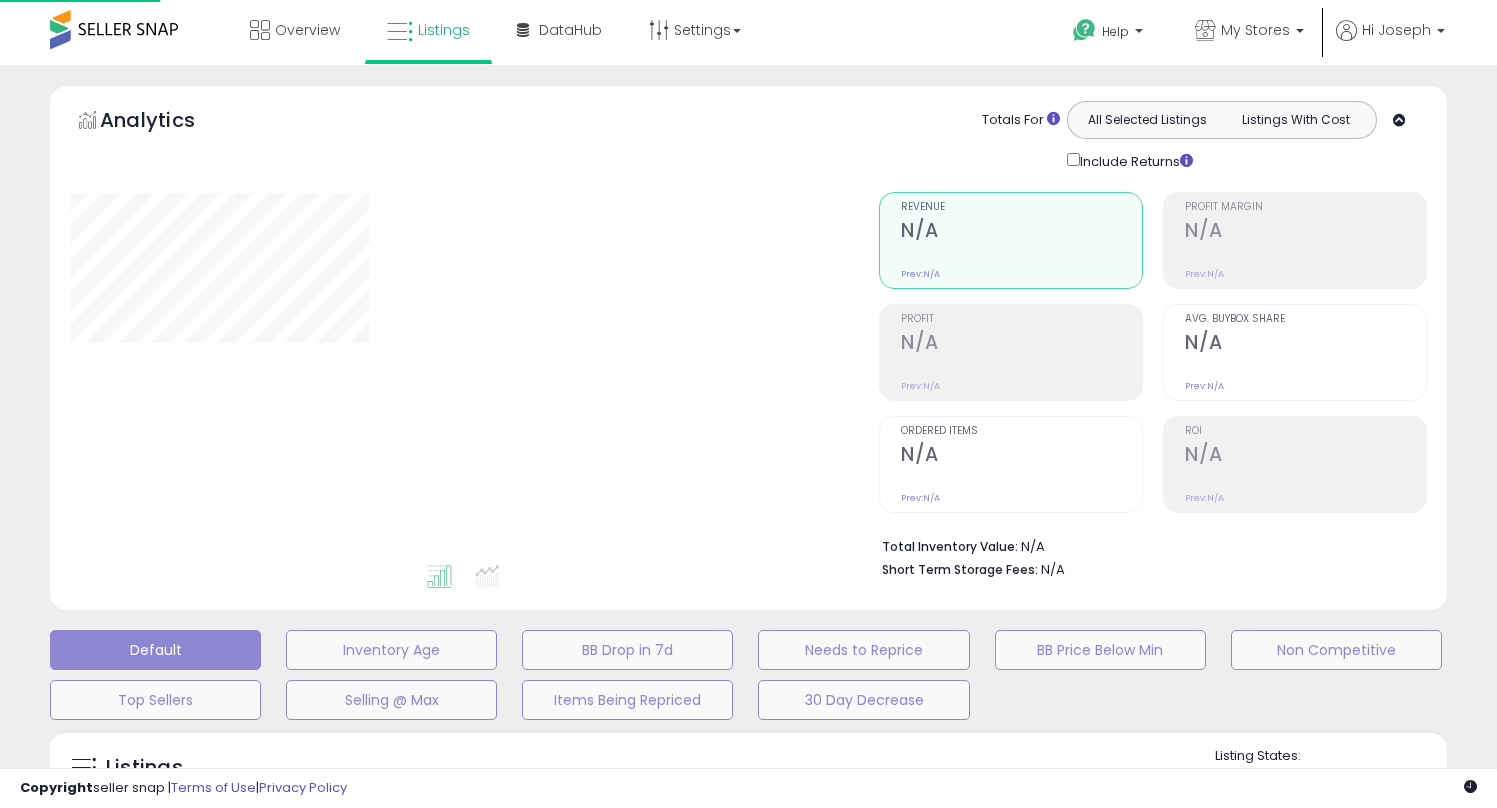 scroll, scrollTop: 0, scrollLeft: 0, axis: both 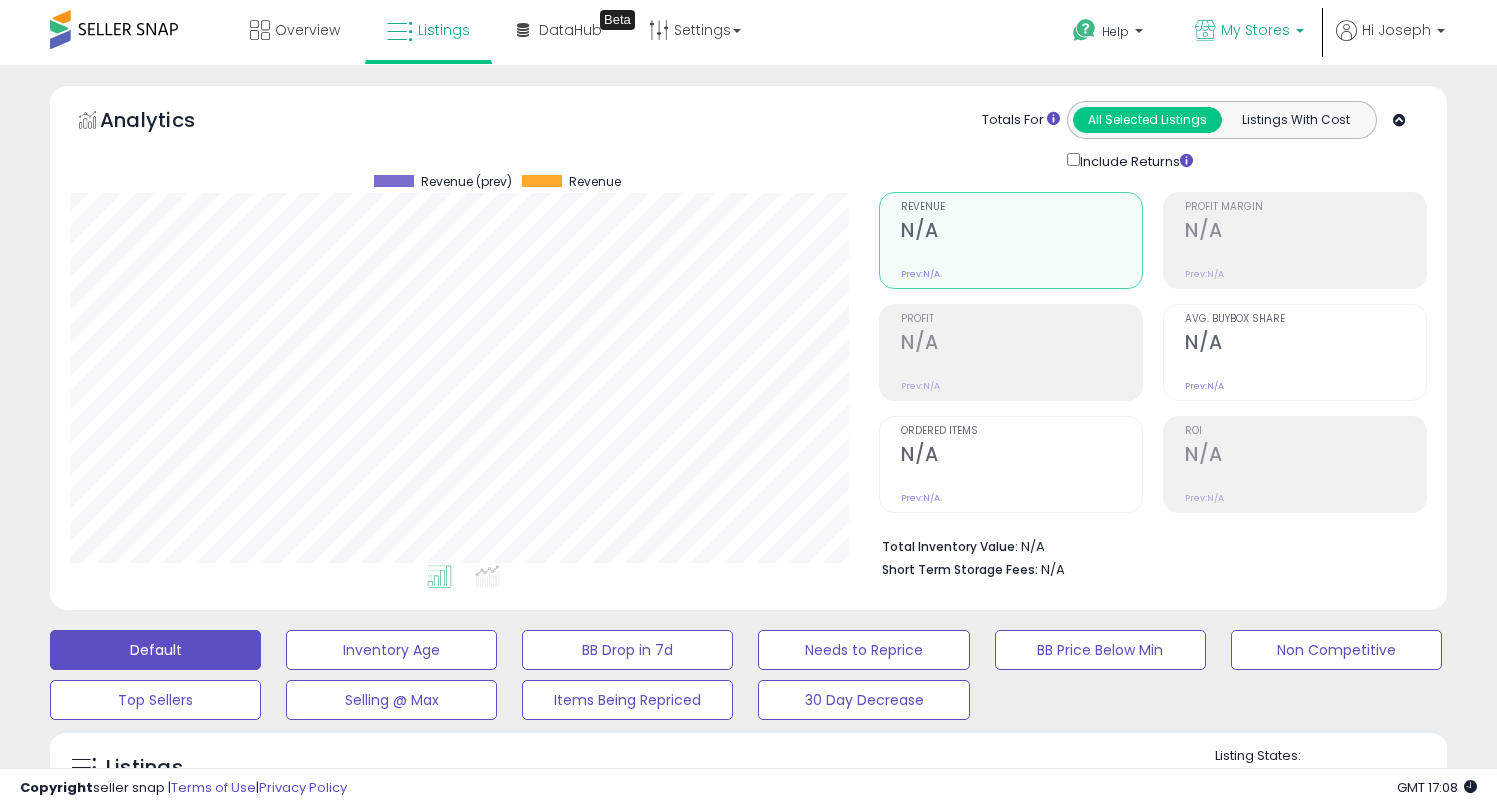click on "My Stores" at bounding box center (1249, 32) 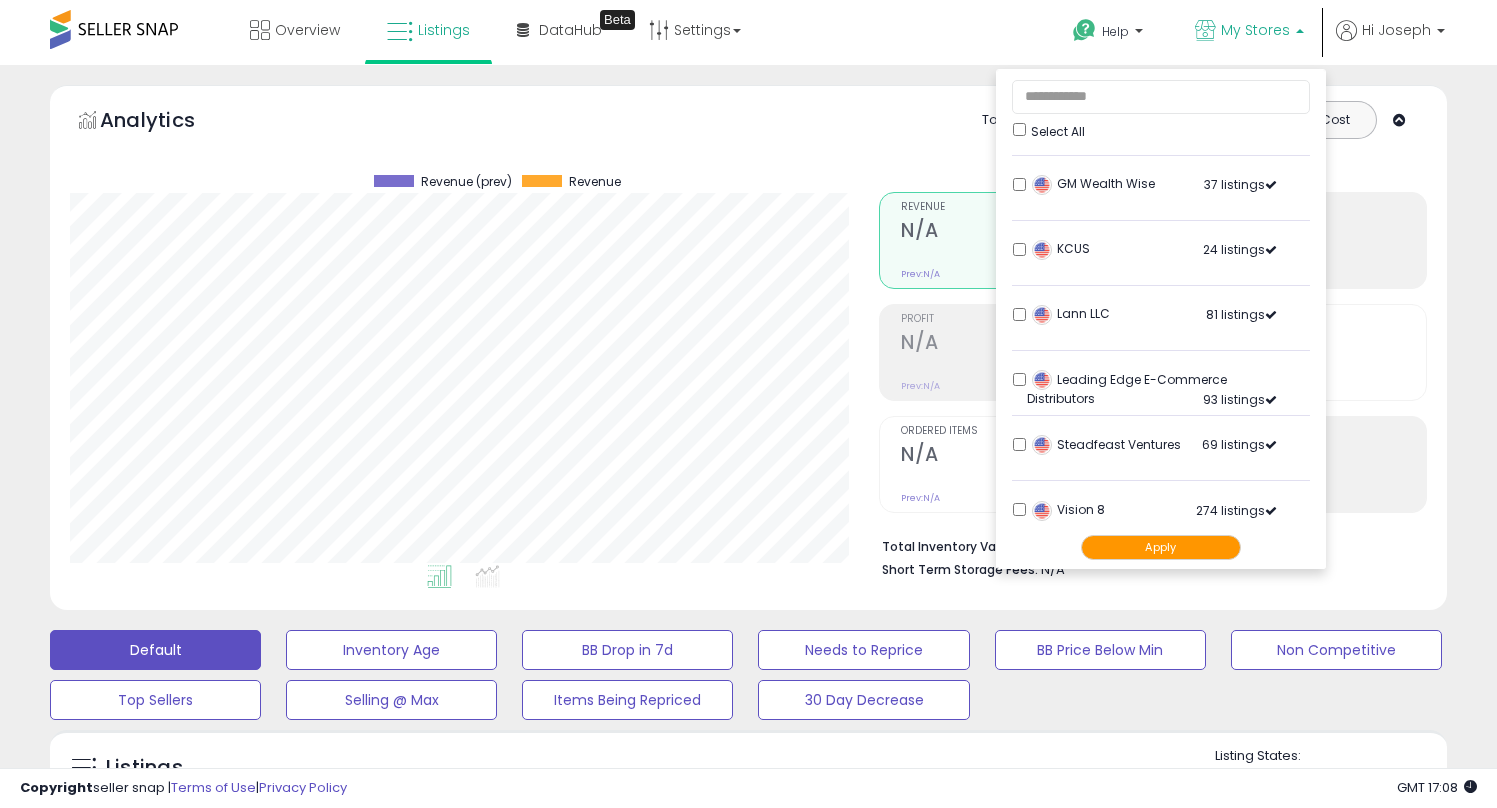 scroll, scrollTop: 401, scrollLeft: 0, axis: vertical 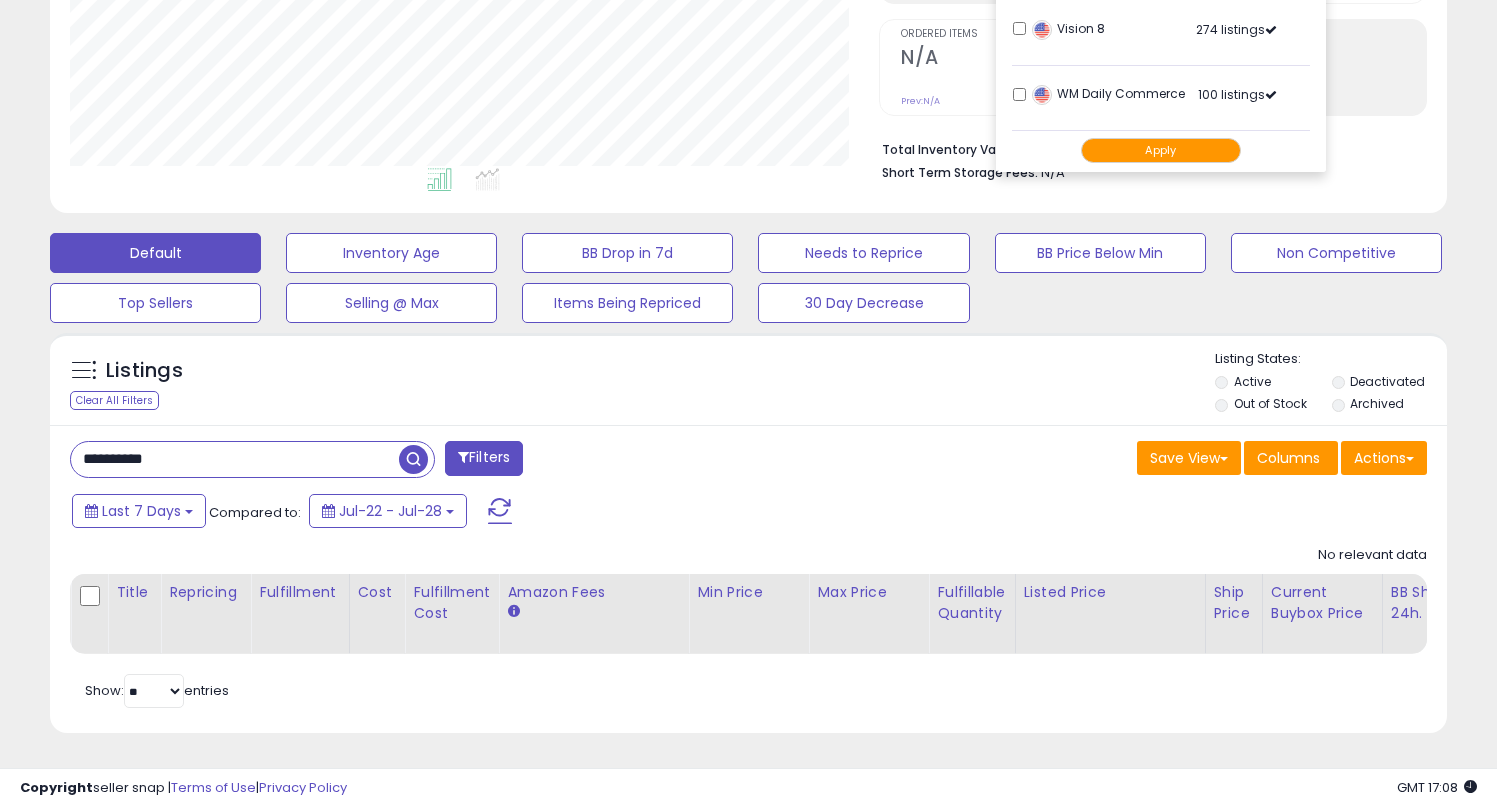 drag, startPoint x: 159, startPoint y: 460, endPoint x: 34, endPoint y: 458, distance: 125.016 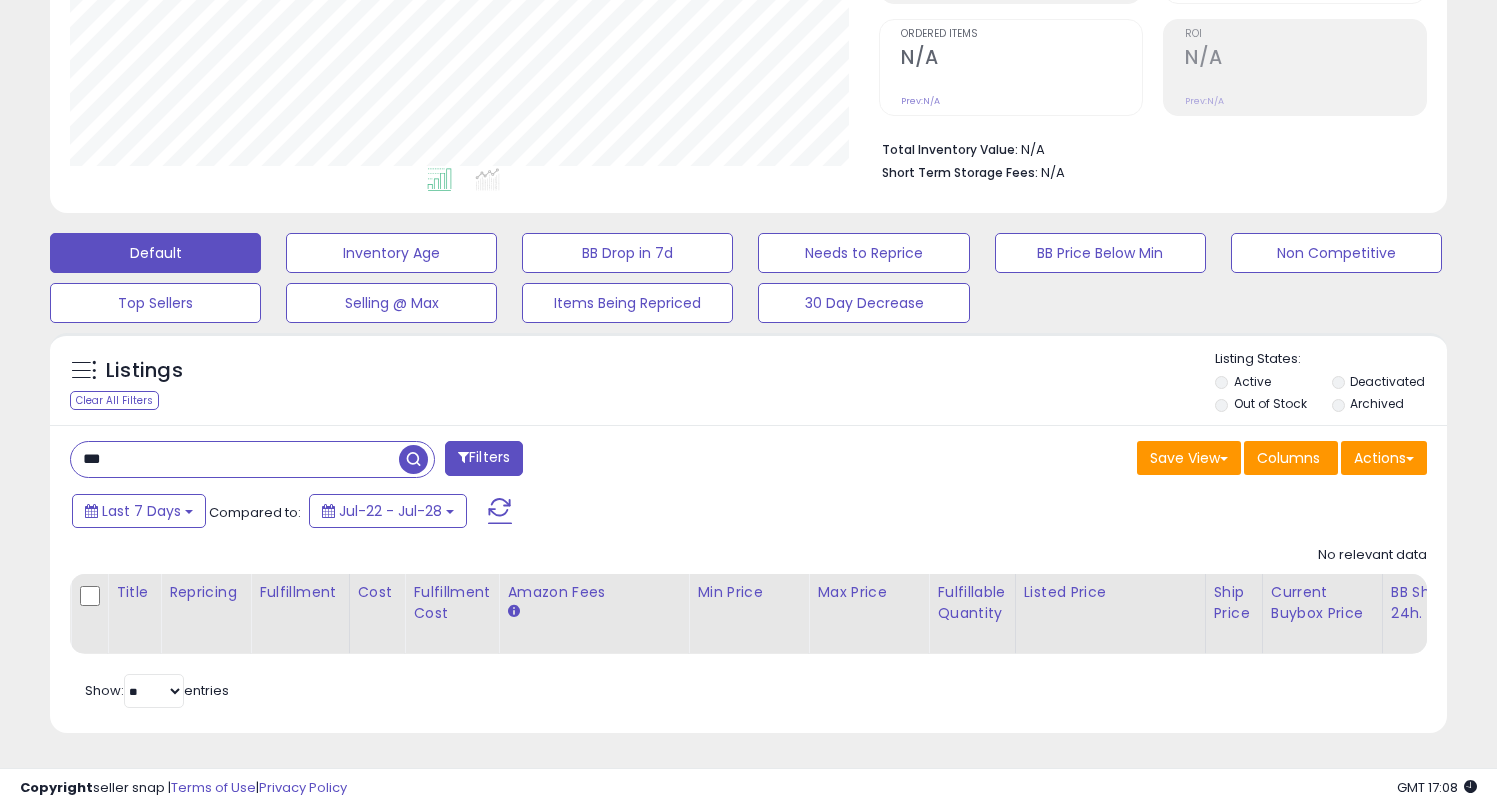 type on "***" 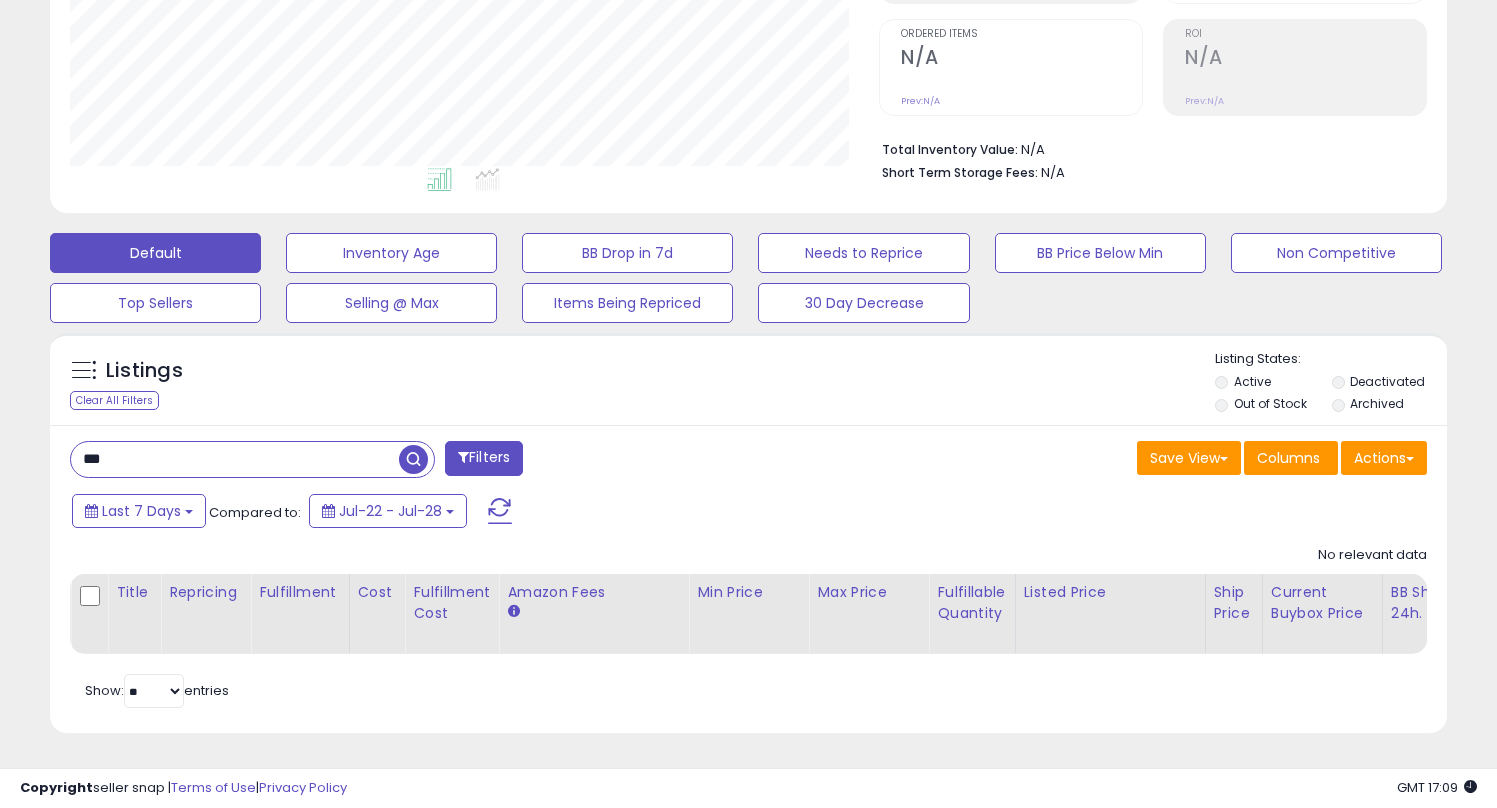 click on "Active" at bounding box center (1272, 384) 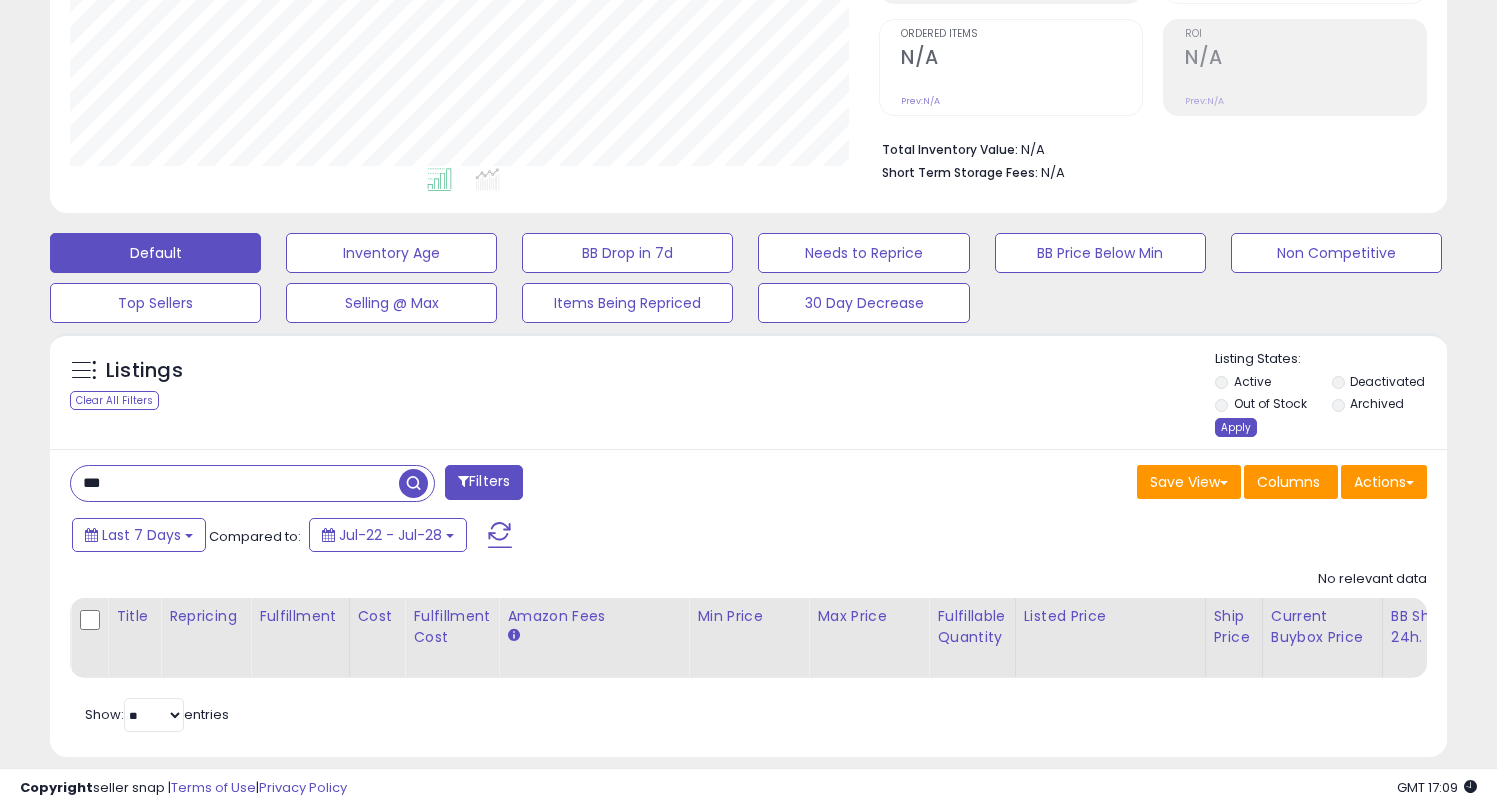 click on "Apply" at bounding box center [1236, 427] 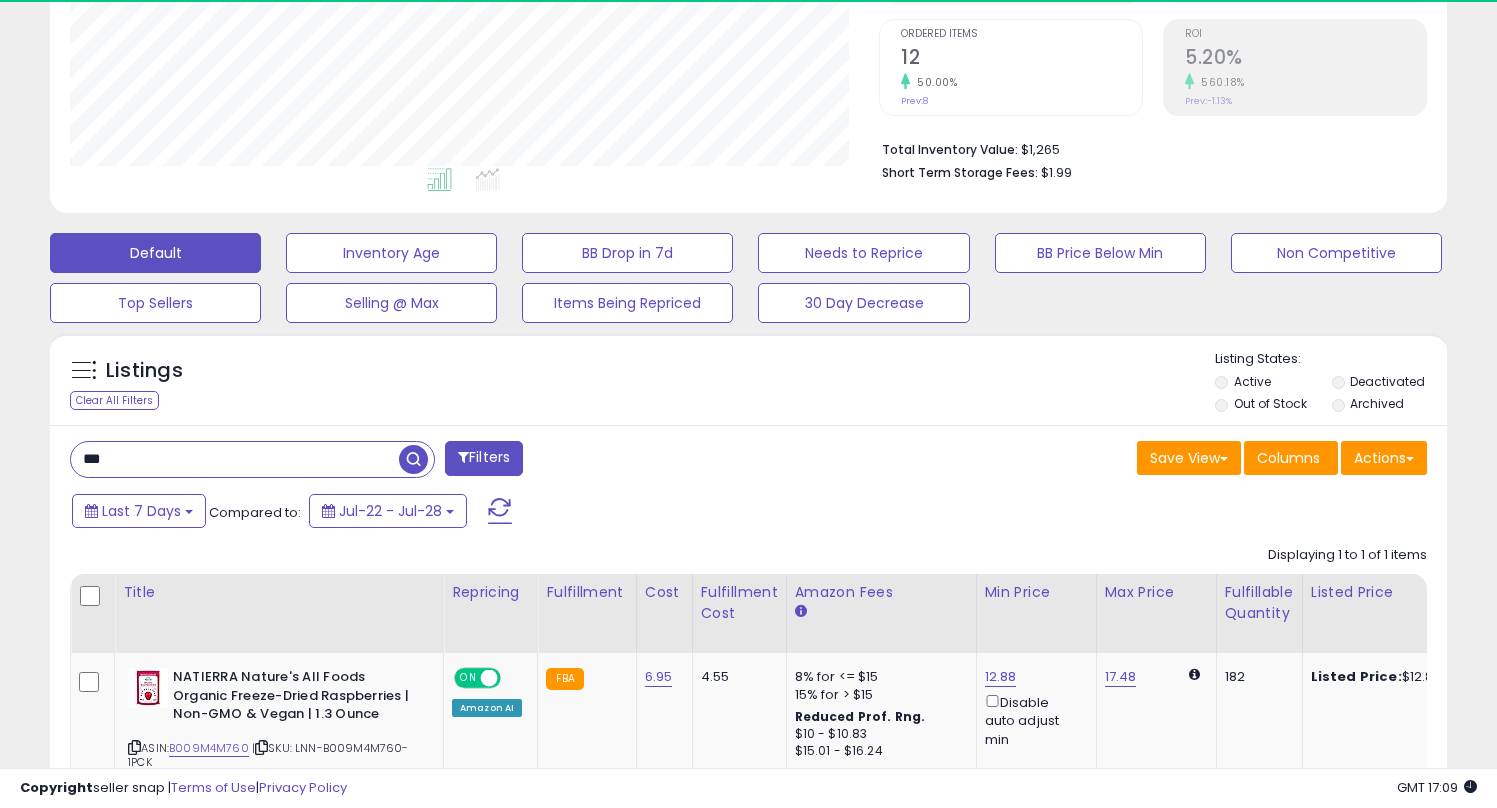 scroll, scrollTop: 999590, scrollLeft: 999191, axis: both 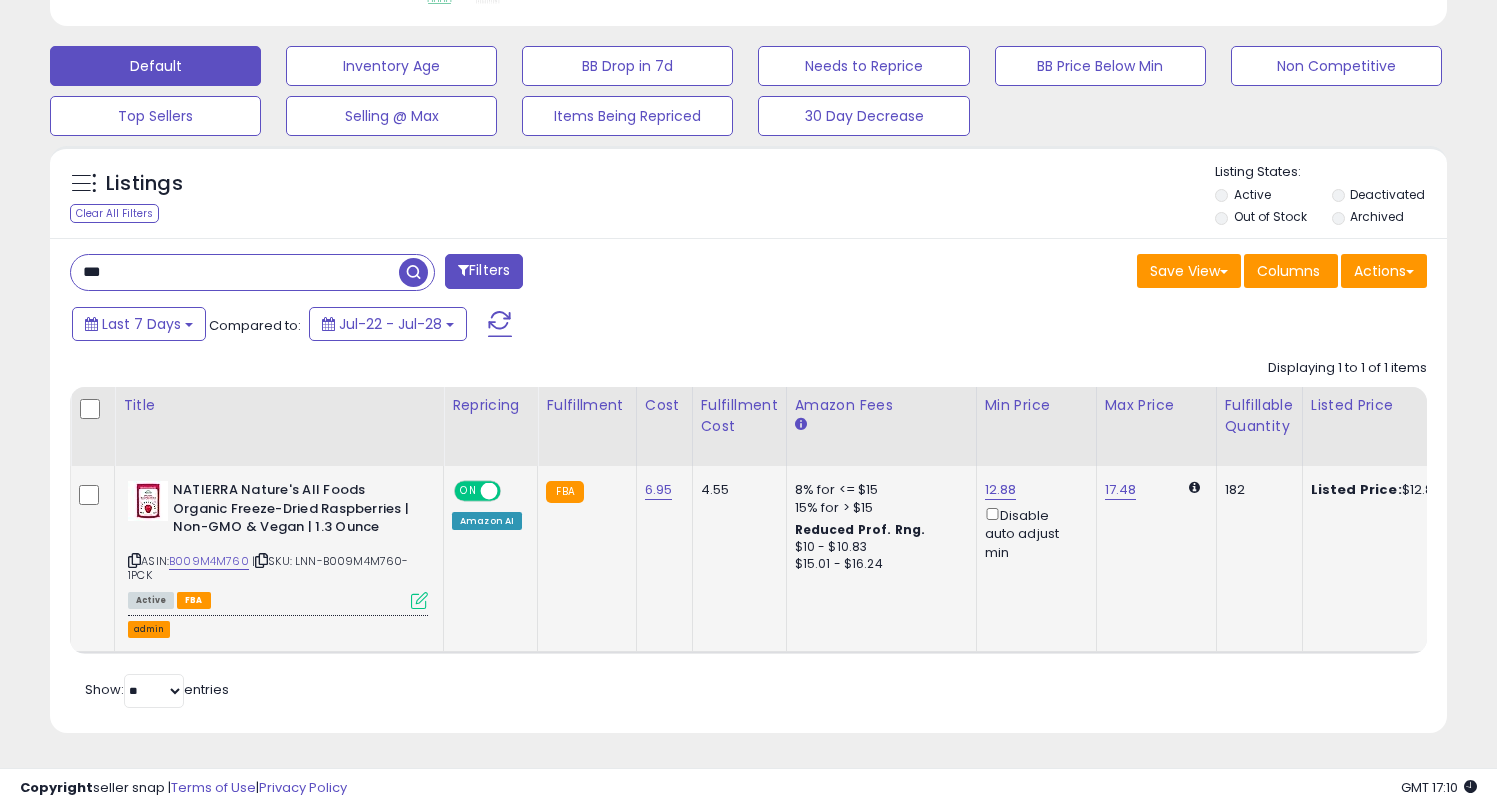 click on "admin" at bounding box center (149, 629) 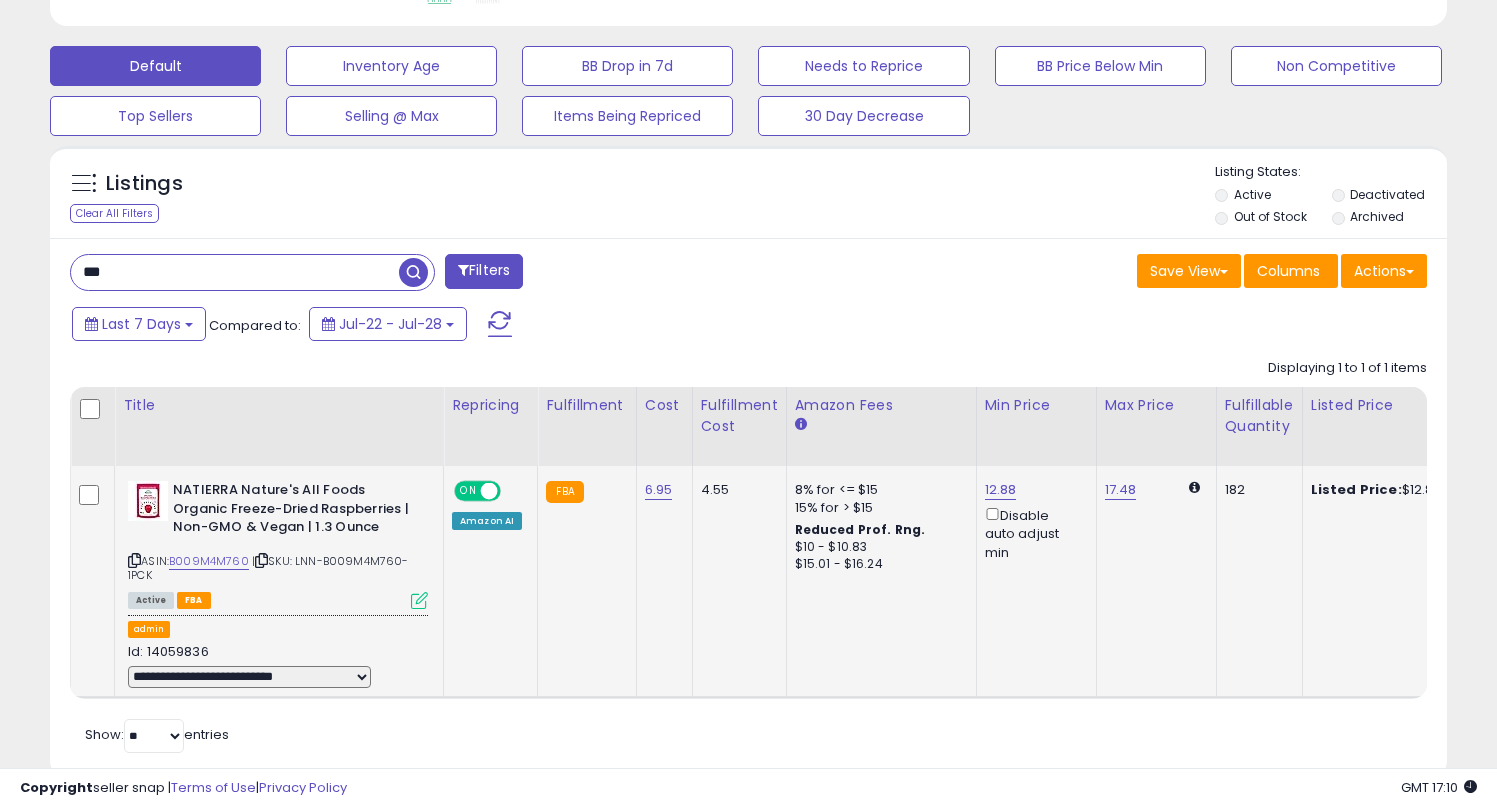 click on "**********" at bounding box center (249, 677) 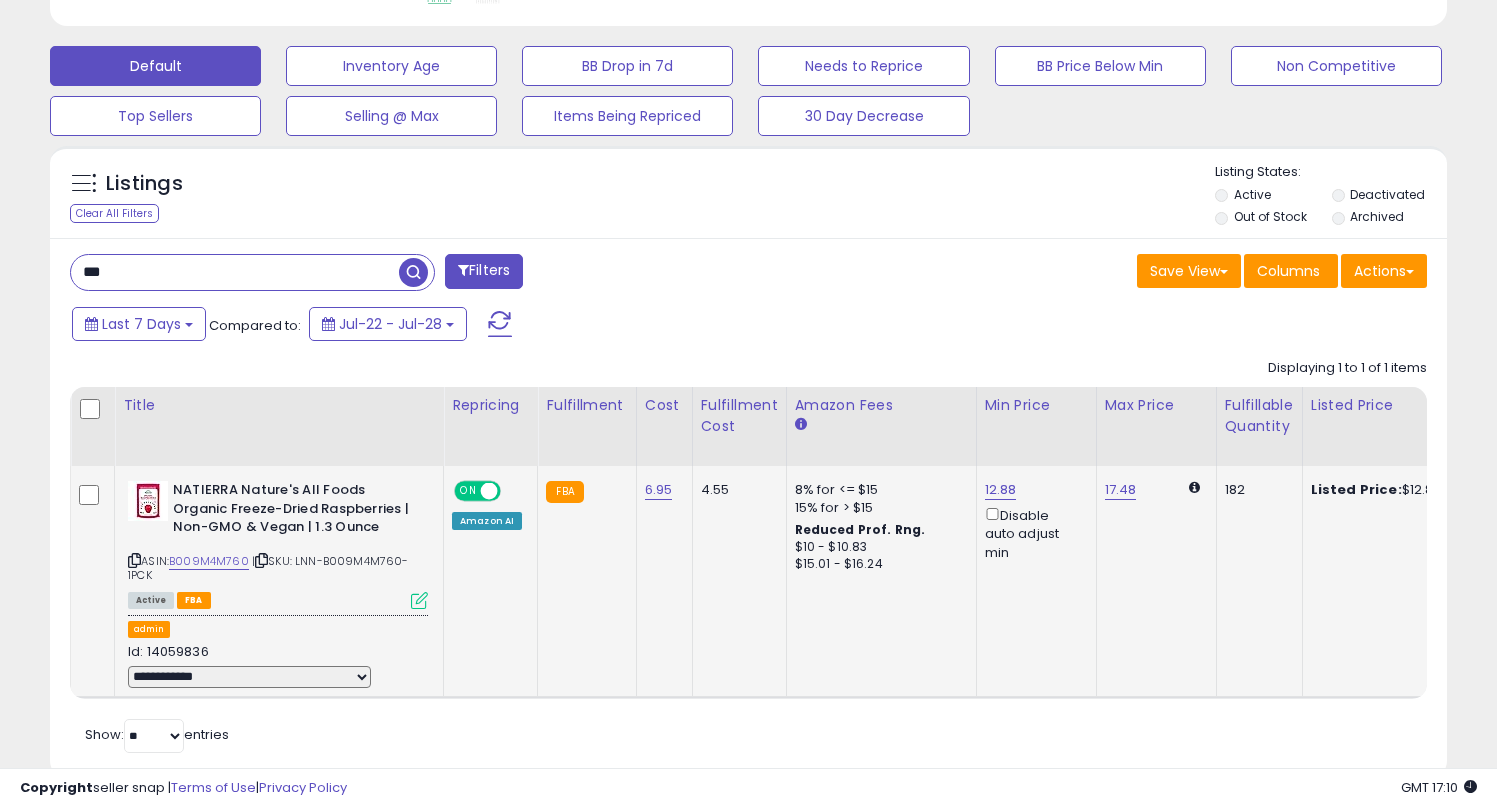 select 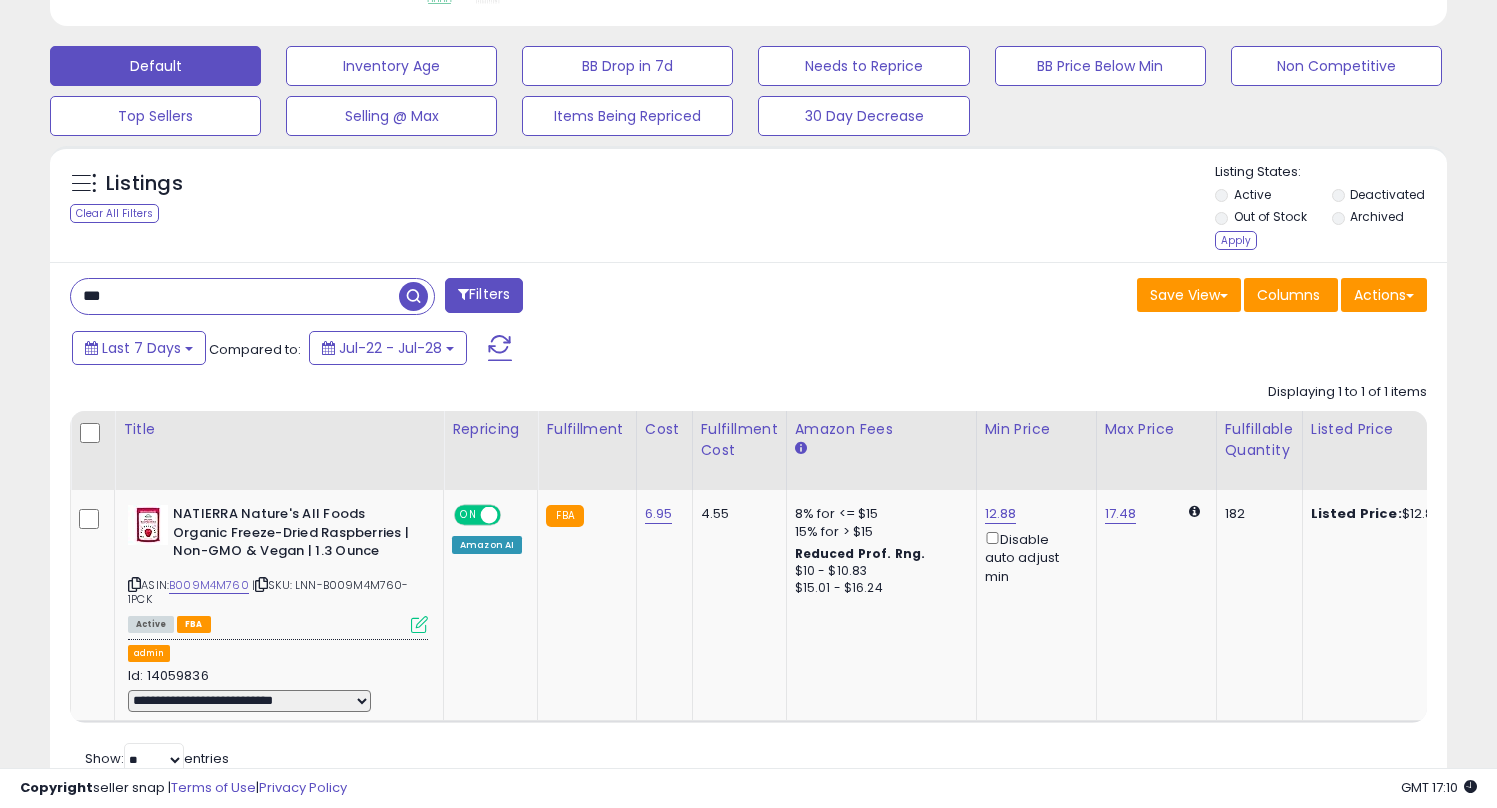 click on "Active" at bounding box center [1272, 197] 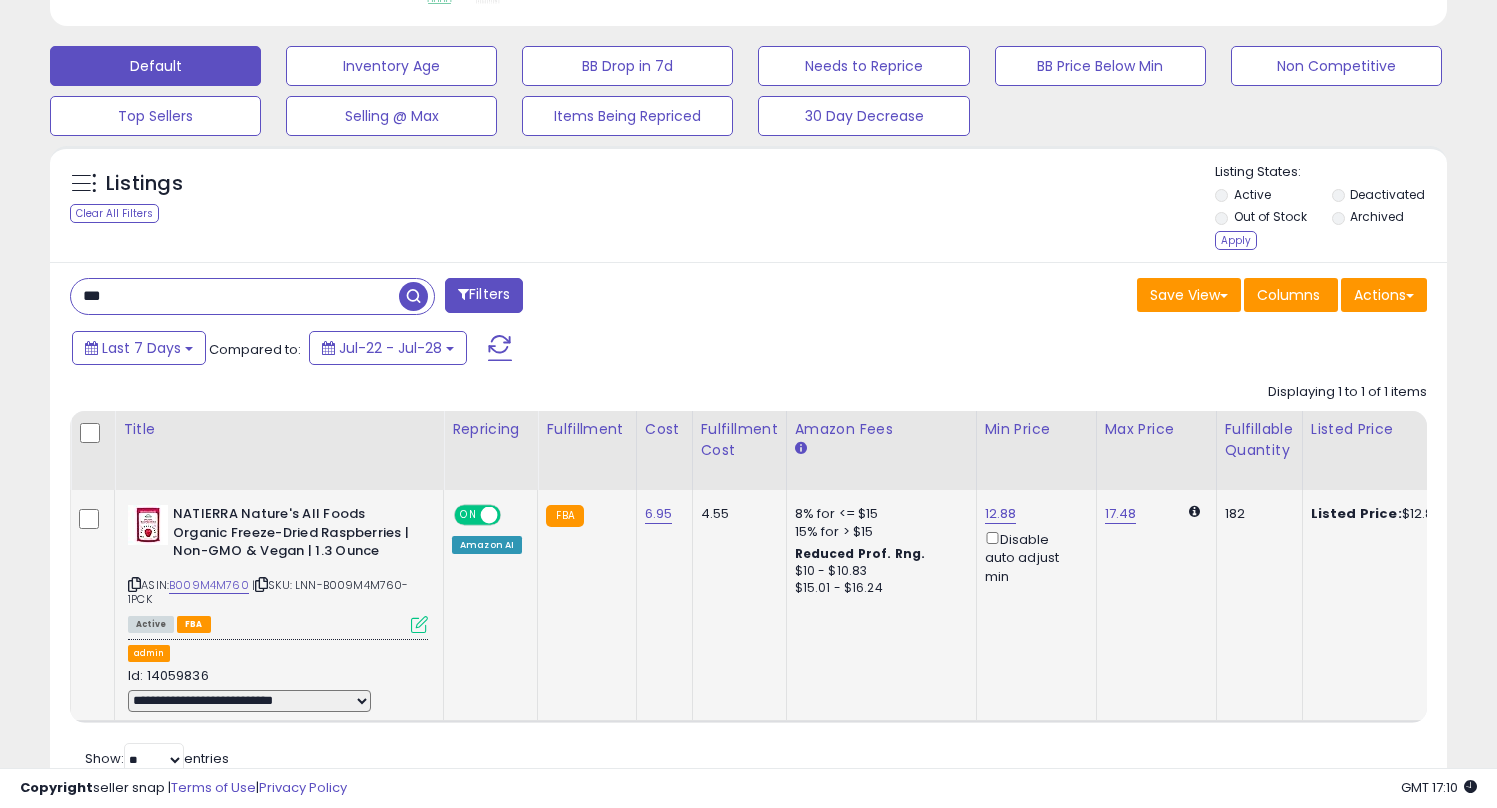 click at bounding box center (134, 584) 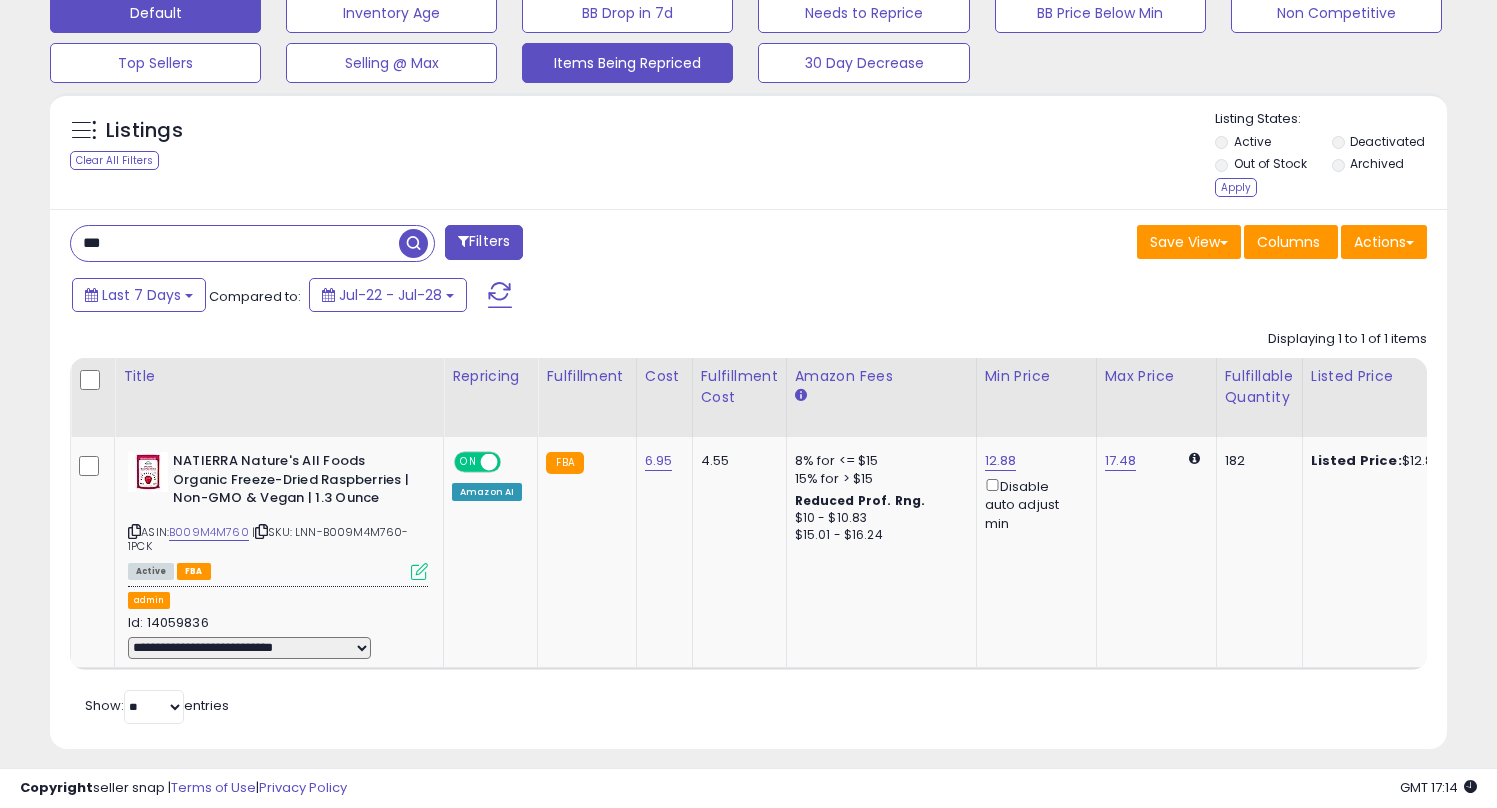 scroll, scrollTop: 0, scrollLeft: 0, axis: both 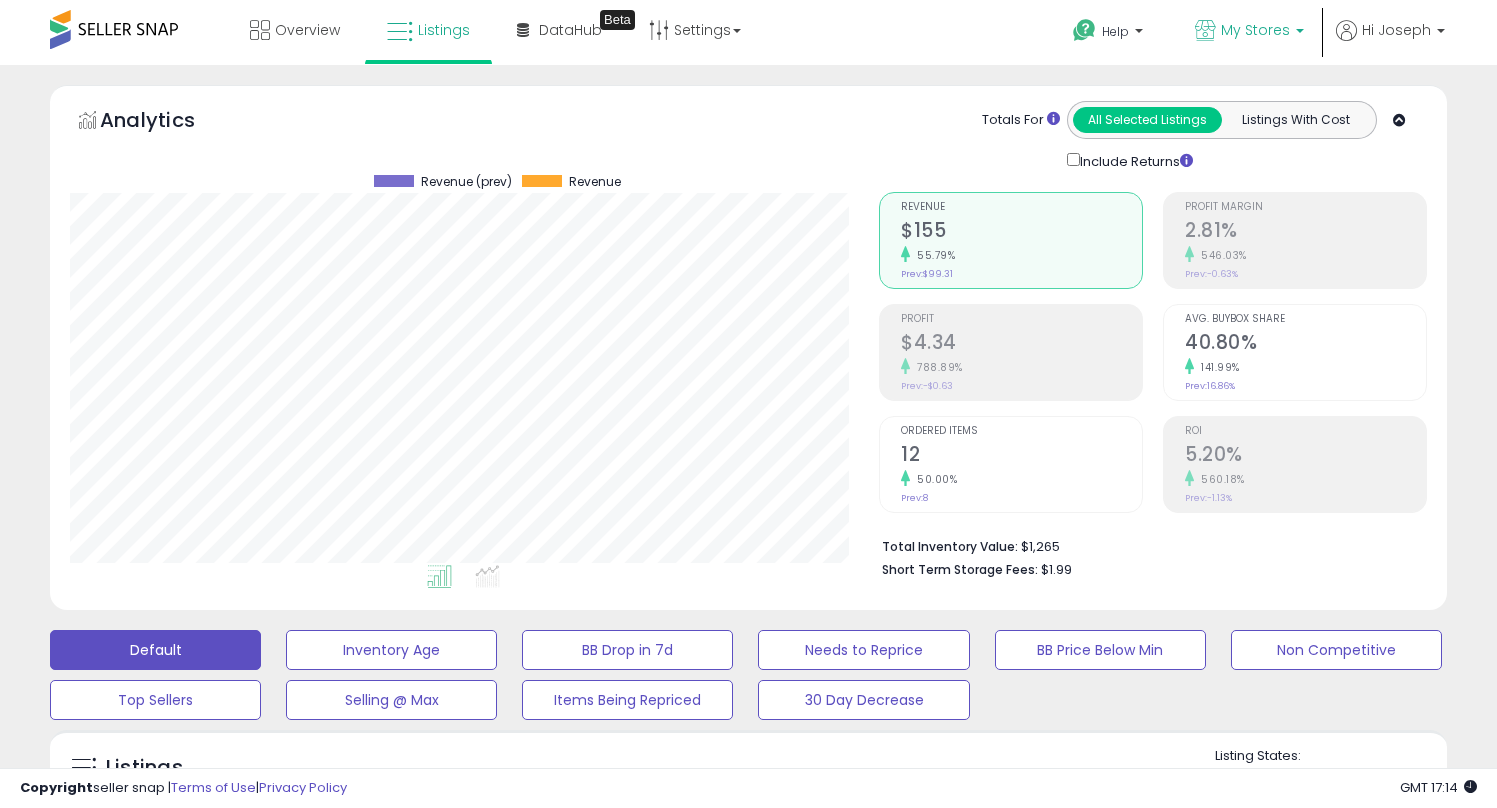 click on "My Stores" at bounding box center [1249, 32] 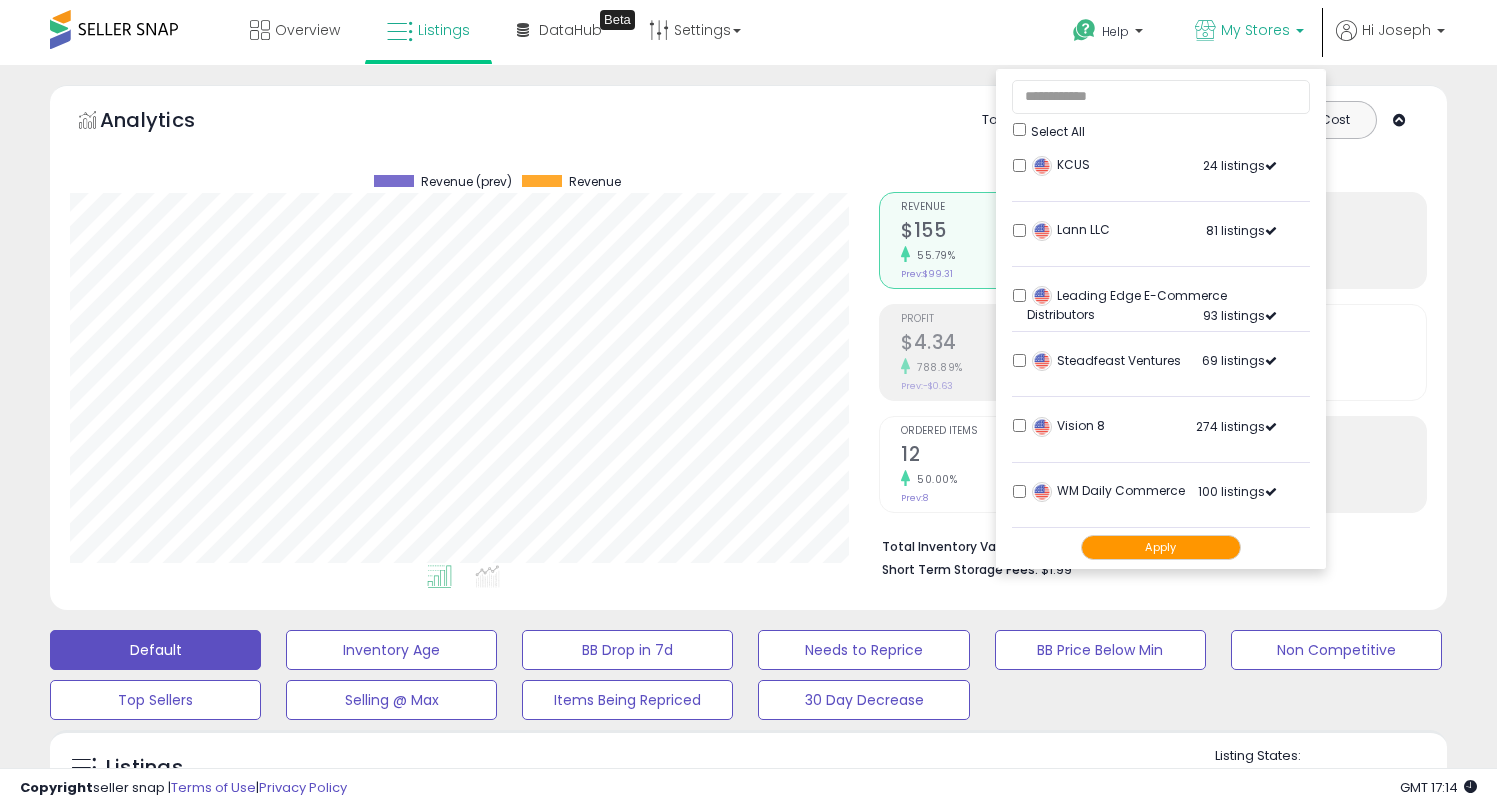 click on "Apply" at bounding box center (1161, 547) 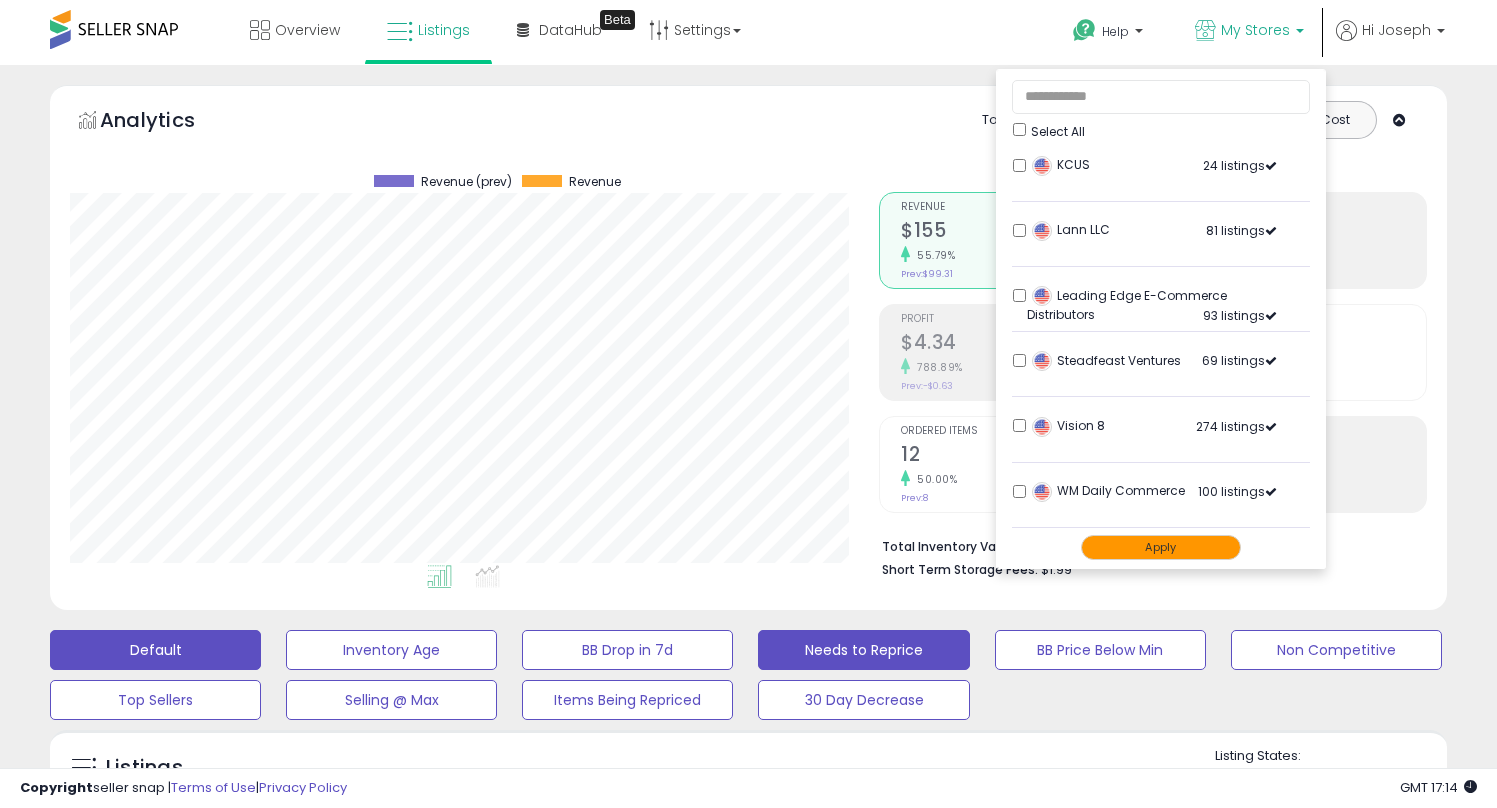 scroll, scrollTop: 337, scrollLeft: 0, axis: vertical 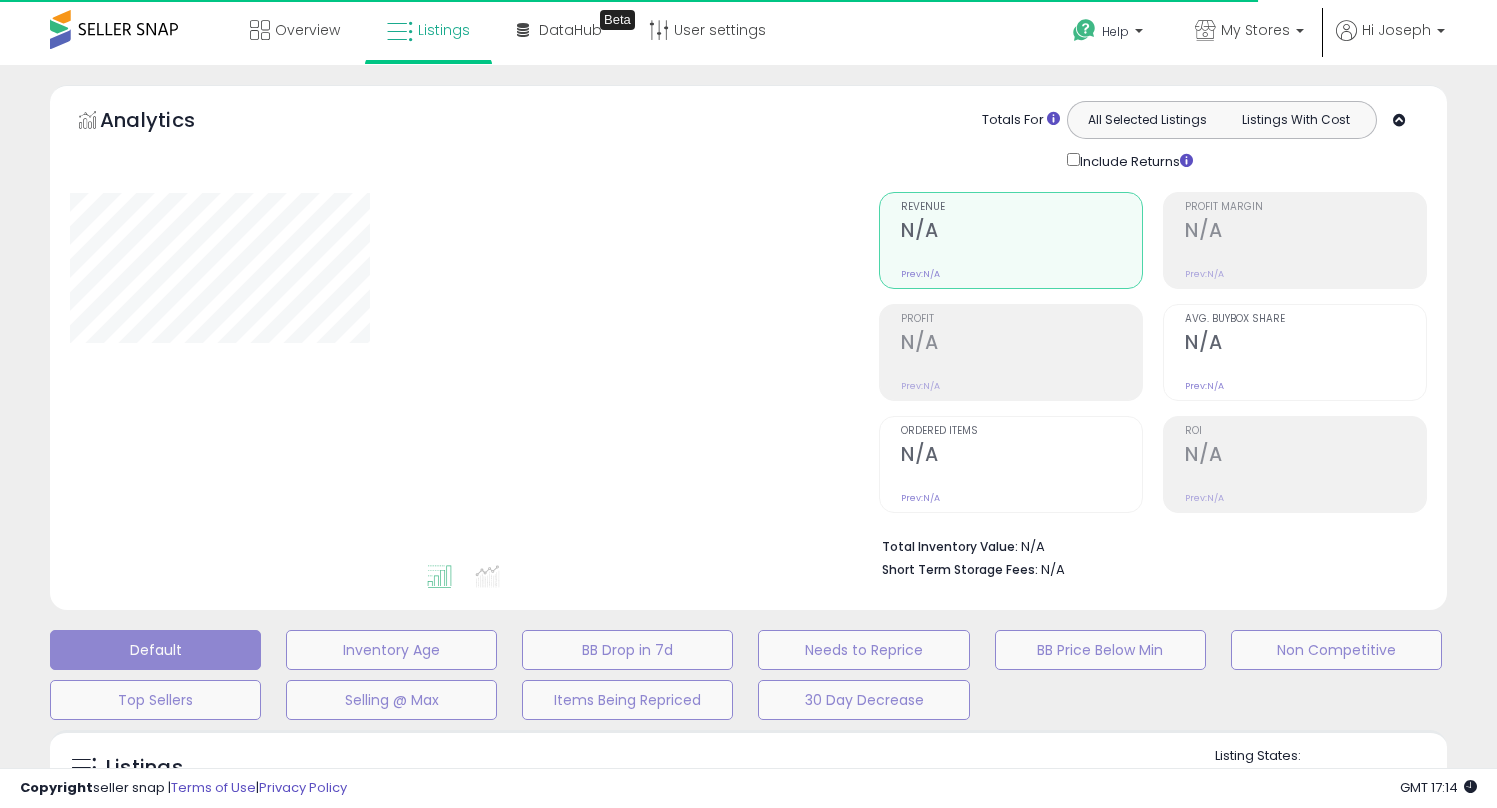 type on "***" 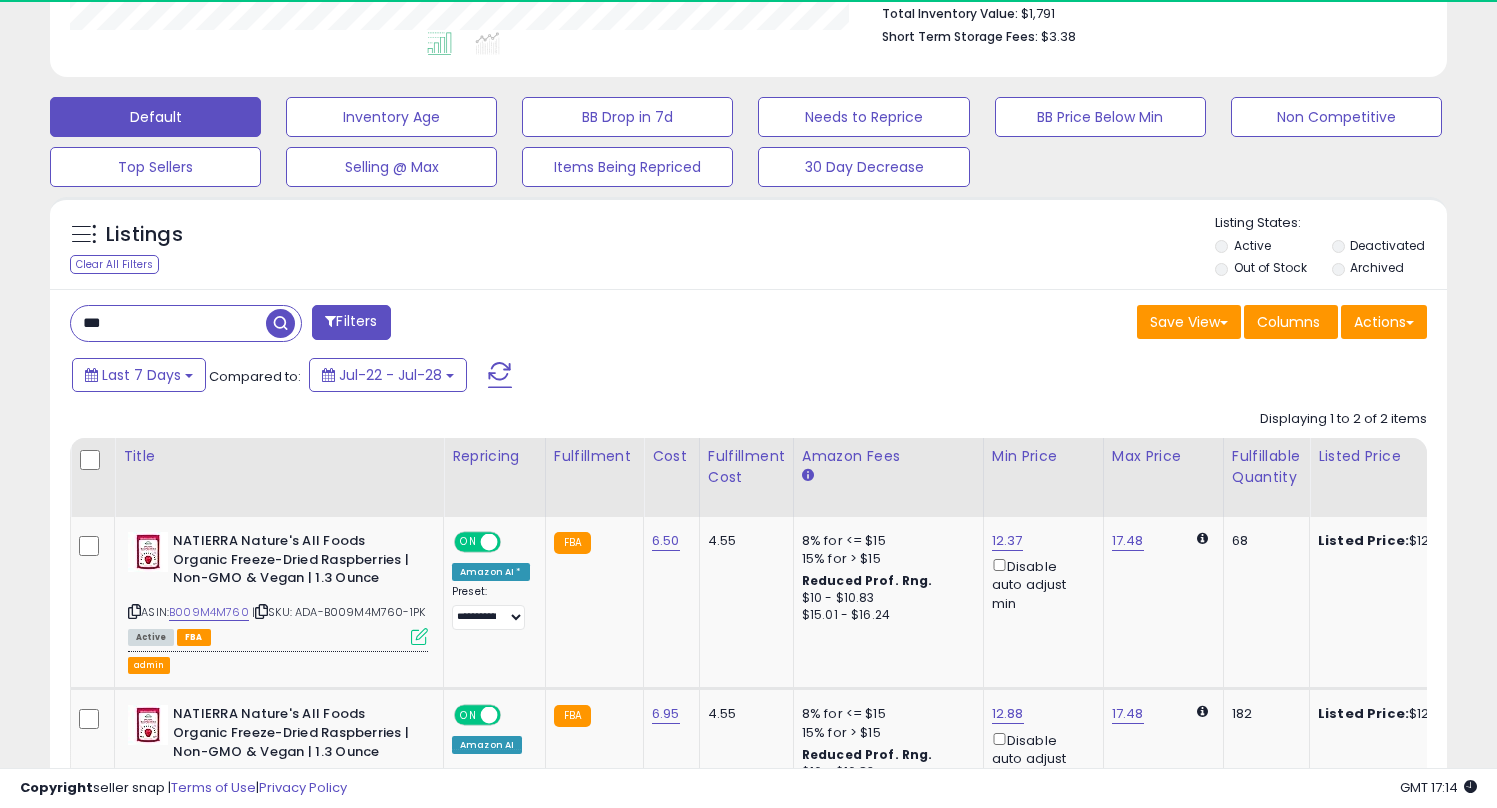 scroll, scrollTop: 542, scrollLeft: 0, axis: vertical 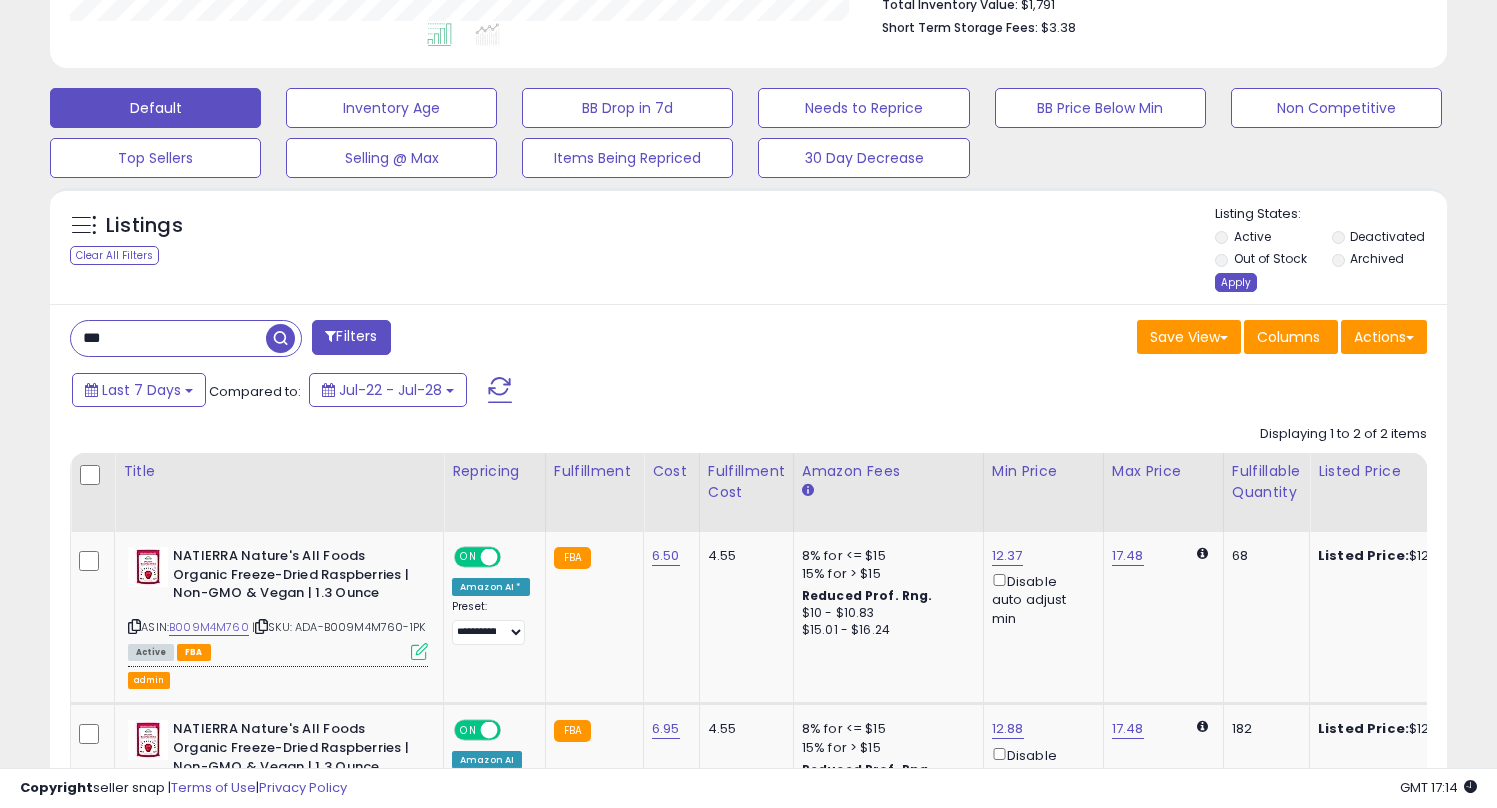 click on "Apply" at bounding box center (1236, 282) 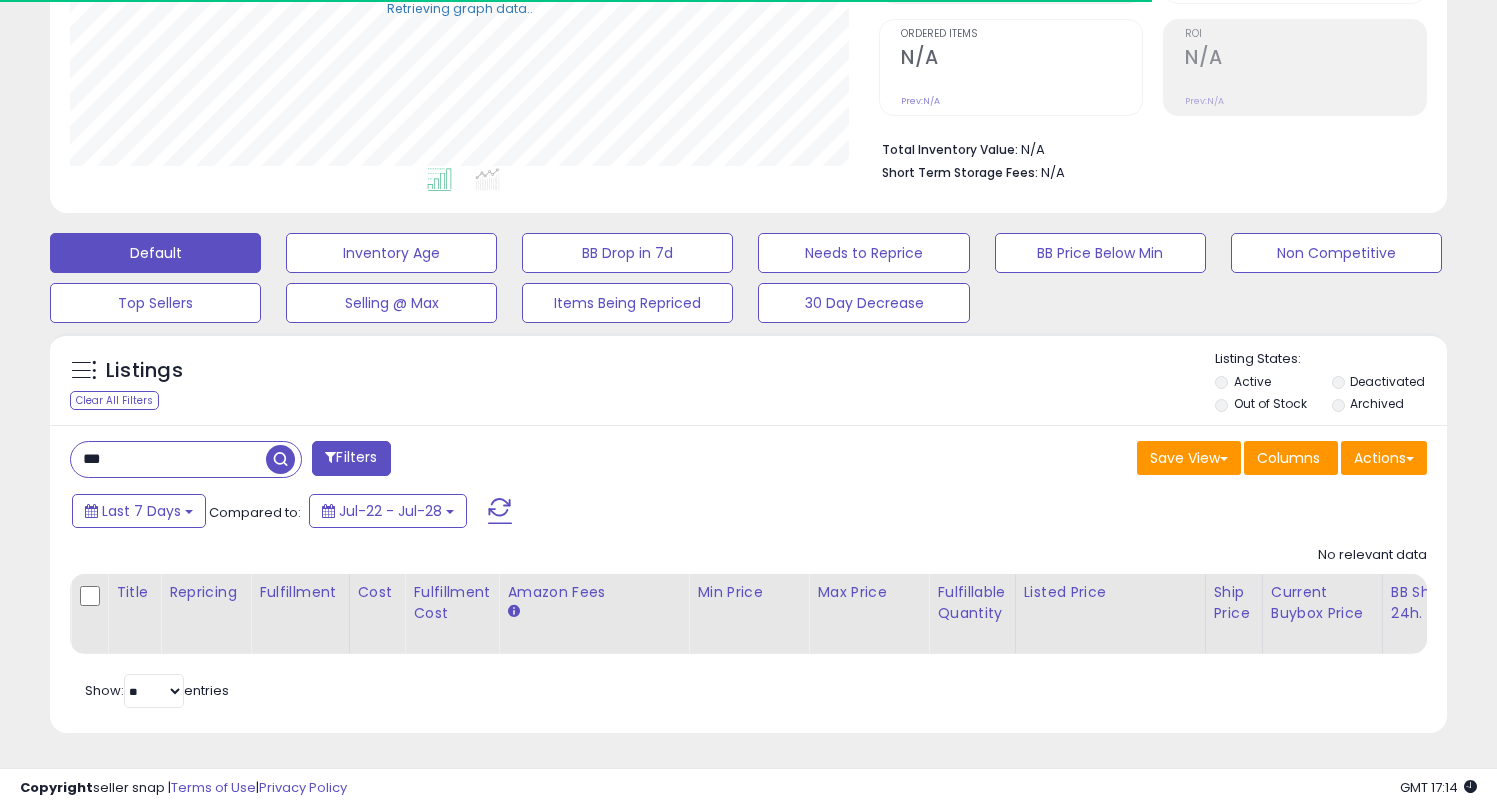 scroll, scrollTop: 0, scrollLeft: 0, axis: both 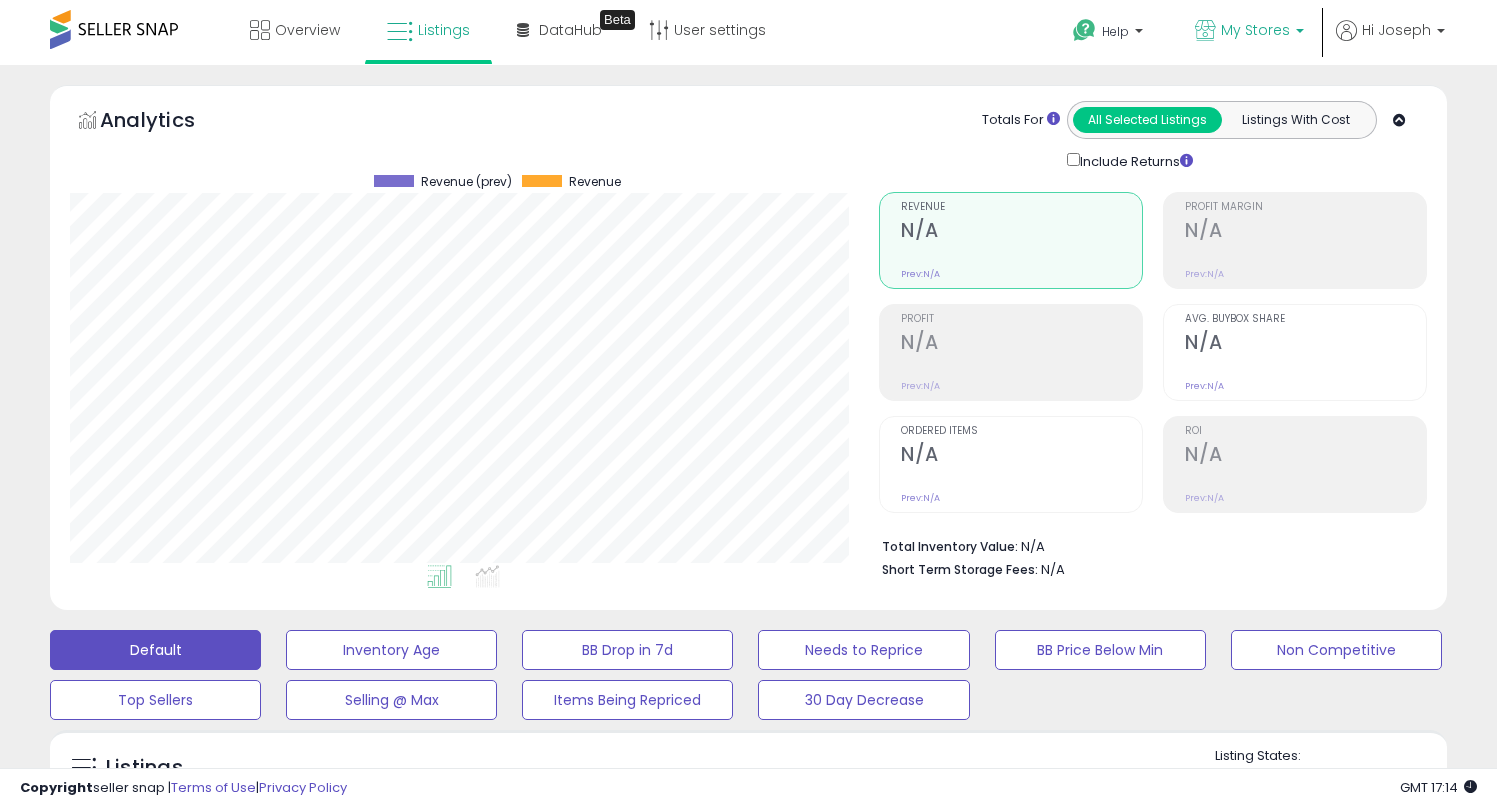 click on "My Stores" at bounding box center [1249, 32] 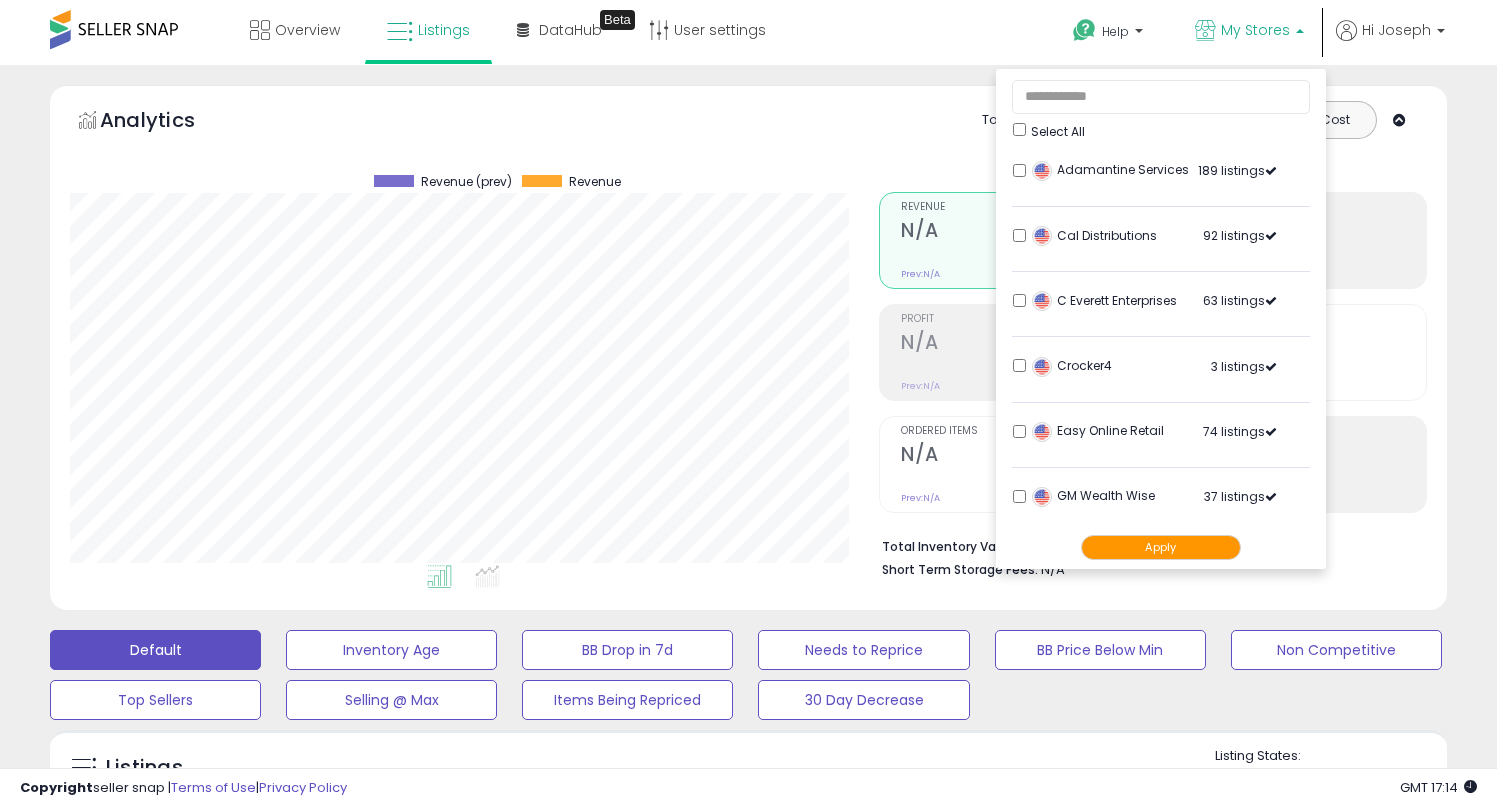 click on "My Stores" at bounding box center [1249, 32] 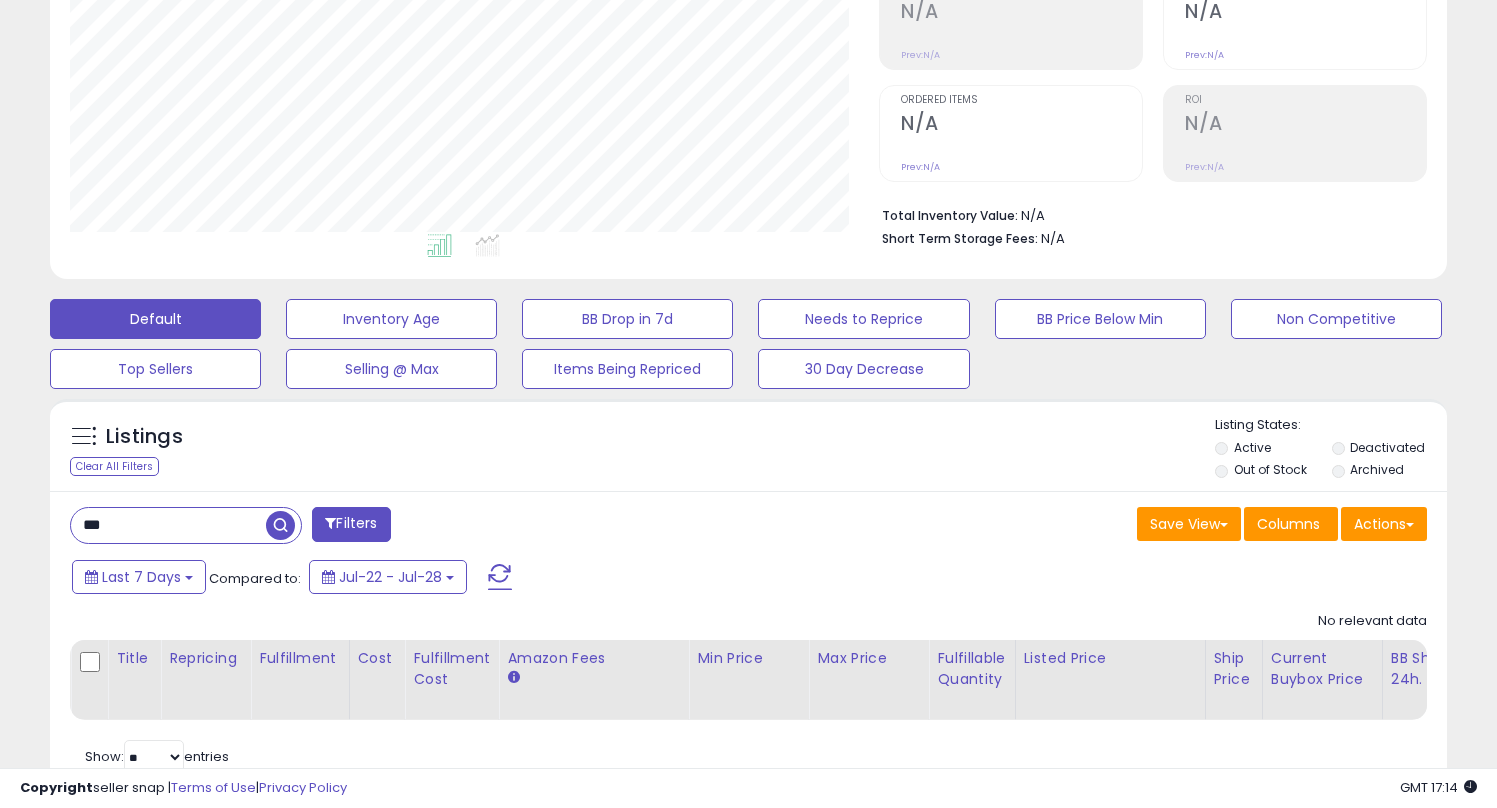 scroll, scrollTop: 397, scrollLeft: 0, axis: vertical 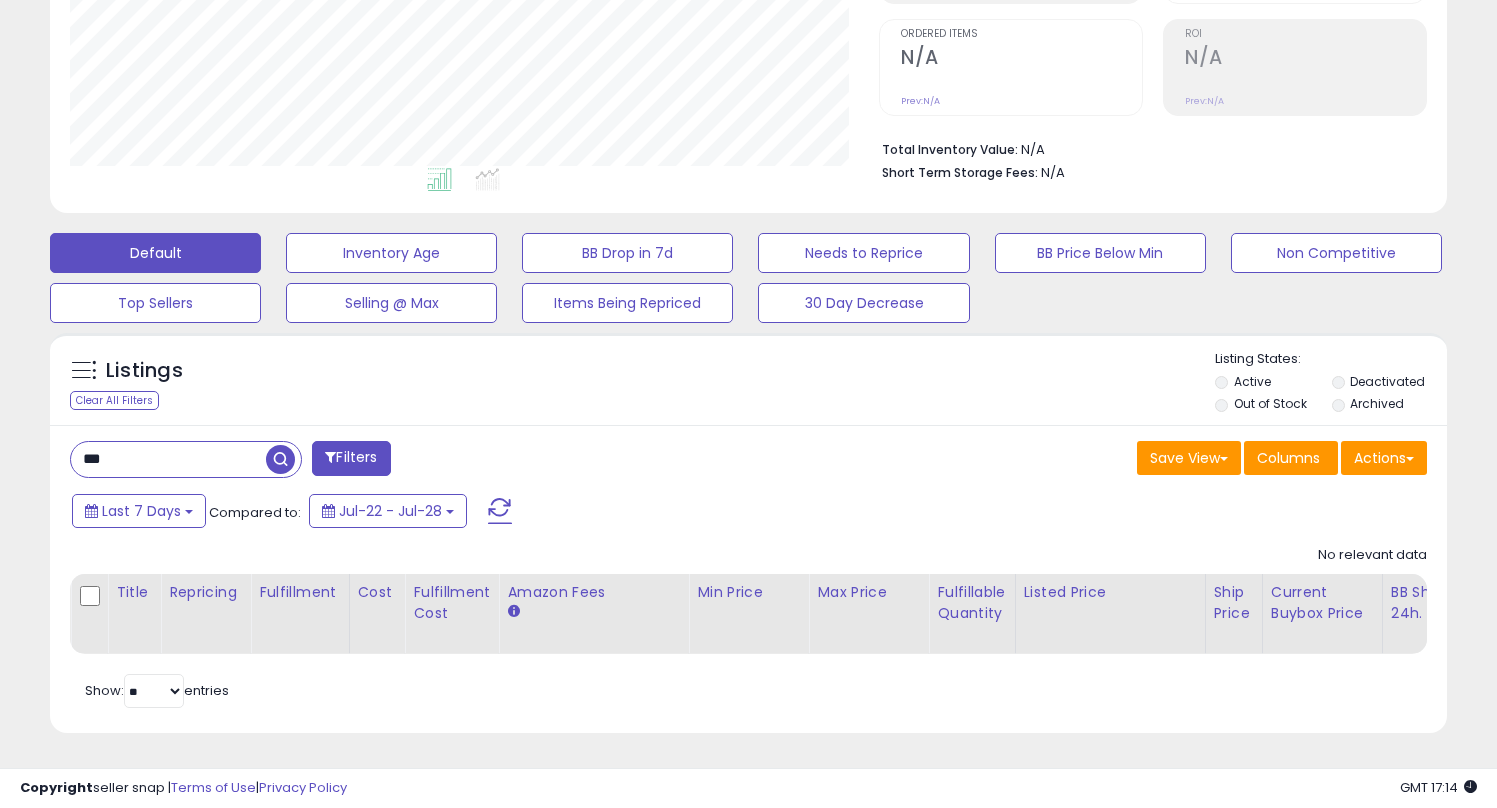 click on "Archived" at bounding box center [1389, 406] 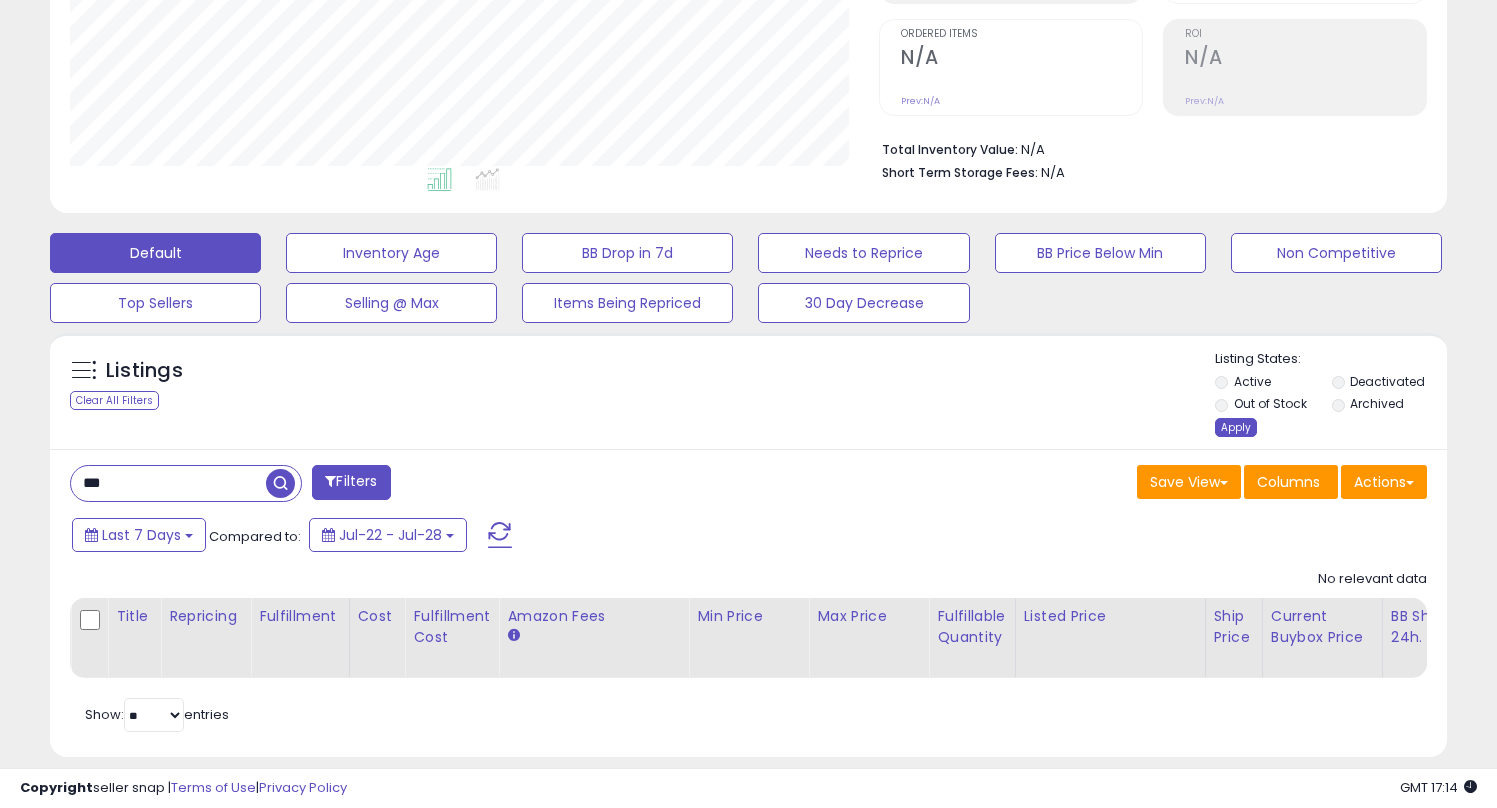 click on "Apply" at bounding box center [1236, 427] 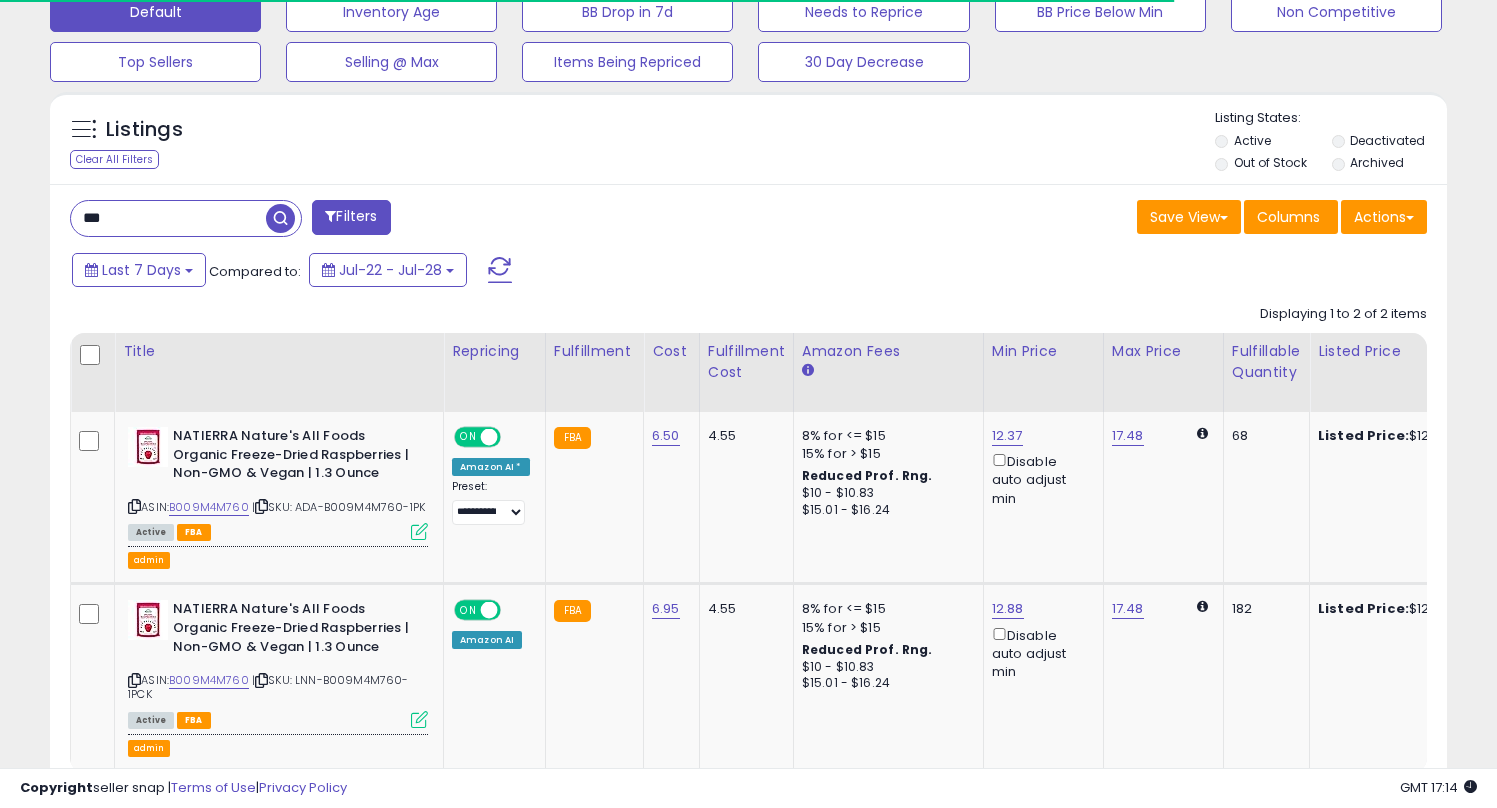 scroll, scrollTop: 757, scrollLeft: 0, axis: vertical 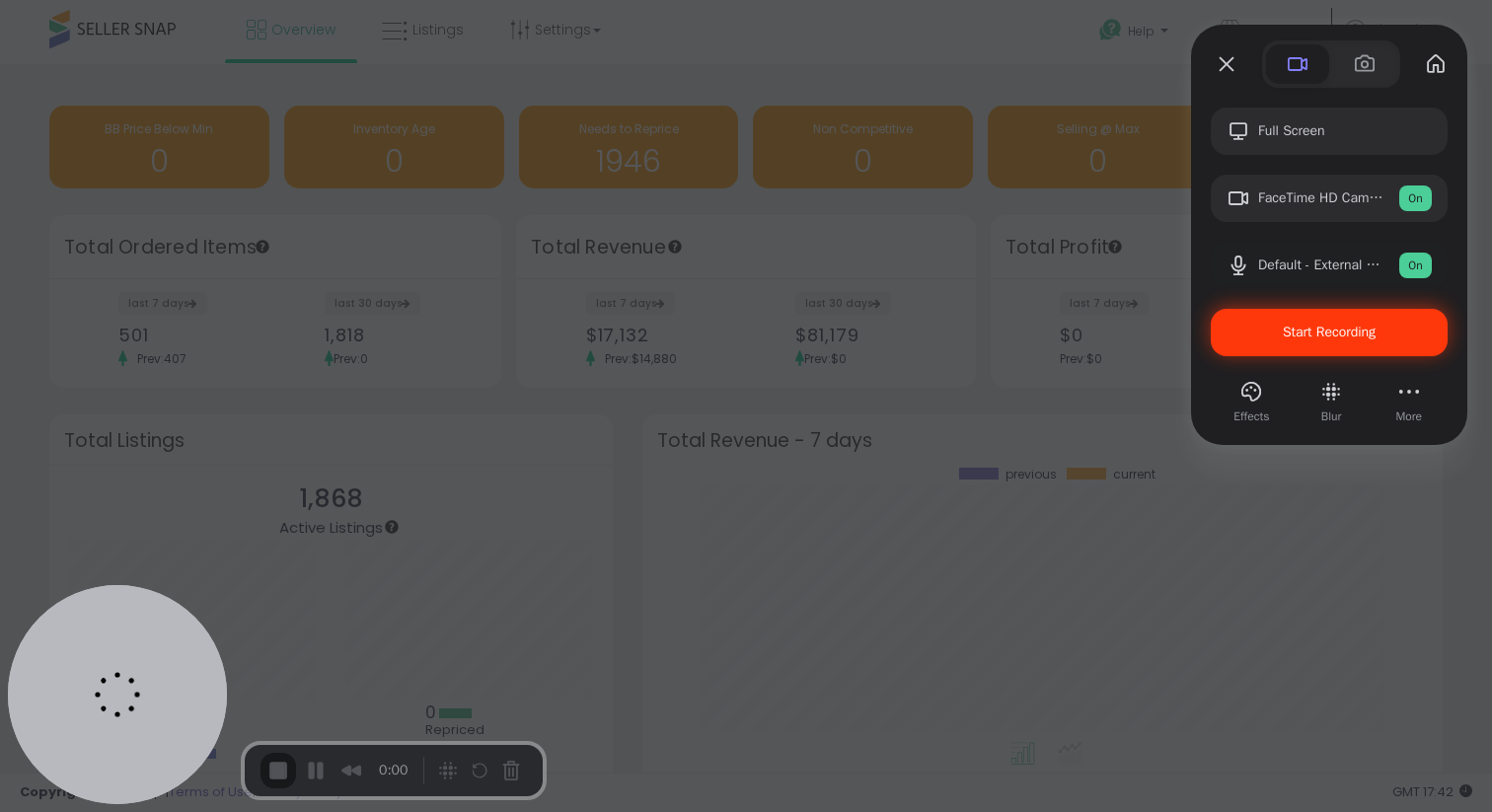 click on "Start Recording" at bounding box center (1329, 332) 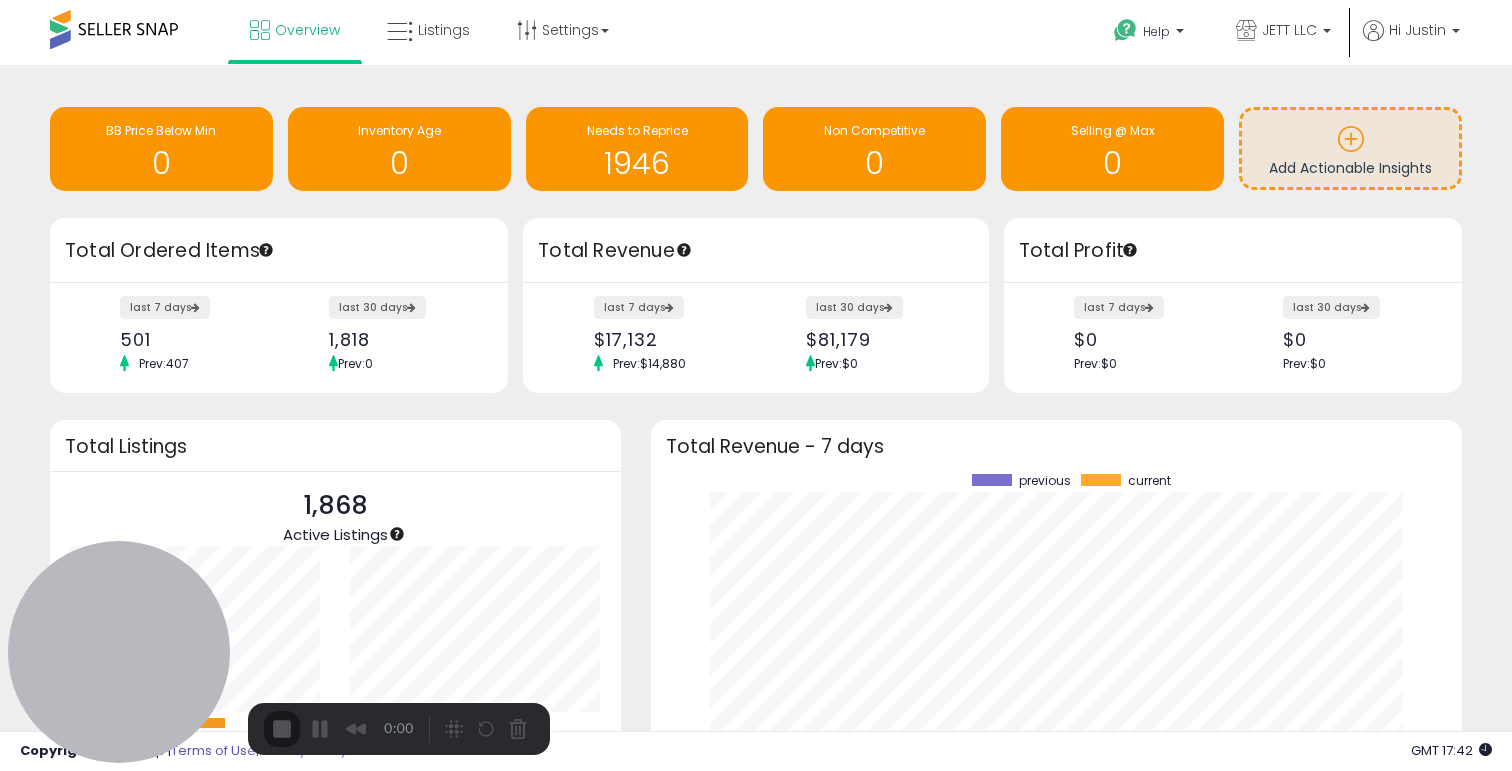 click on "You're ready to record! The tab you selected to record will be captured once you start recording. Start Recording" at bounding box center (756, 802) 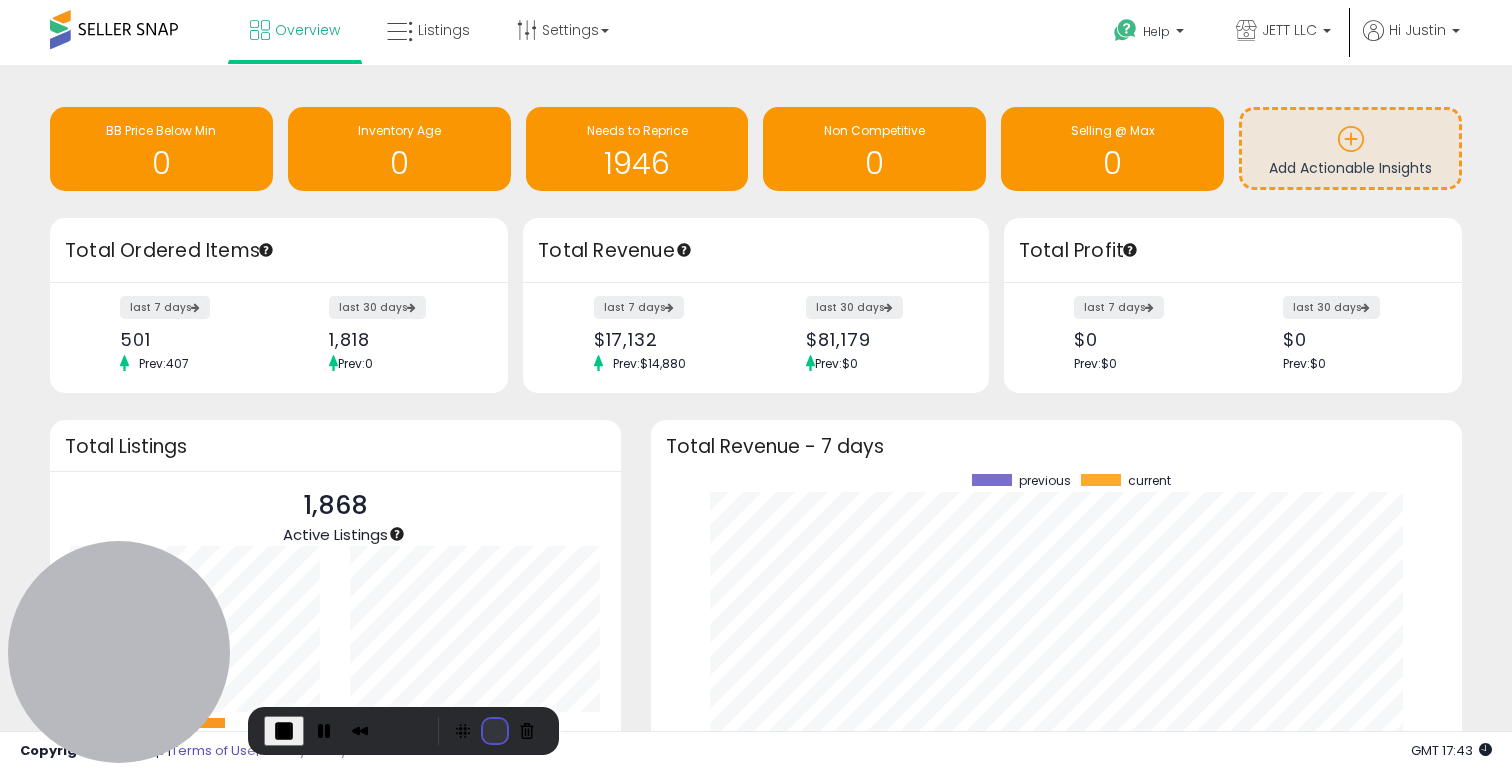 click at bounding box center (495, 731) 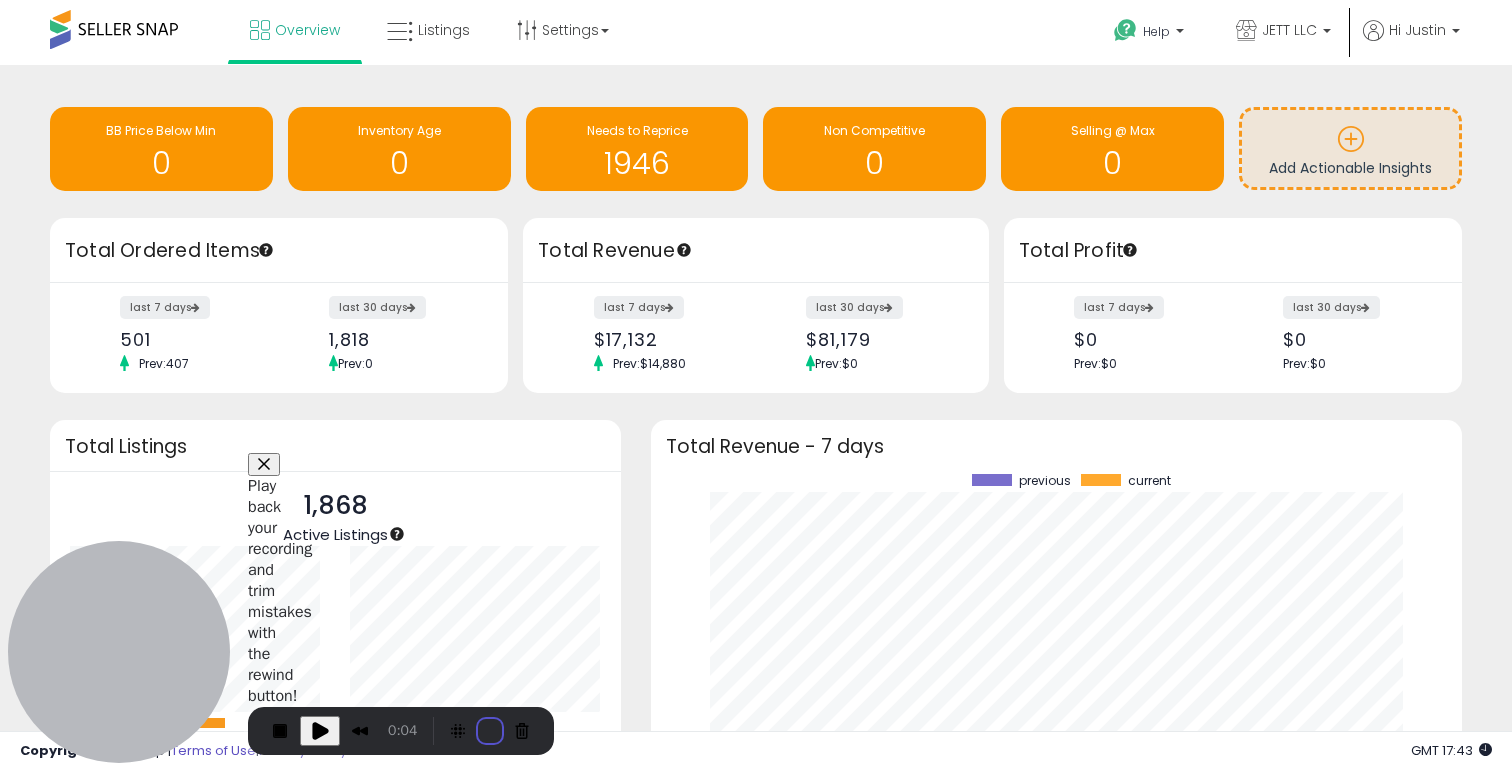click on "Restart recording" at bounding box center [588, 895] 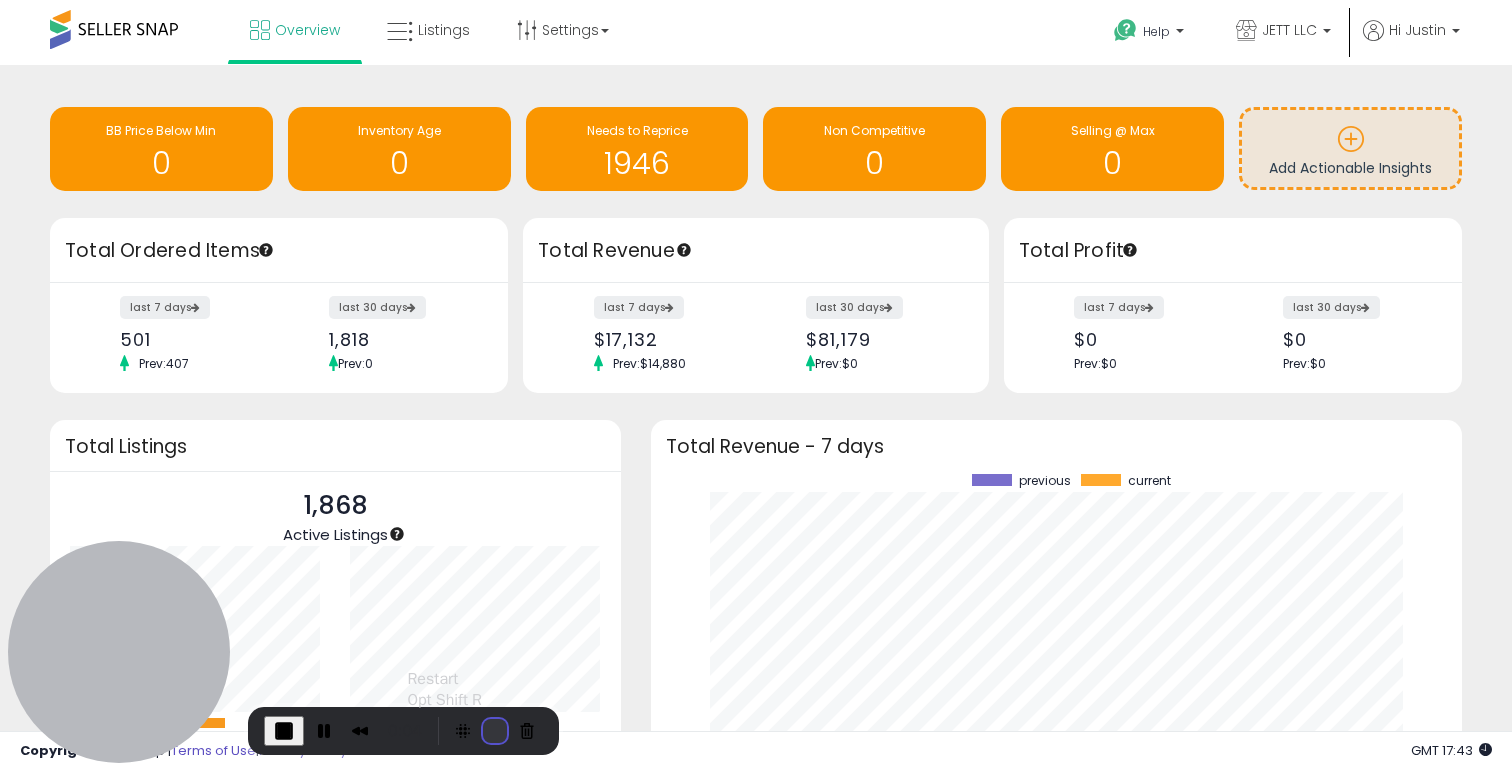 click at bounding box center [495, 731] 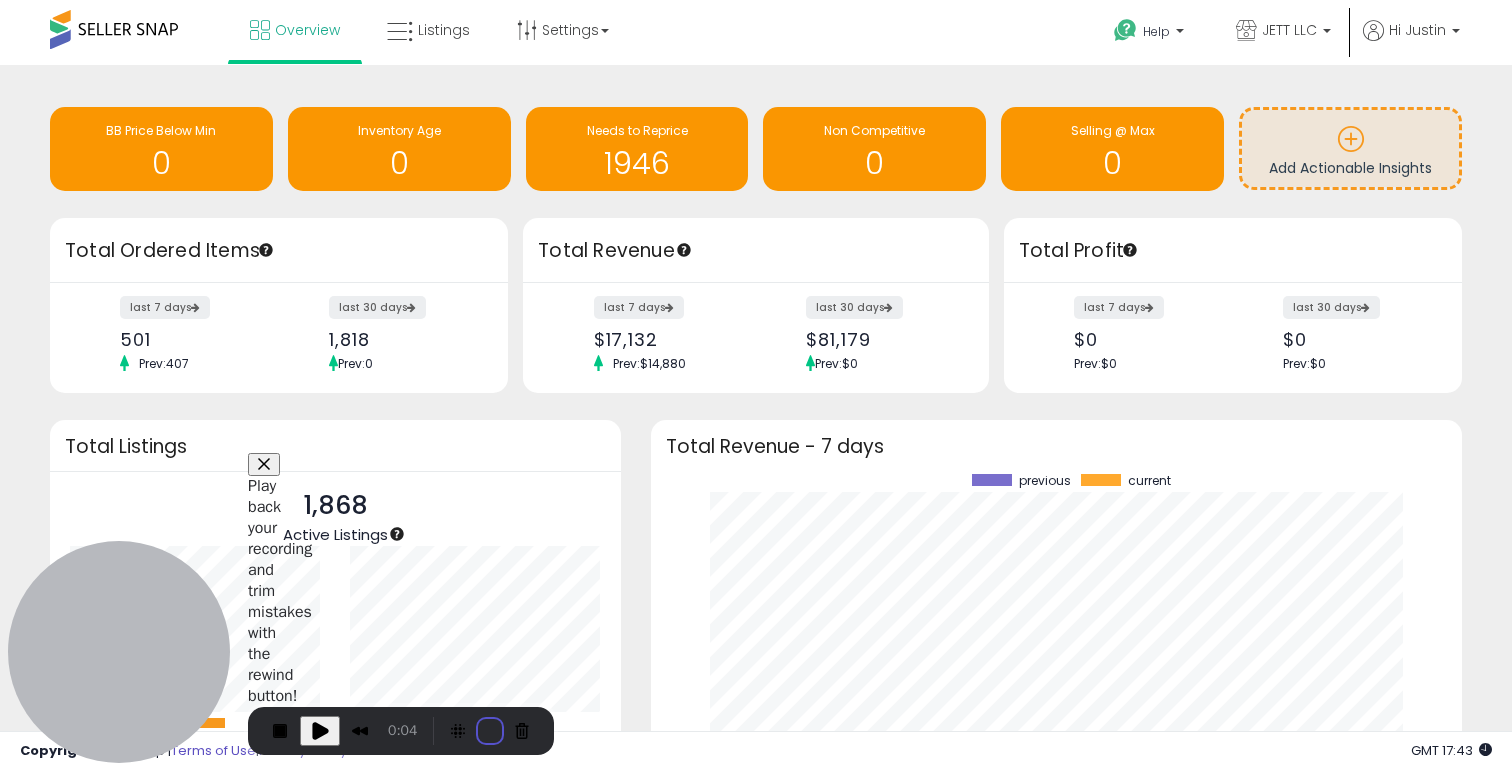 click on "Restart recording" at bounding box center [588, 895] 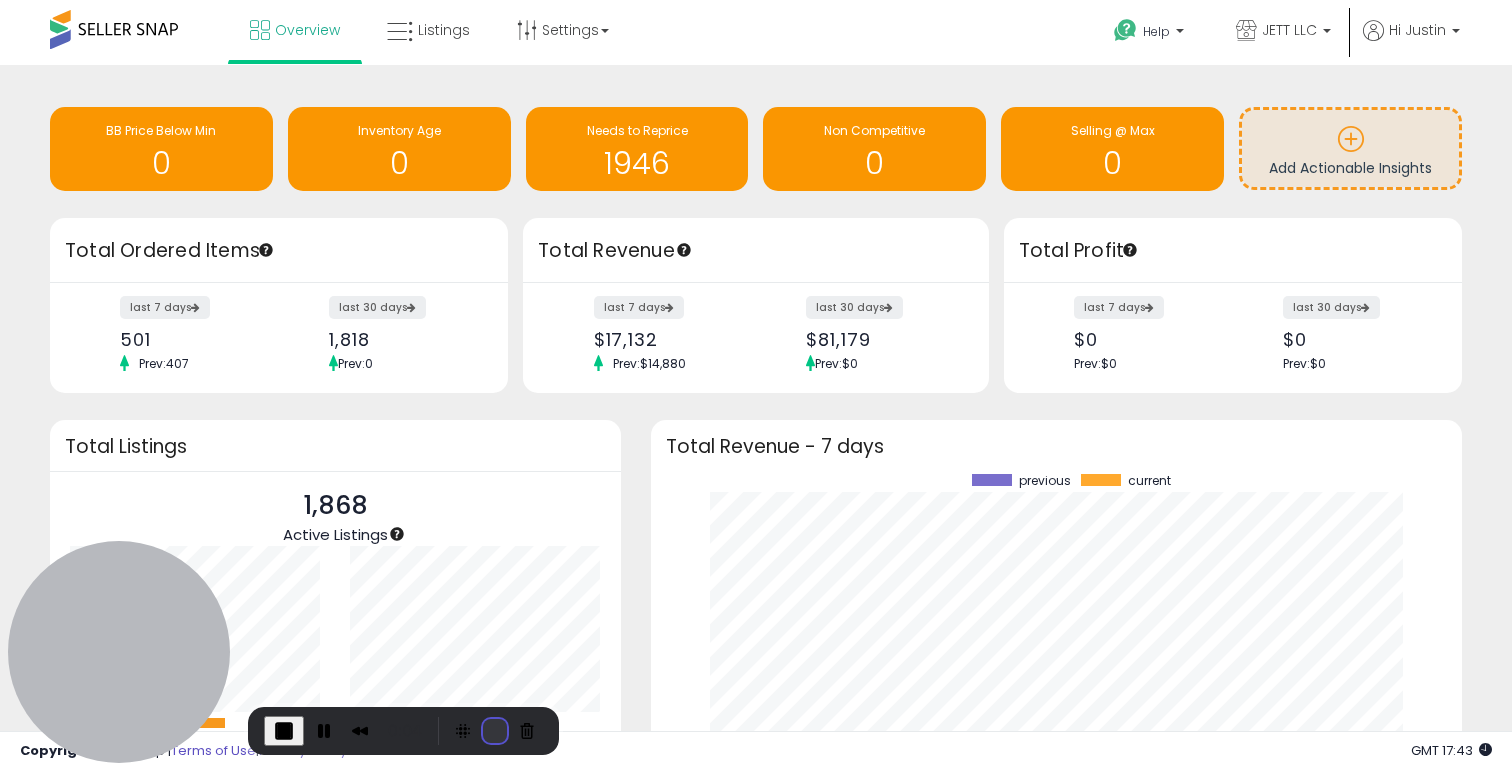 click at bounding box center [495, 731] 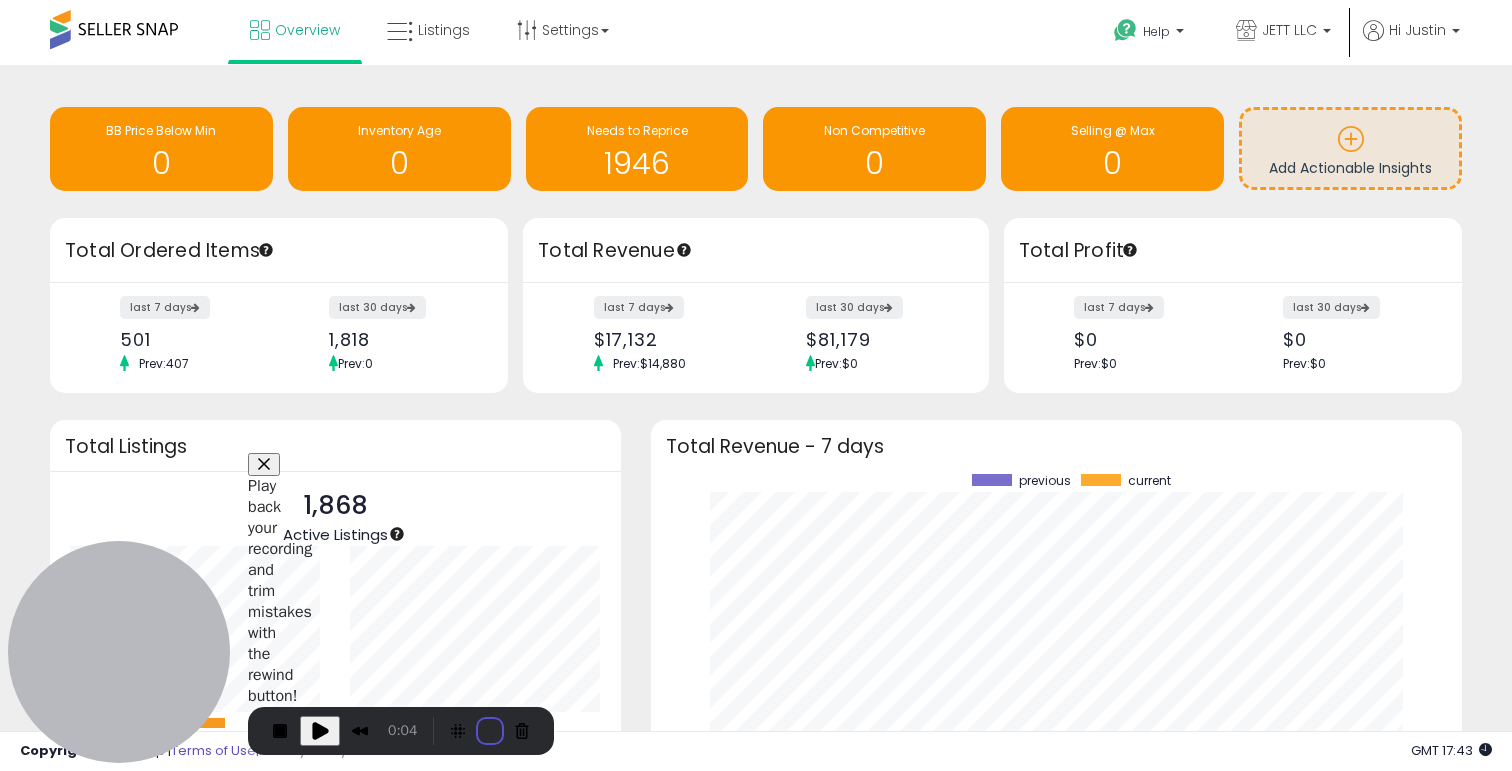 click on "Resume Restart recording" at bounding box center [755, 885] 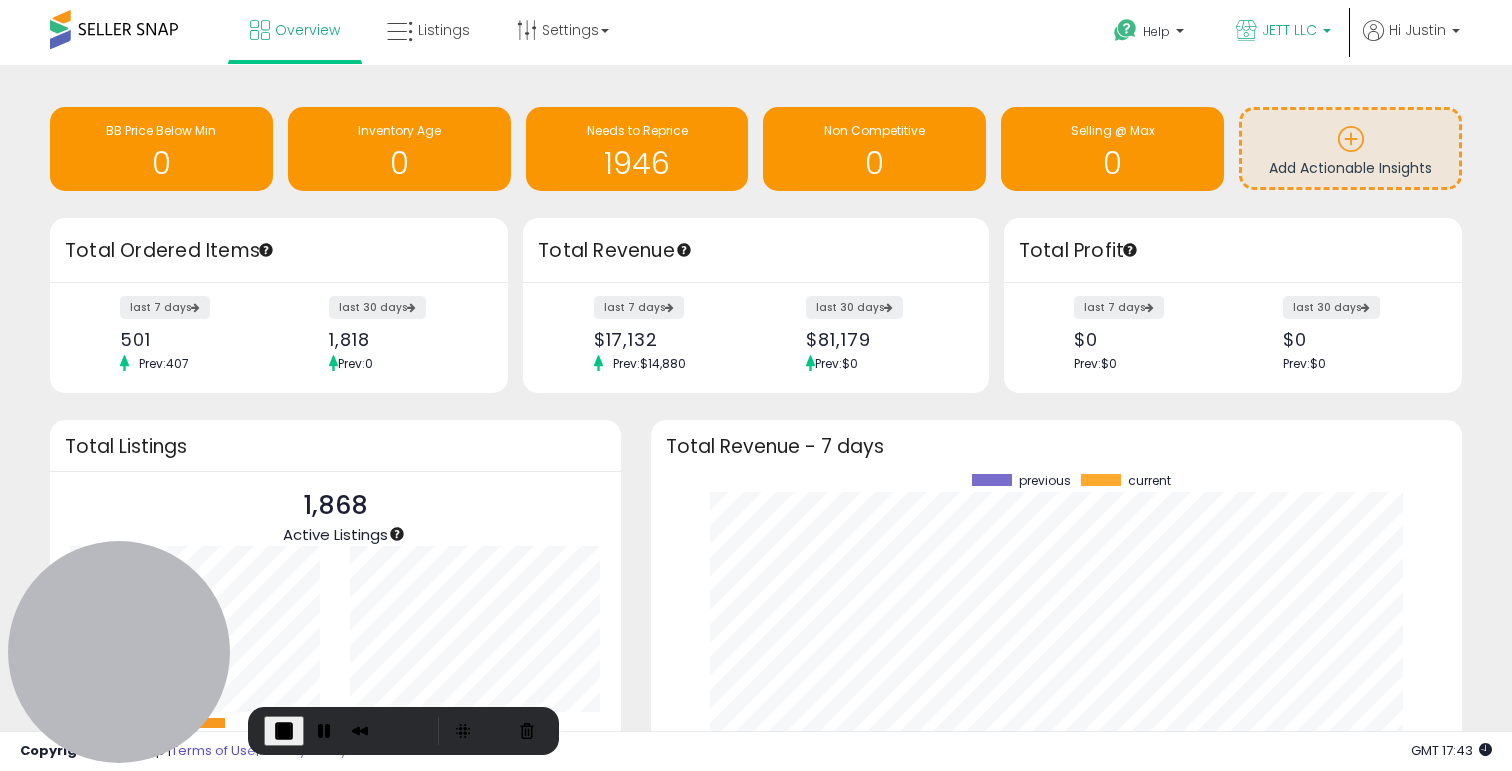 click on "JETT LLC" at bounding box center [1283, 32] 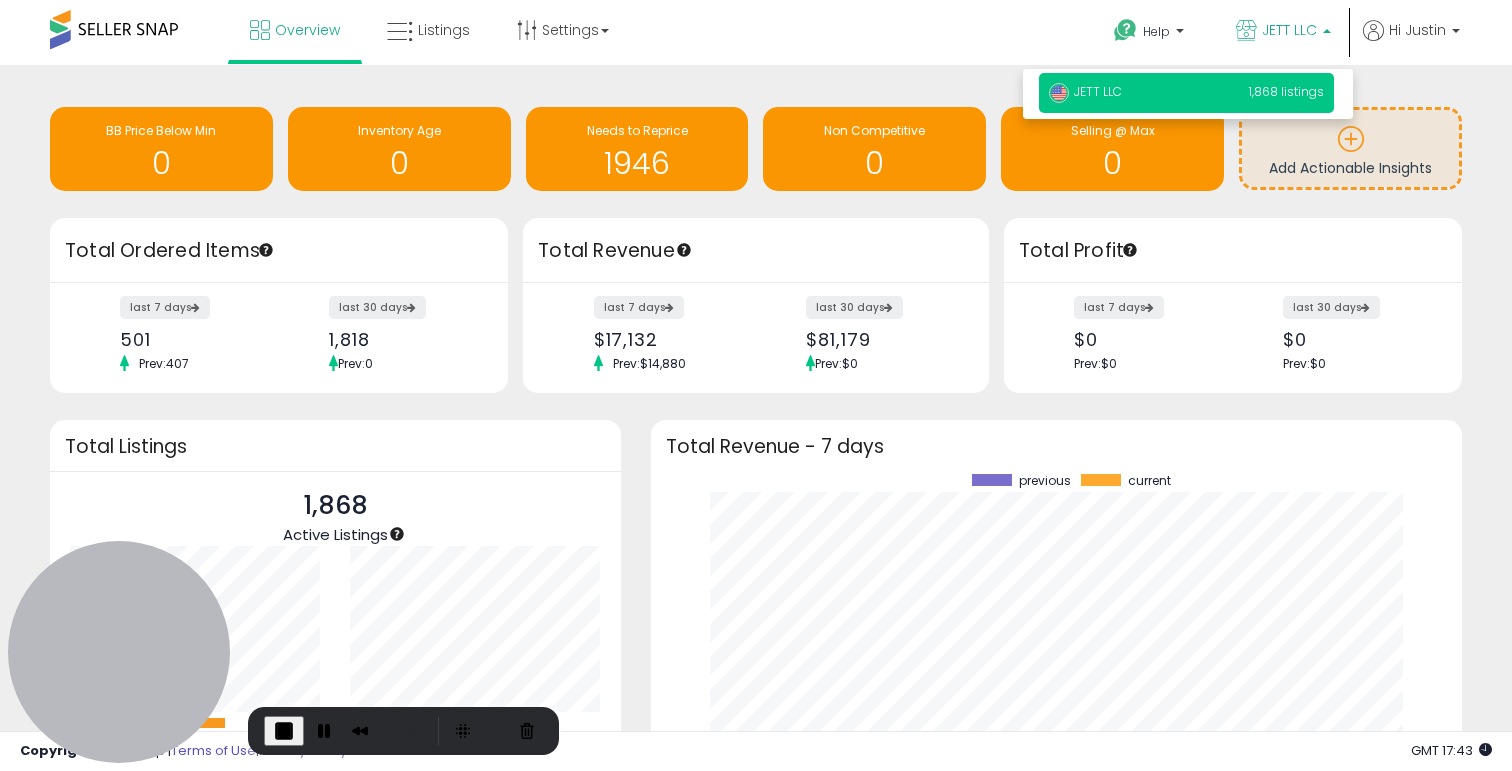 click on "JETT LLC" at bounding box center (1283, 32) 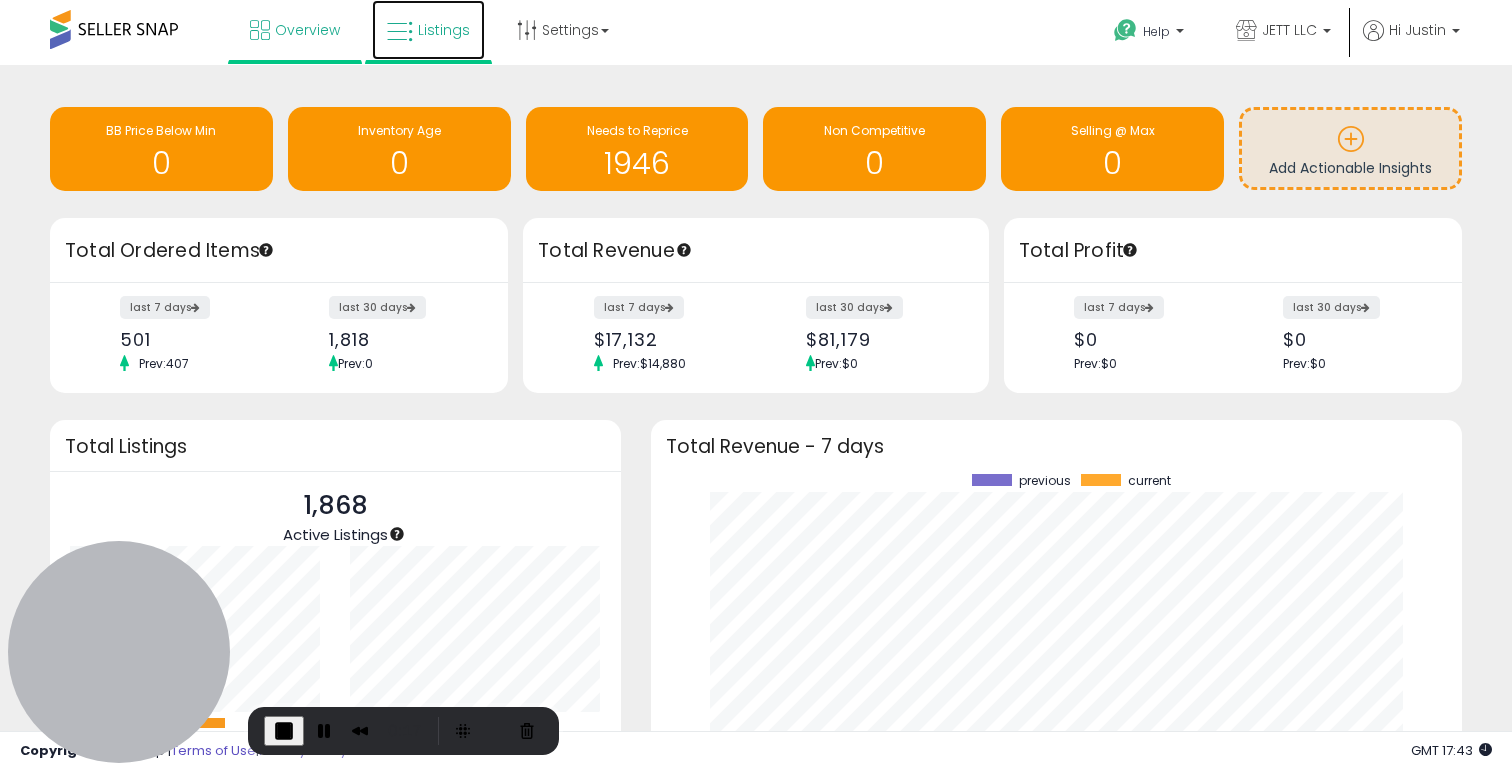 click on "Listings" at bounding box center [428, 30] 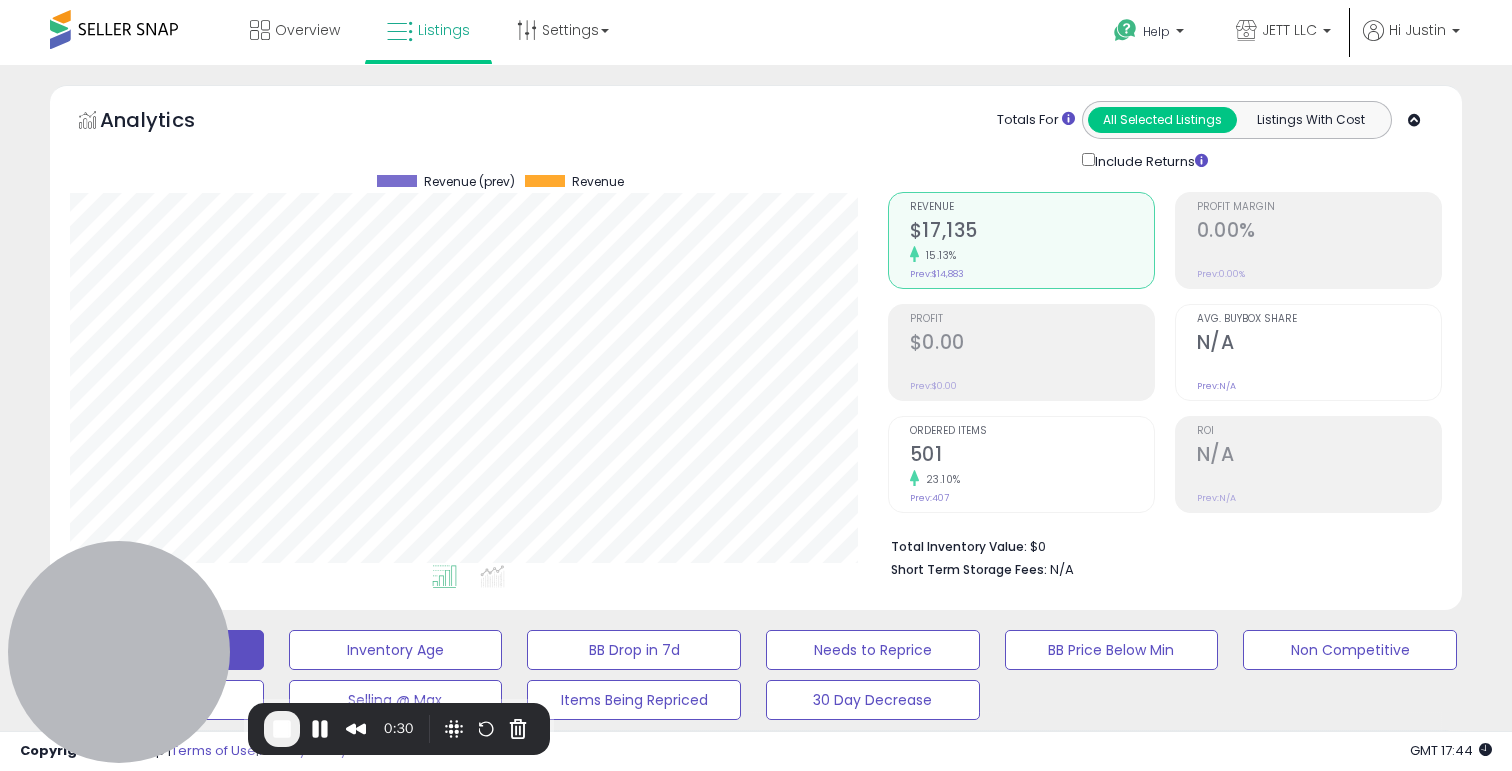 click on "Actions" at bounding box center [1399, 855] 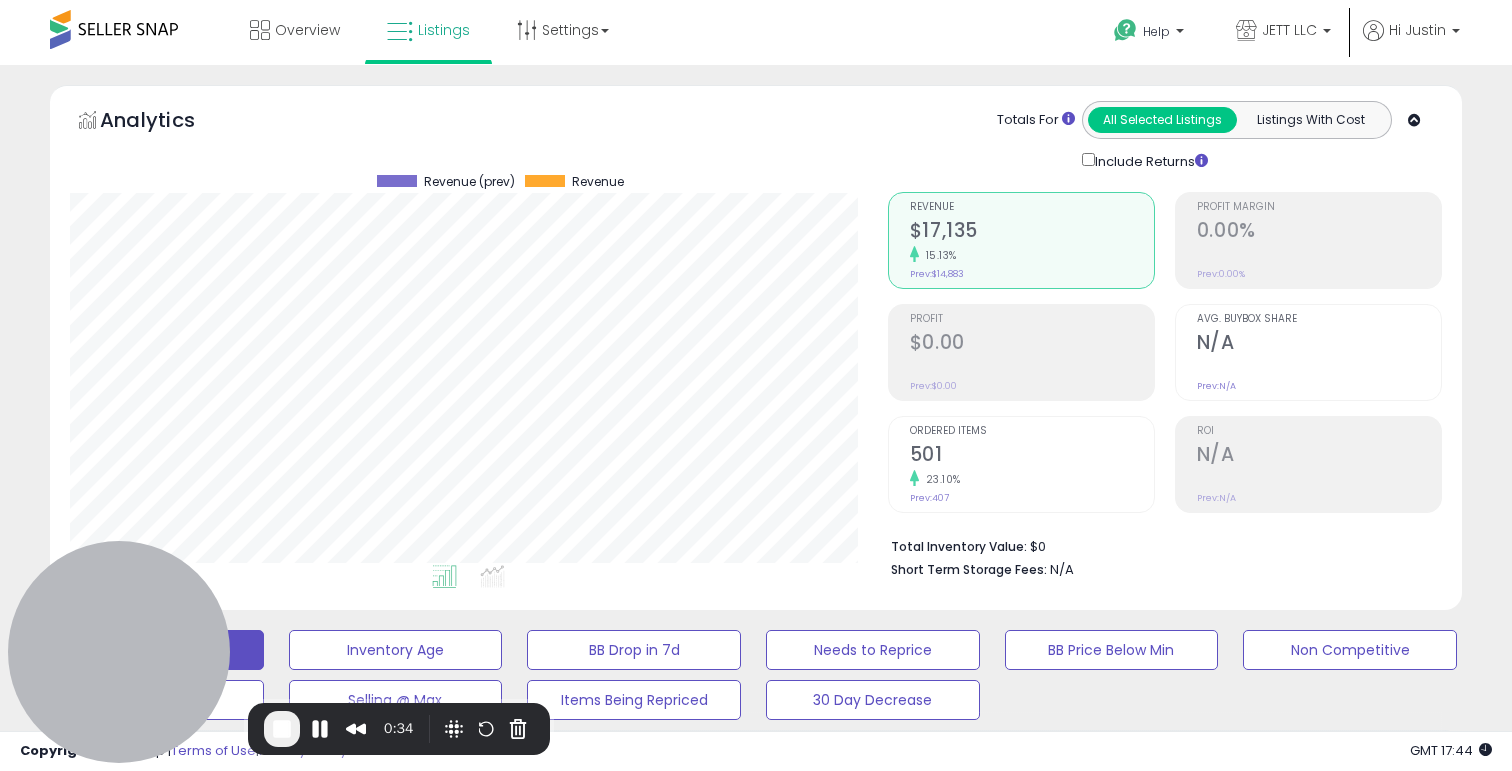 click on "Last 7 Days
Compared to:
Jul-22 - Jul-28" at bounding box center [581, 910] 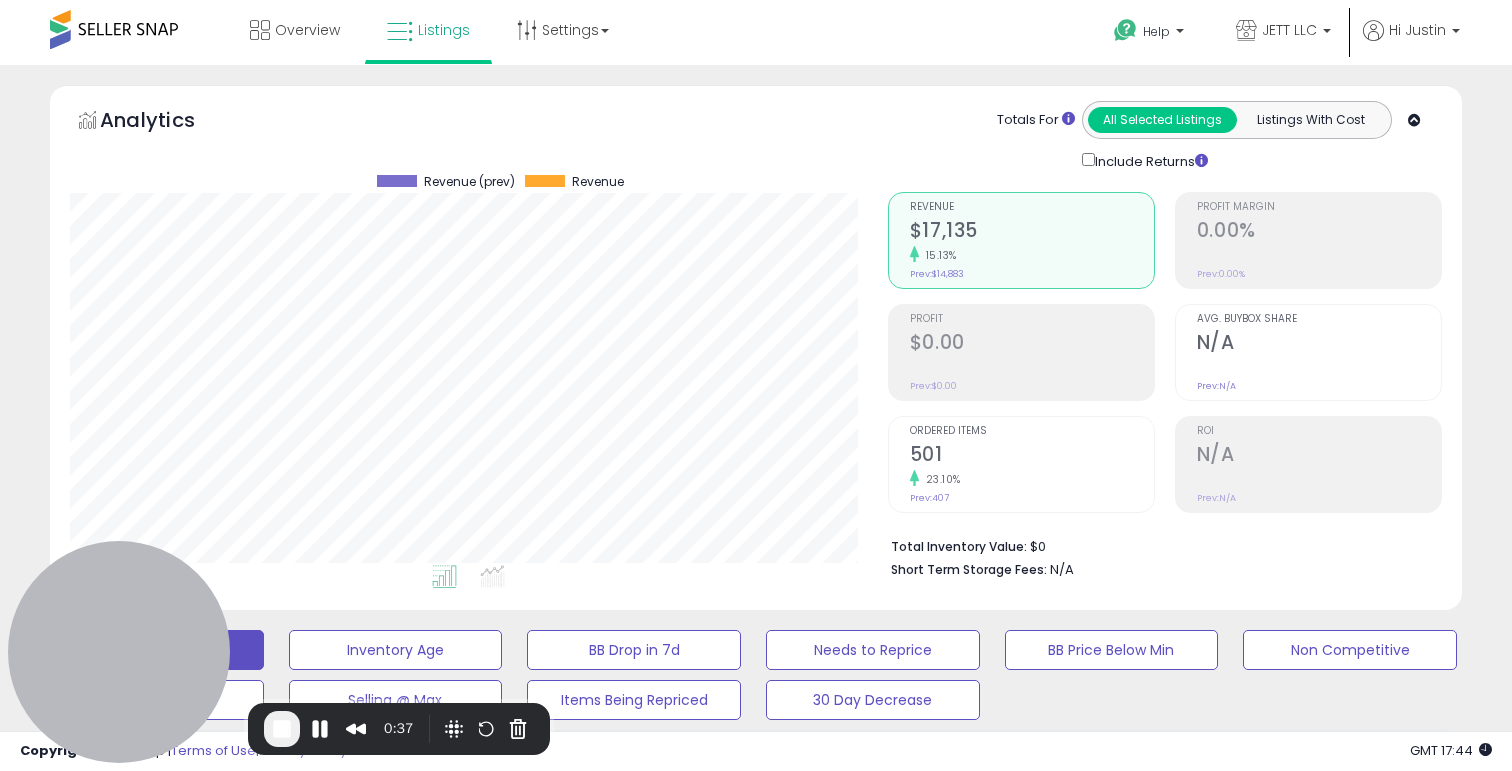 click on "Edit all listings in filter" at bounding box center (253, 953) 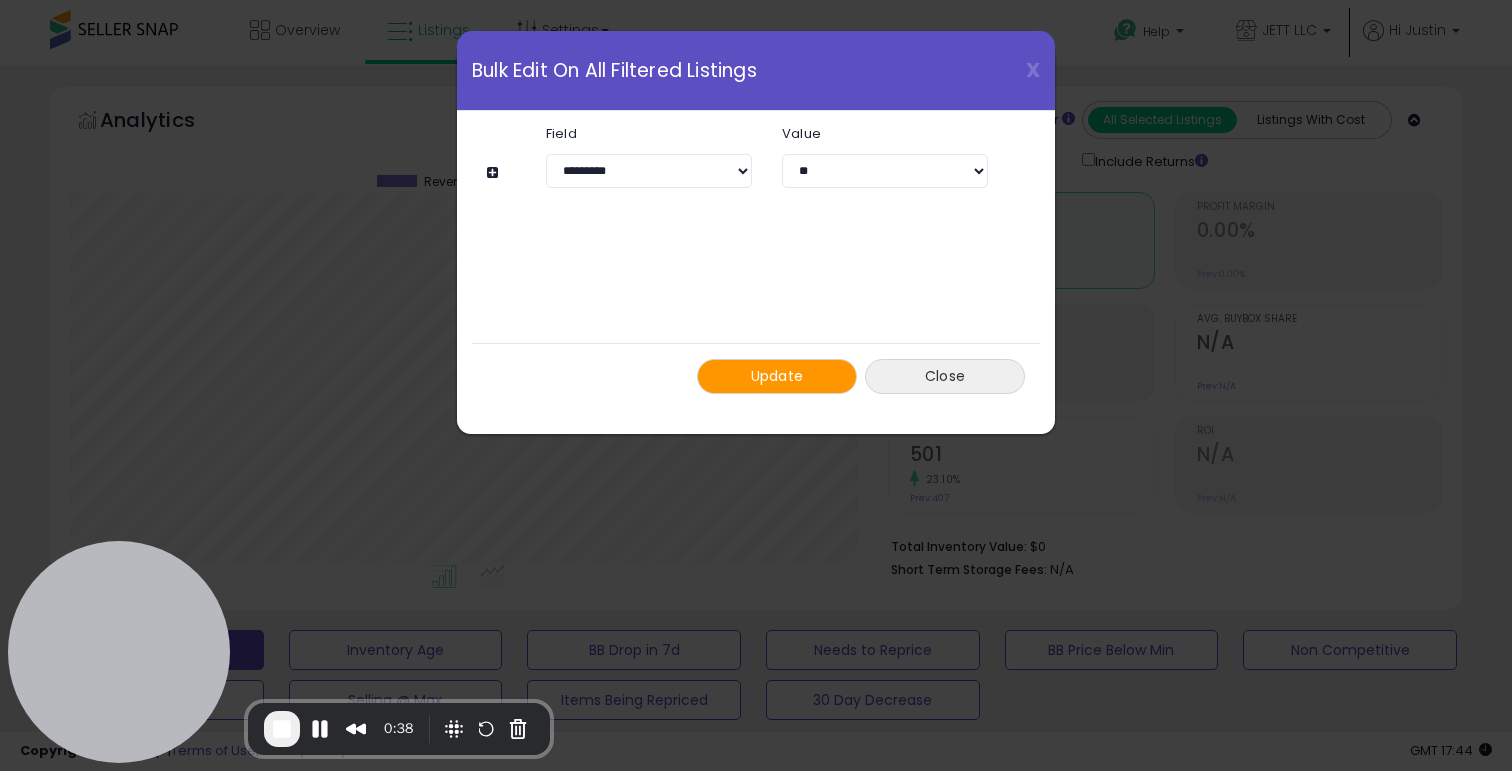 click on "Close" at bounding box center [945, 376] 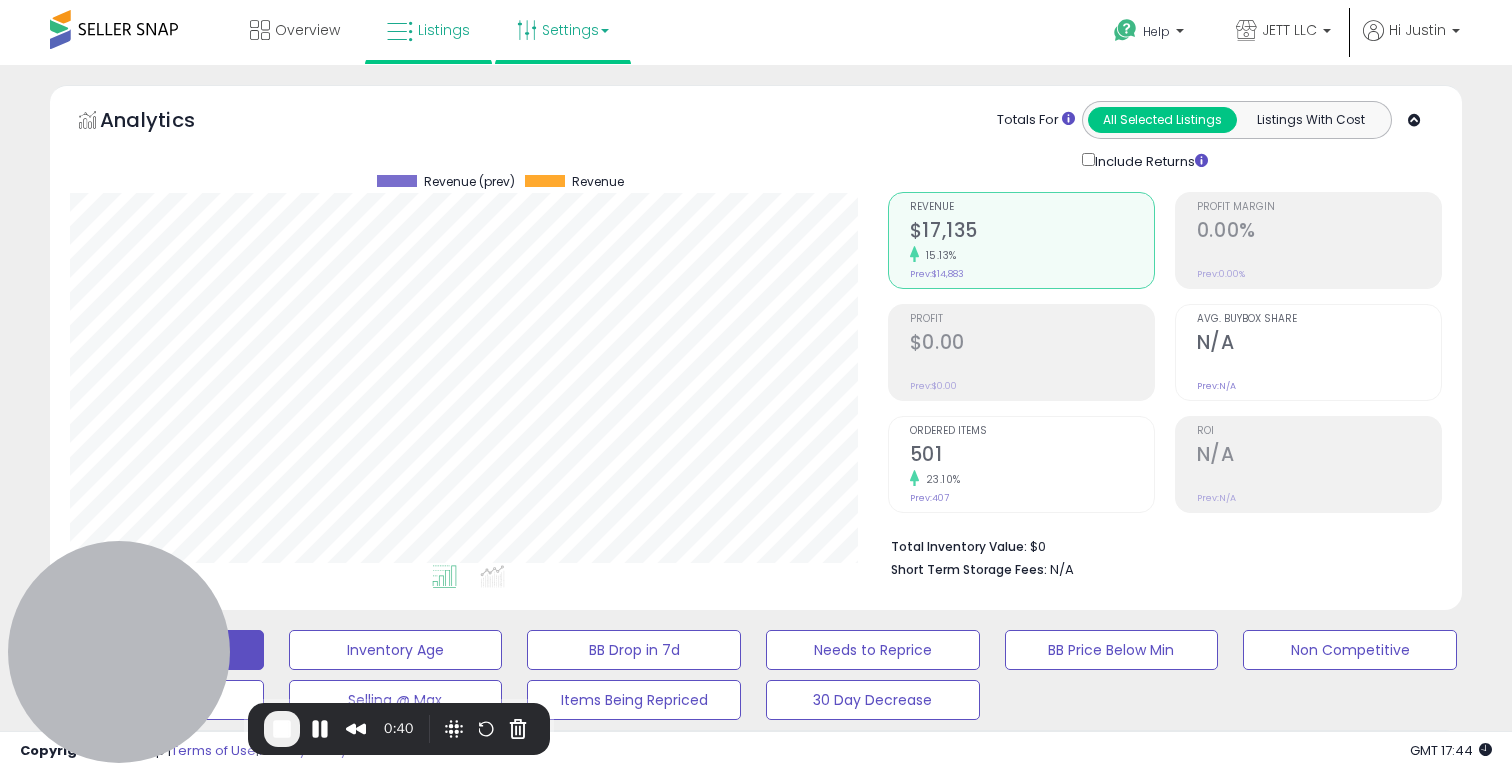 click on "Settings" at bounding box center [563, 30] 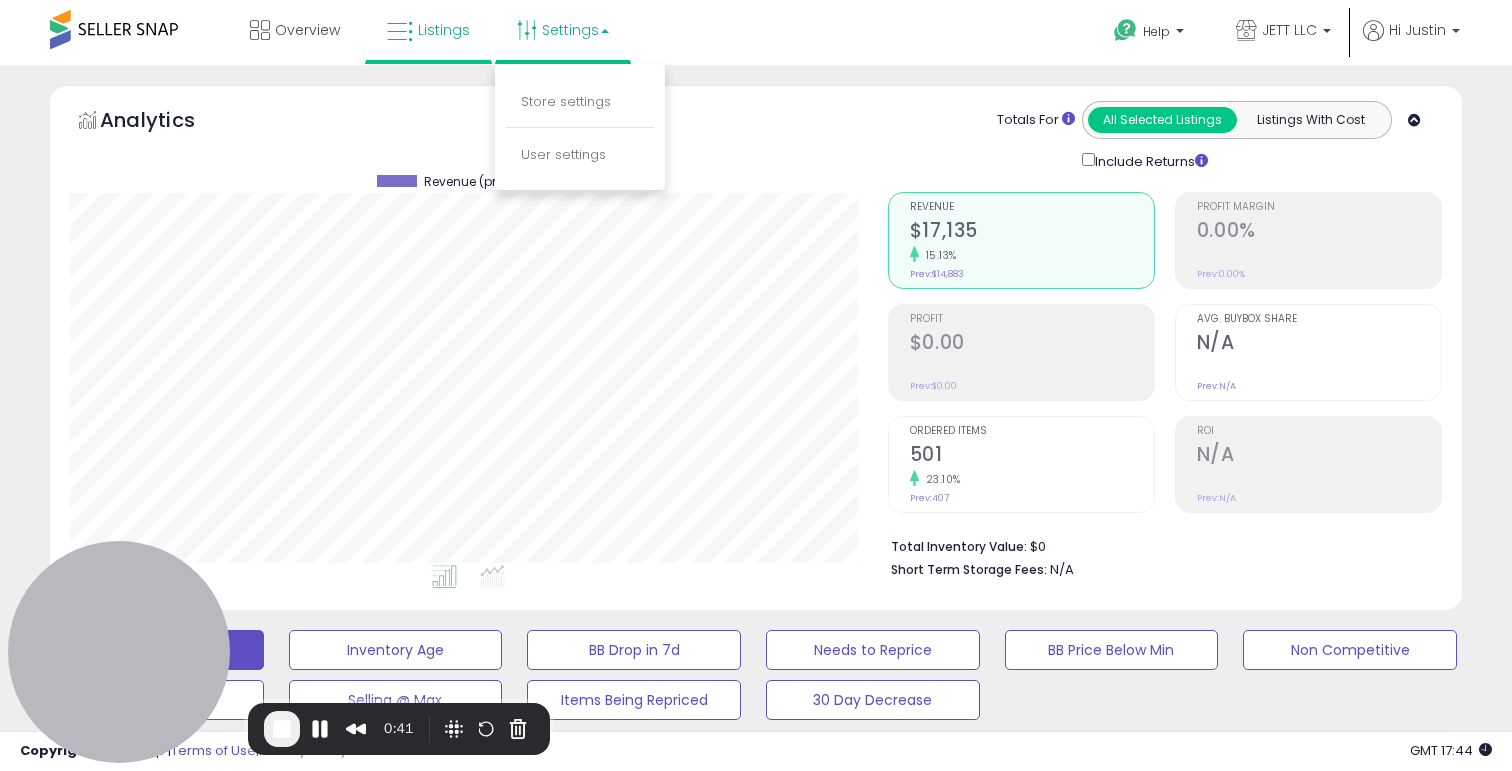 click on "Store
settings" at bounding box center (580, 103) 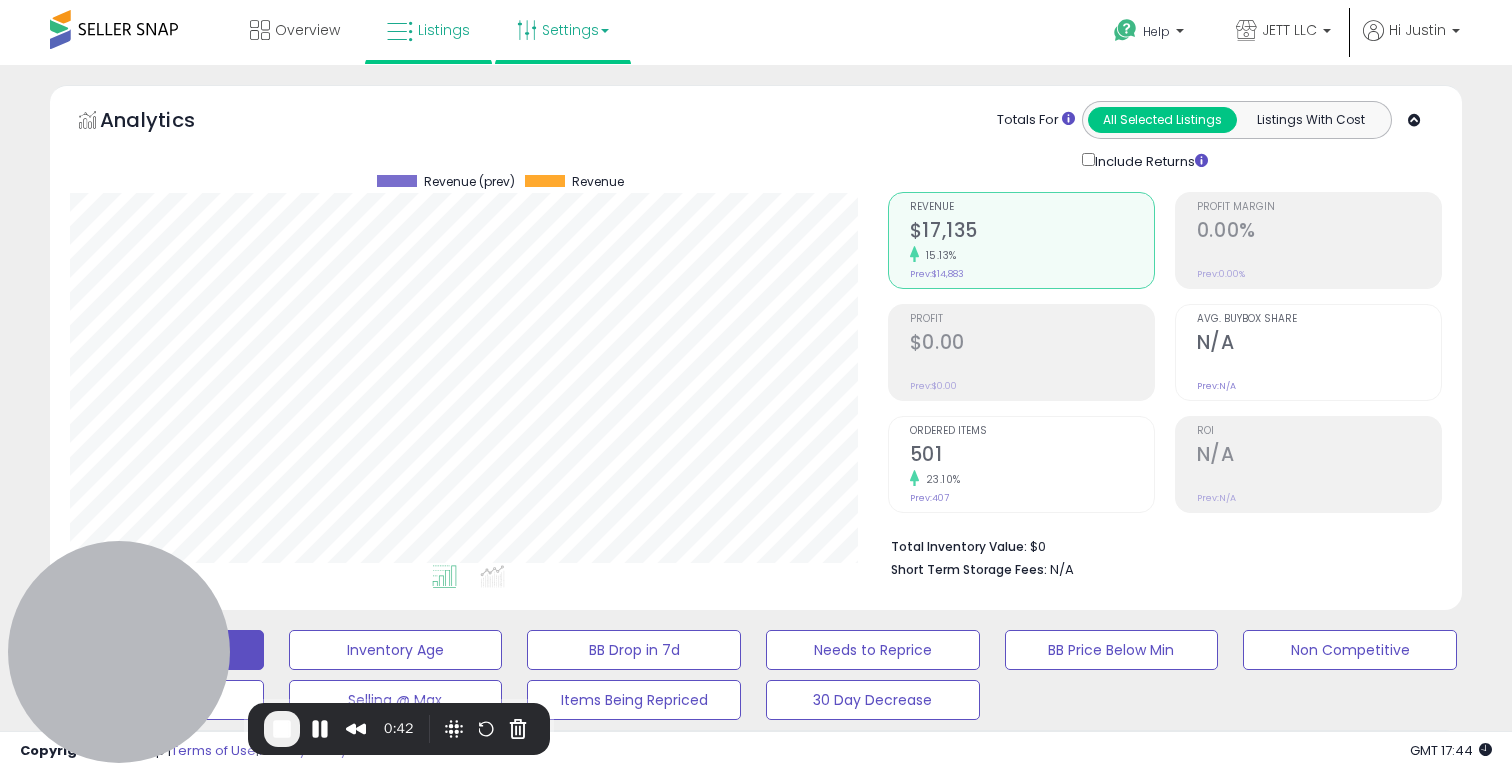click on "Settings" at bounding box center (563, 30) 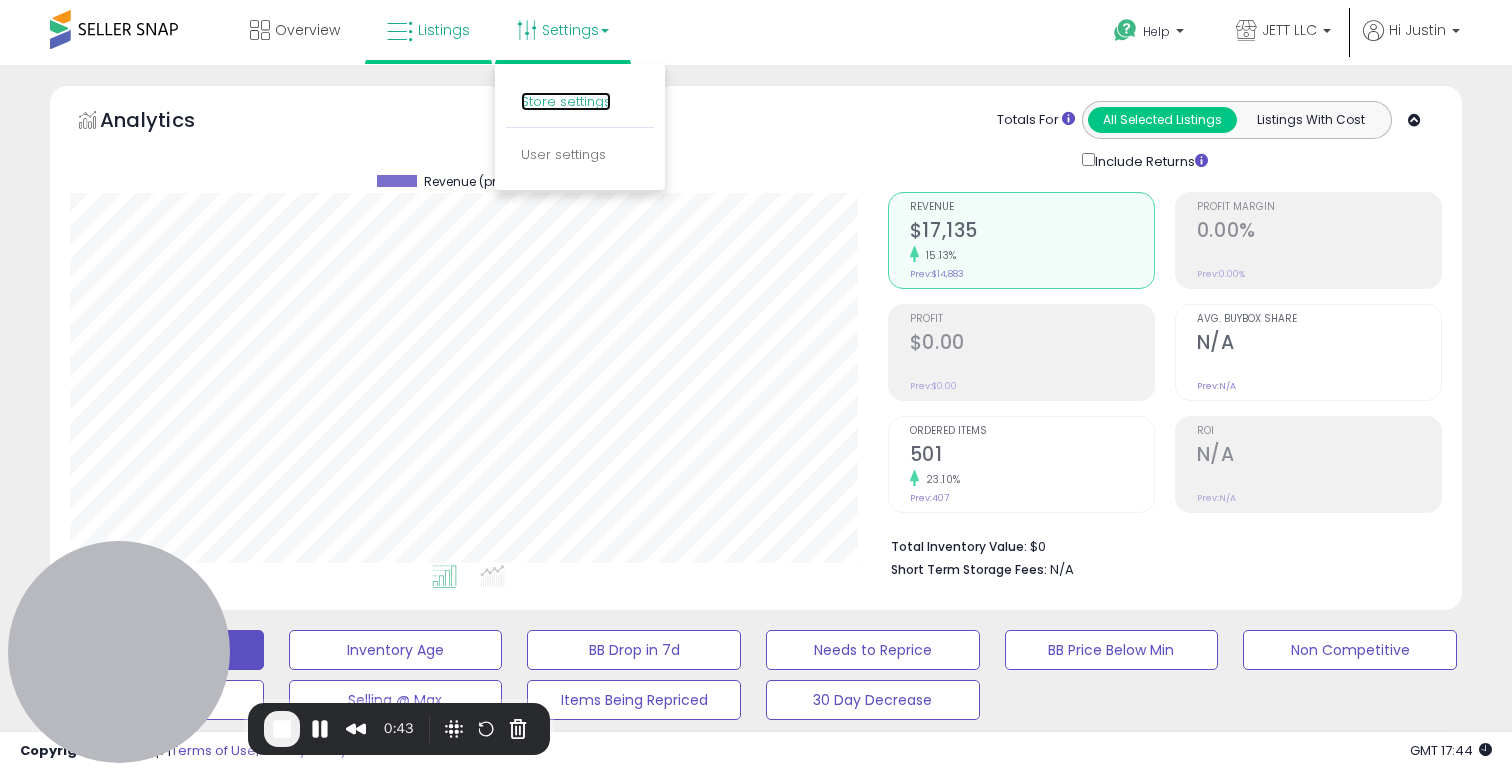 click on "Store
settings" at bounding box center [566, 101] 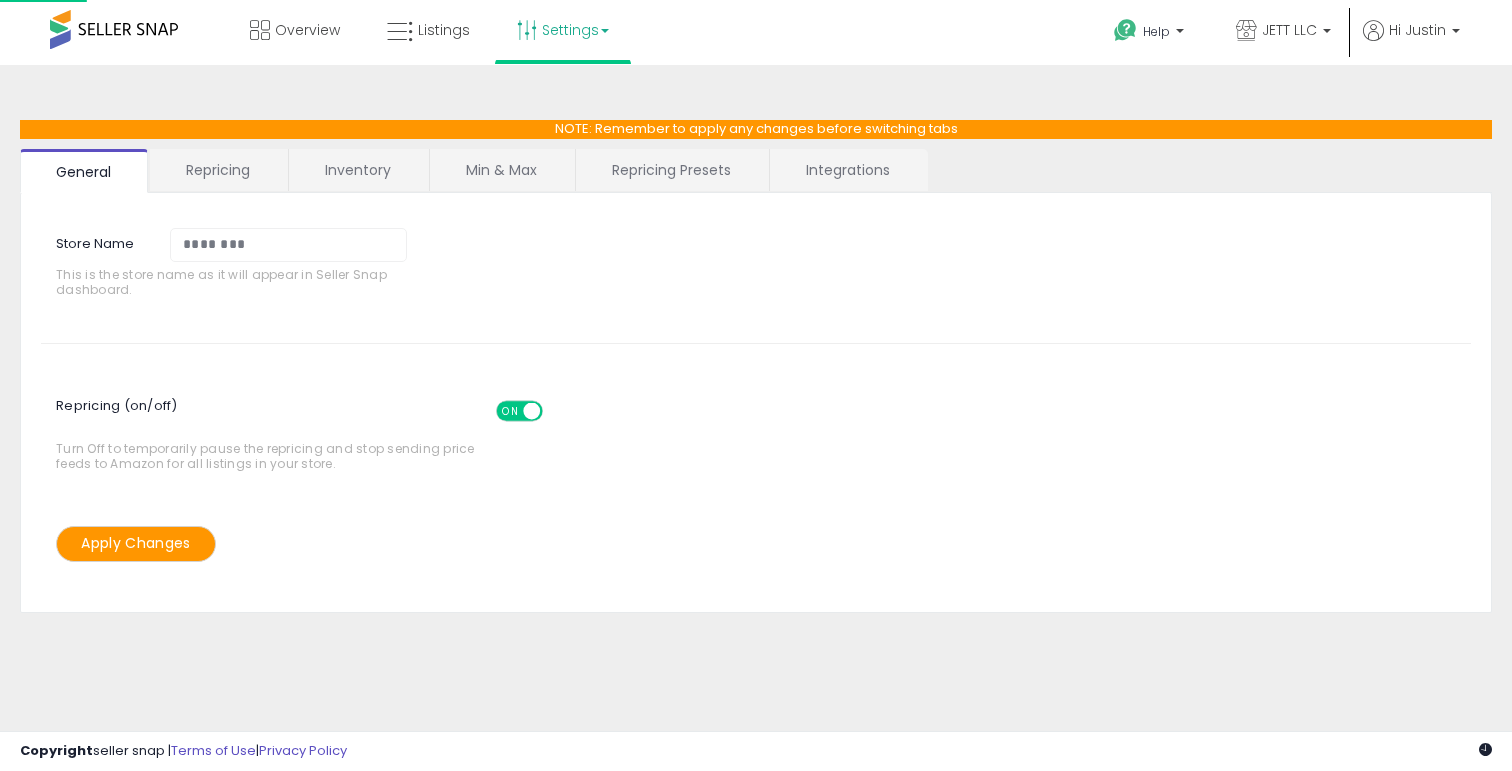 scroll, scrollTop: 0, scrollLeft: 0, axis: both 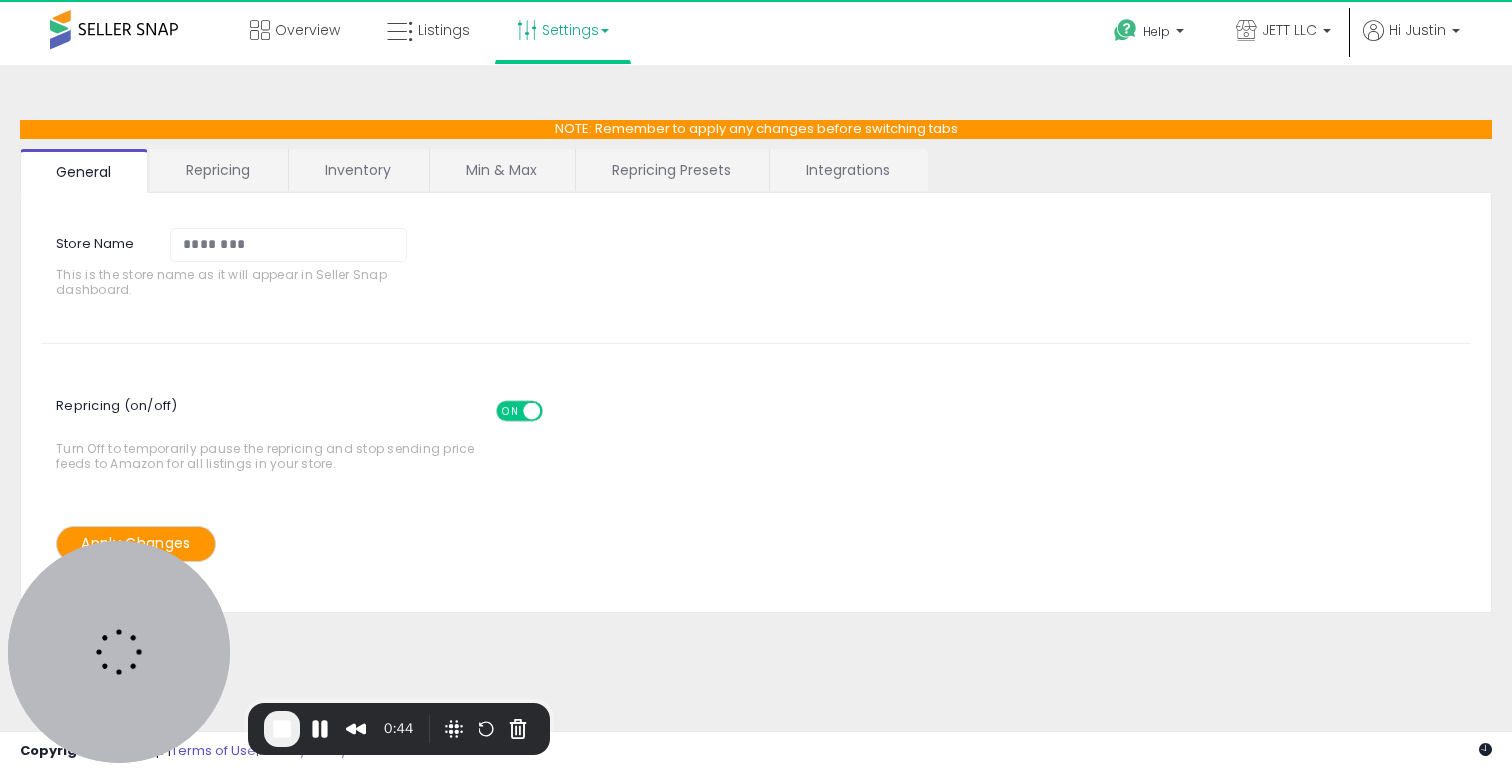 click on "Integrations" at bounding box center (848, 170) 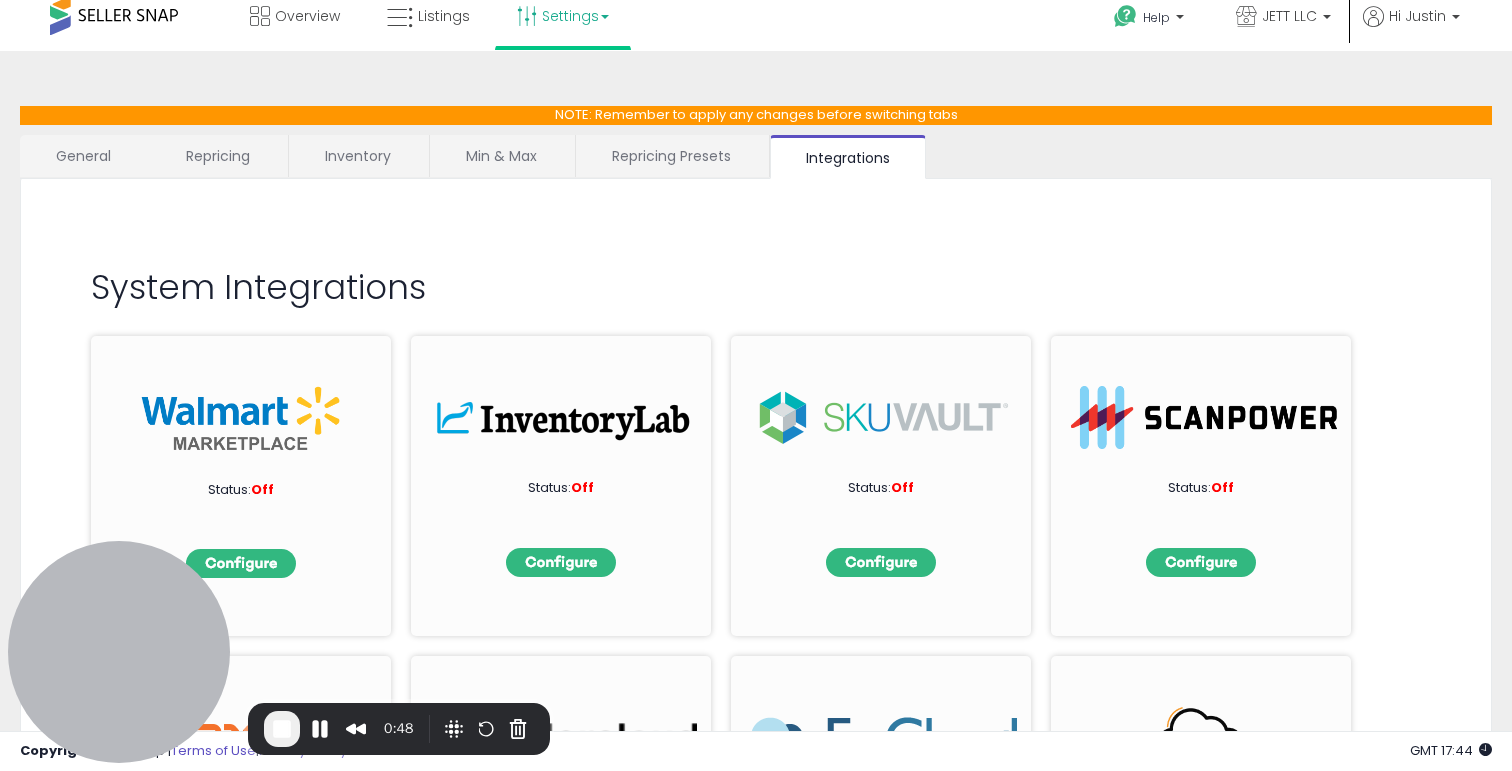 scroll, scrollTop: 10, scrollLeft: 0, axis: vertical 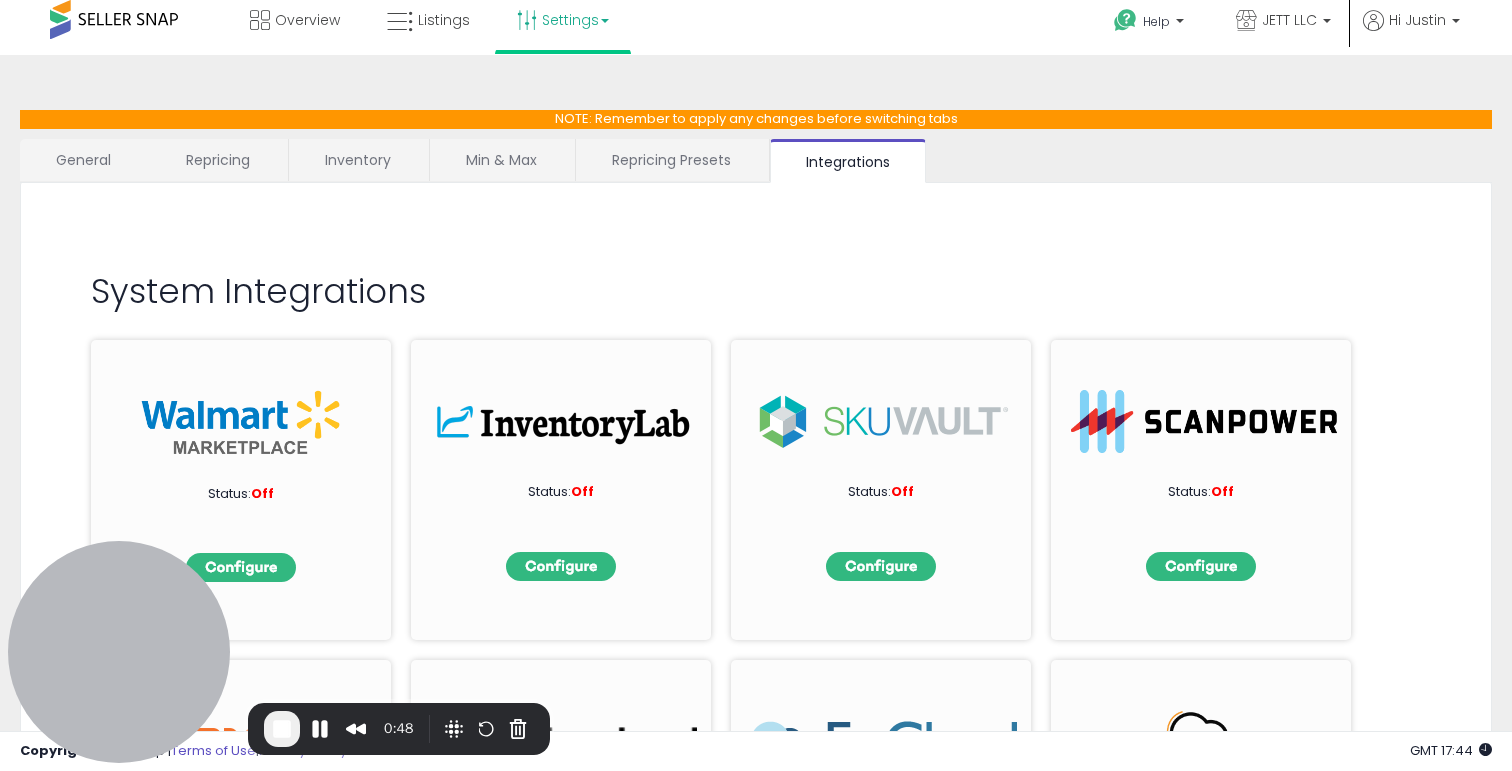 click on "Min & Max" at bounding box center (501, 160) 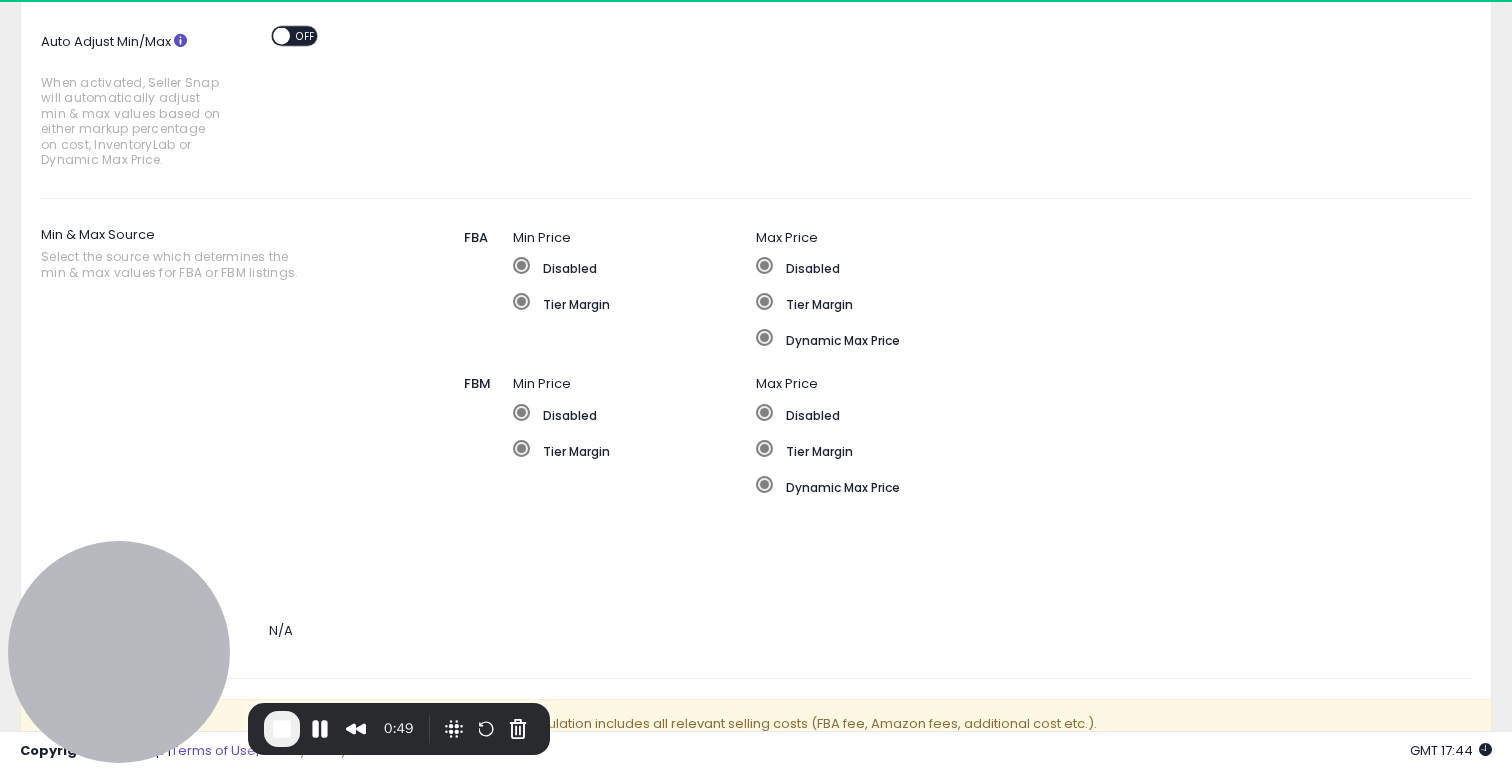 scroll, scrollTop: 196, scrollLeft: 0, axis: vertical 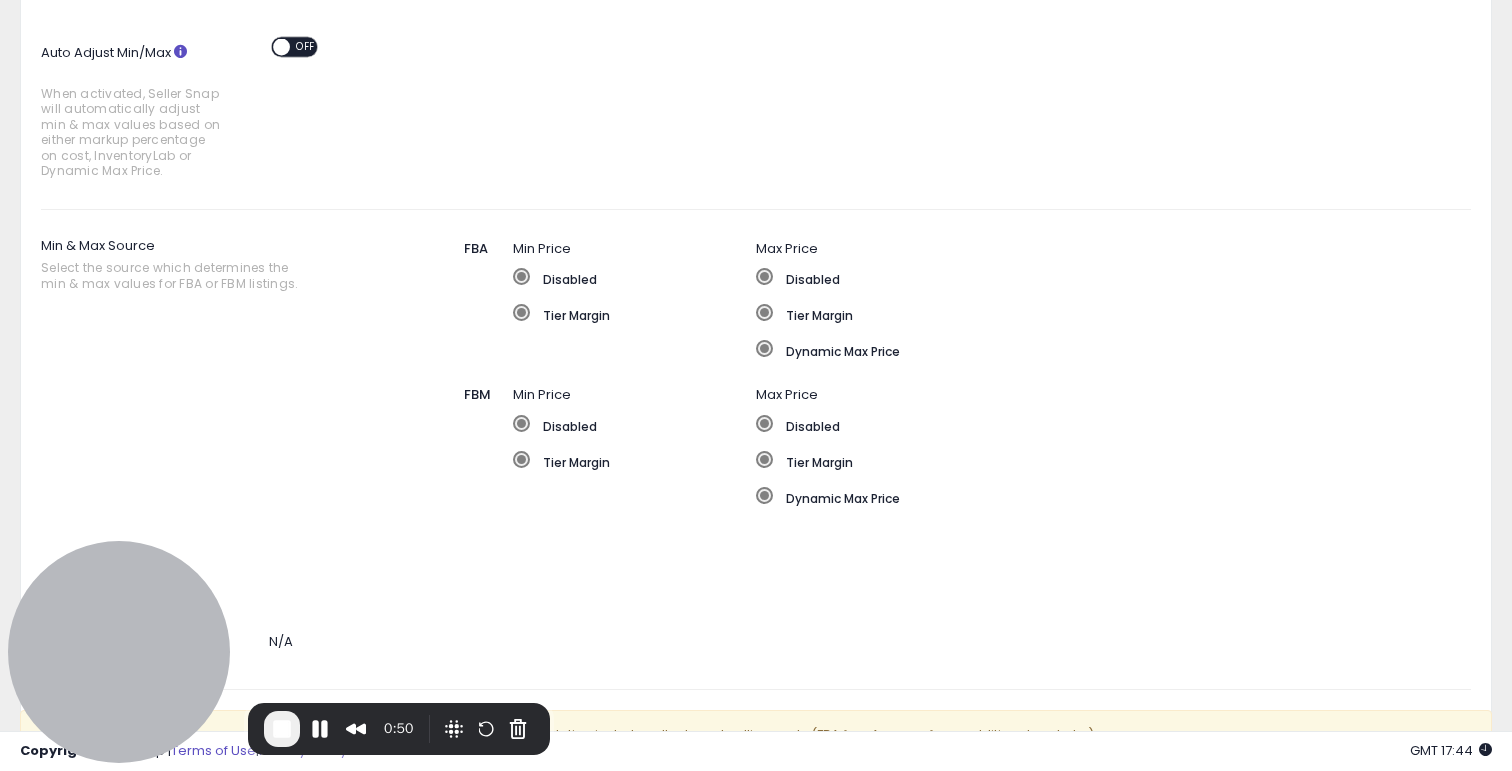 click on "ON   OFF" at bounding box center (272, 46) 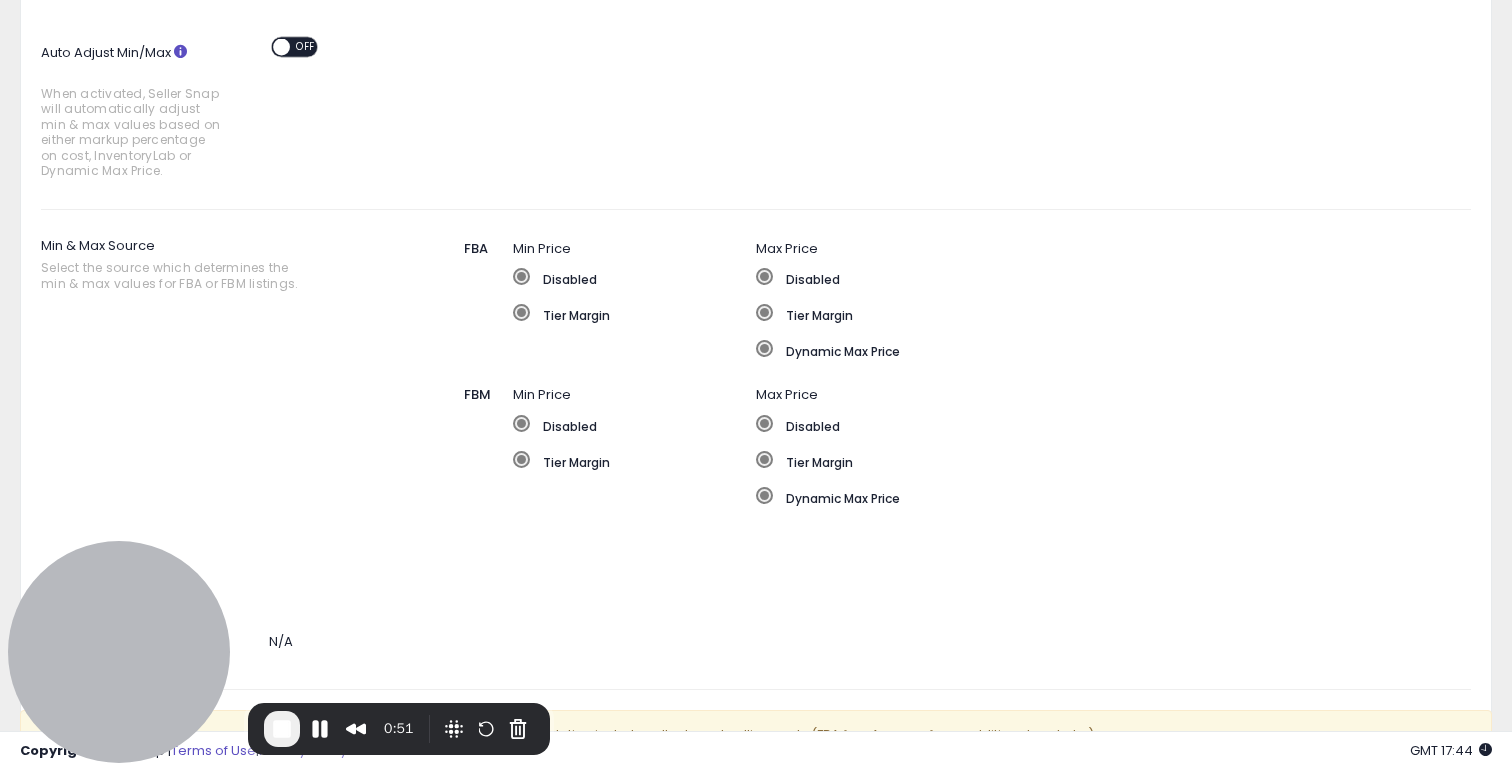 click on "OFF" at bounding box center [306, 46] 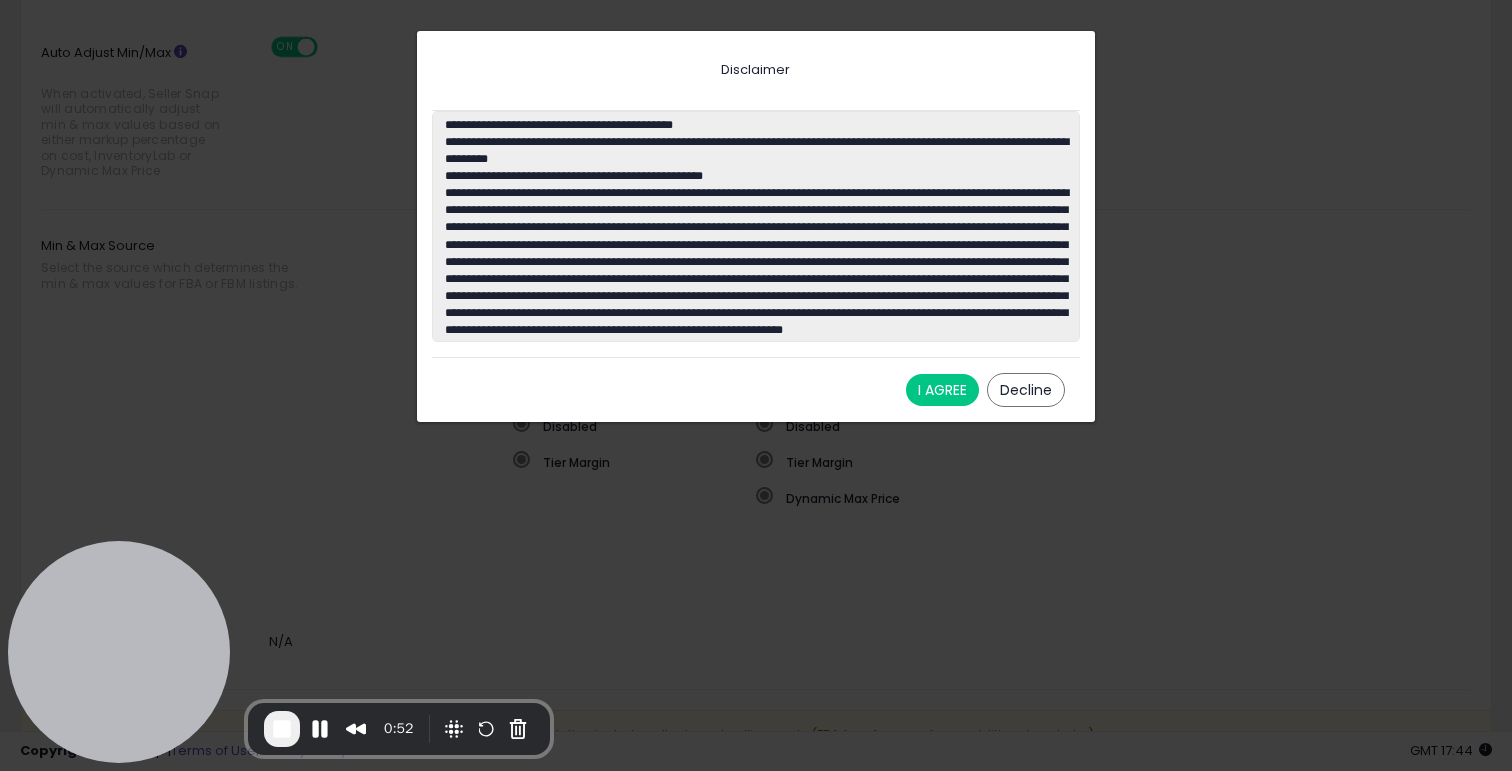 click on "I AGREE" at bounding box center [942, 390] 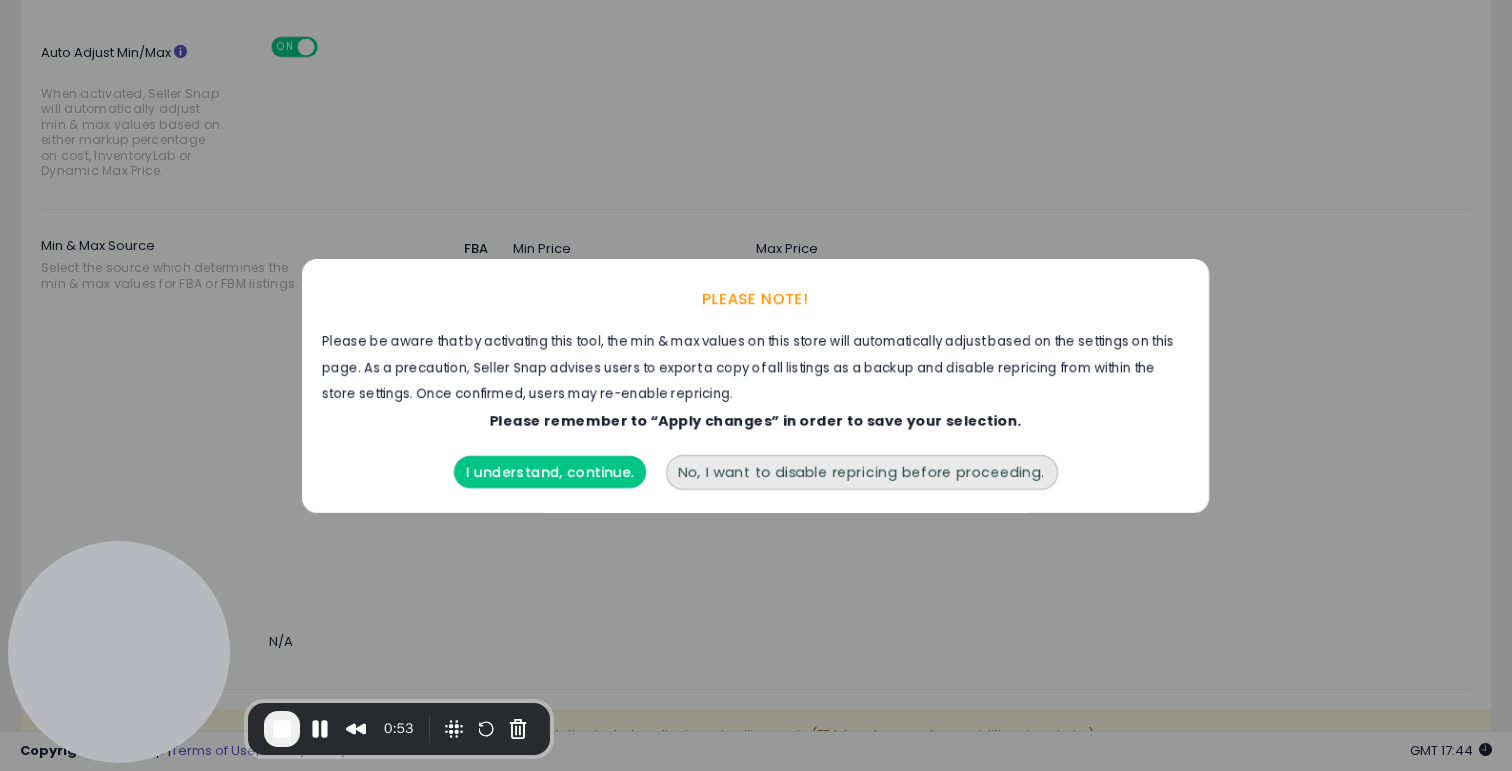 click on "I understand, continue." at bounding box center [550, 472] 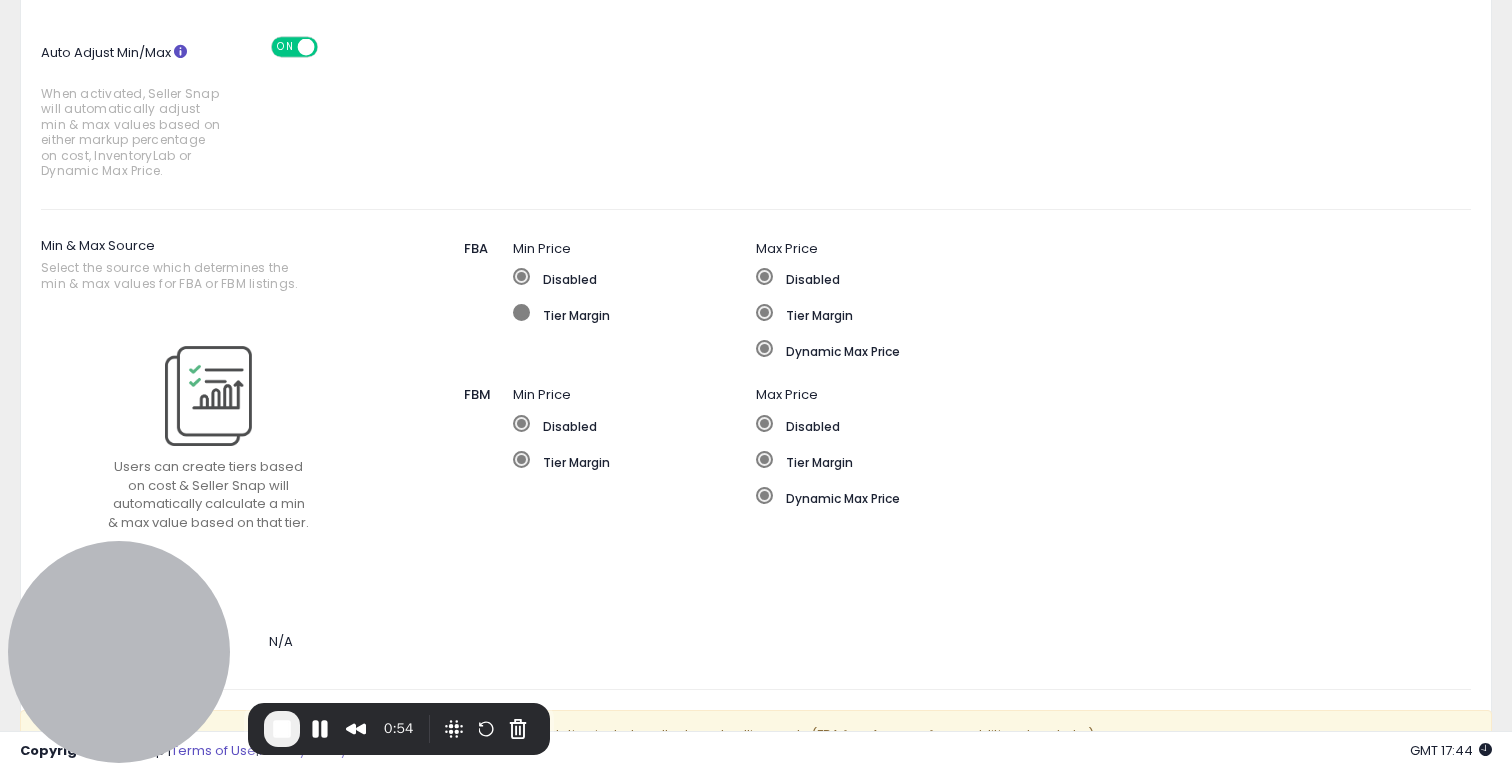 click on "Tier Margin" 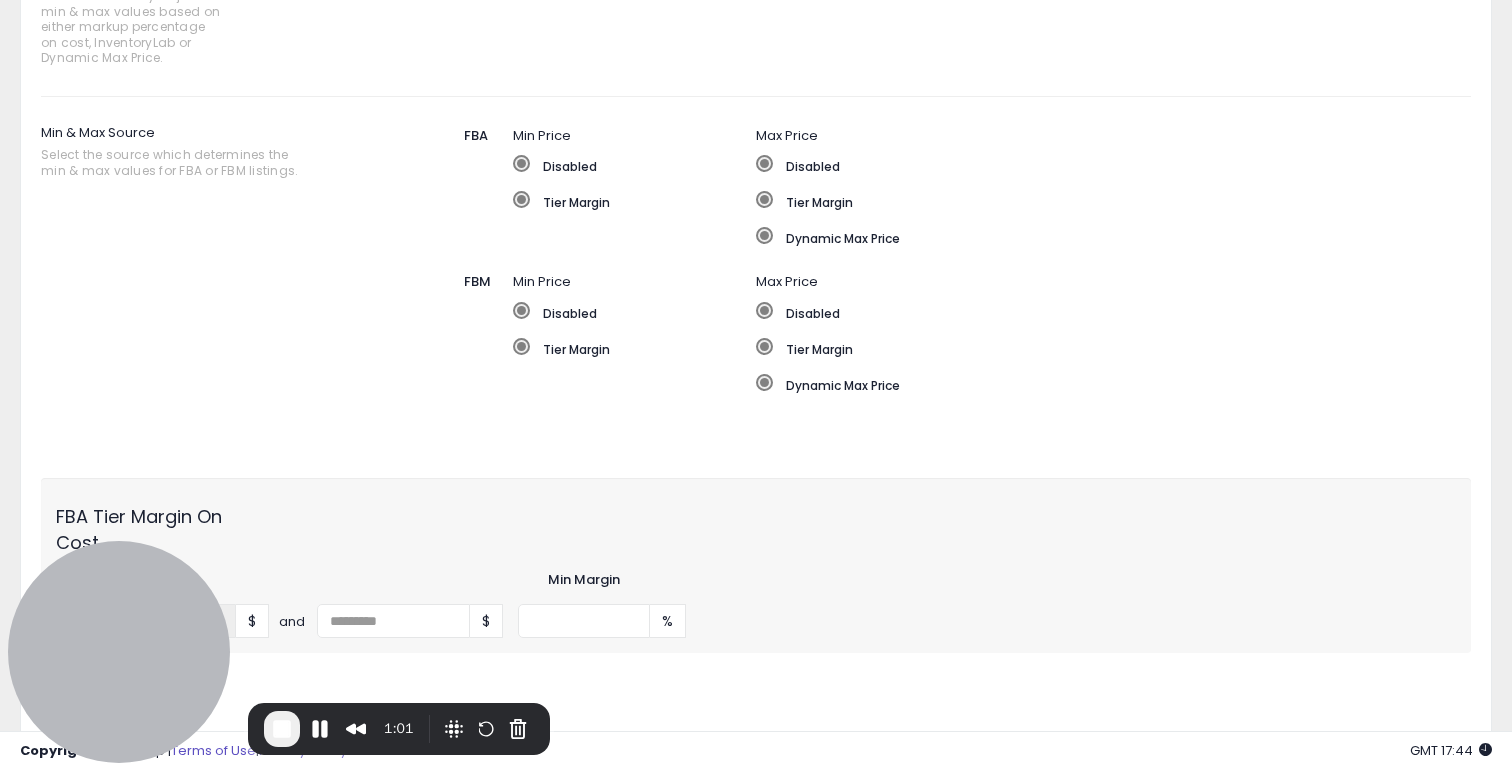 scroll, scrollTop: 307, scrollLeft: 0, axis: vertical 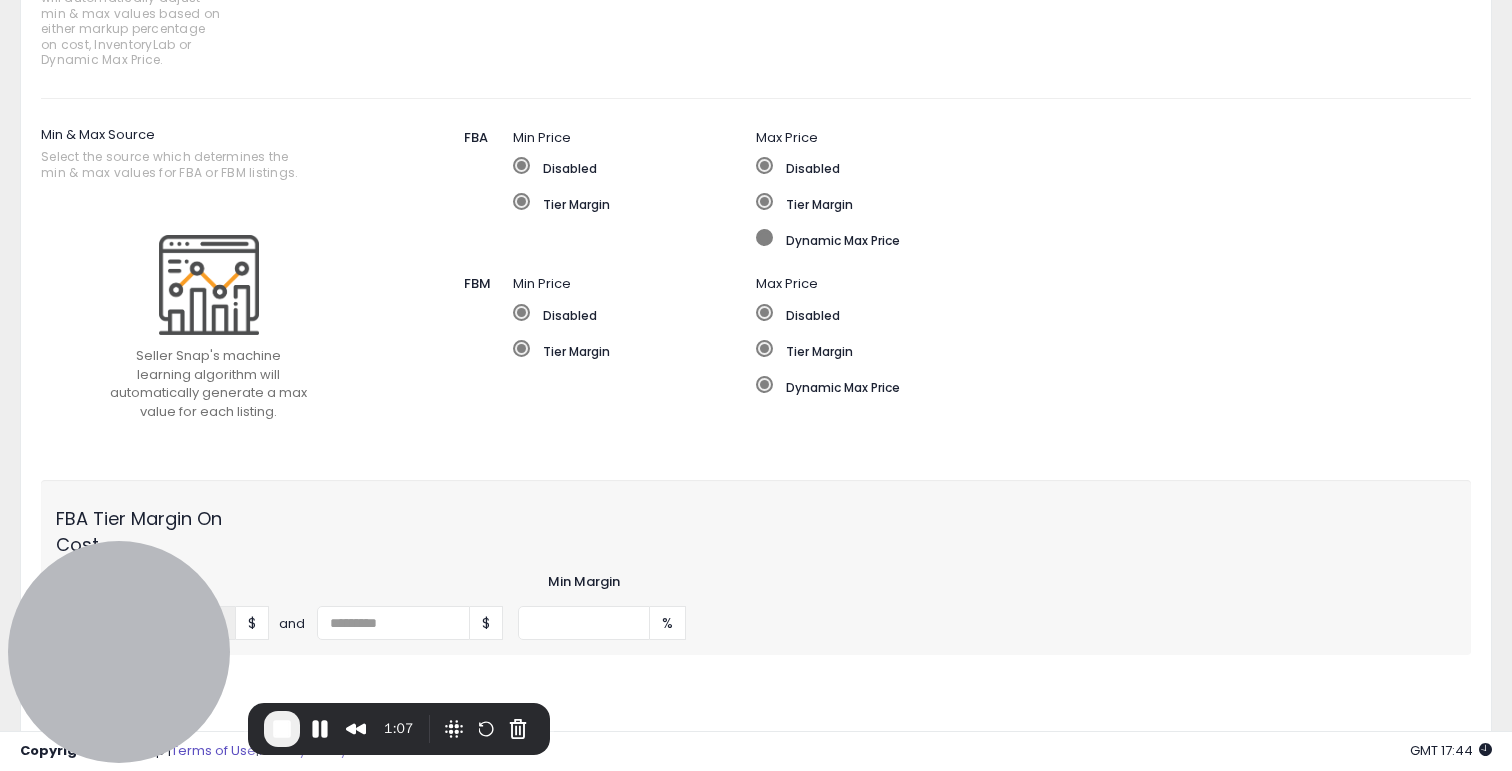 click on "Dynamic Max Price" 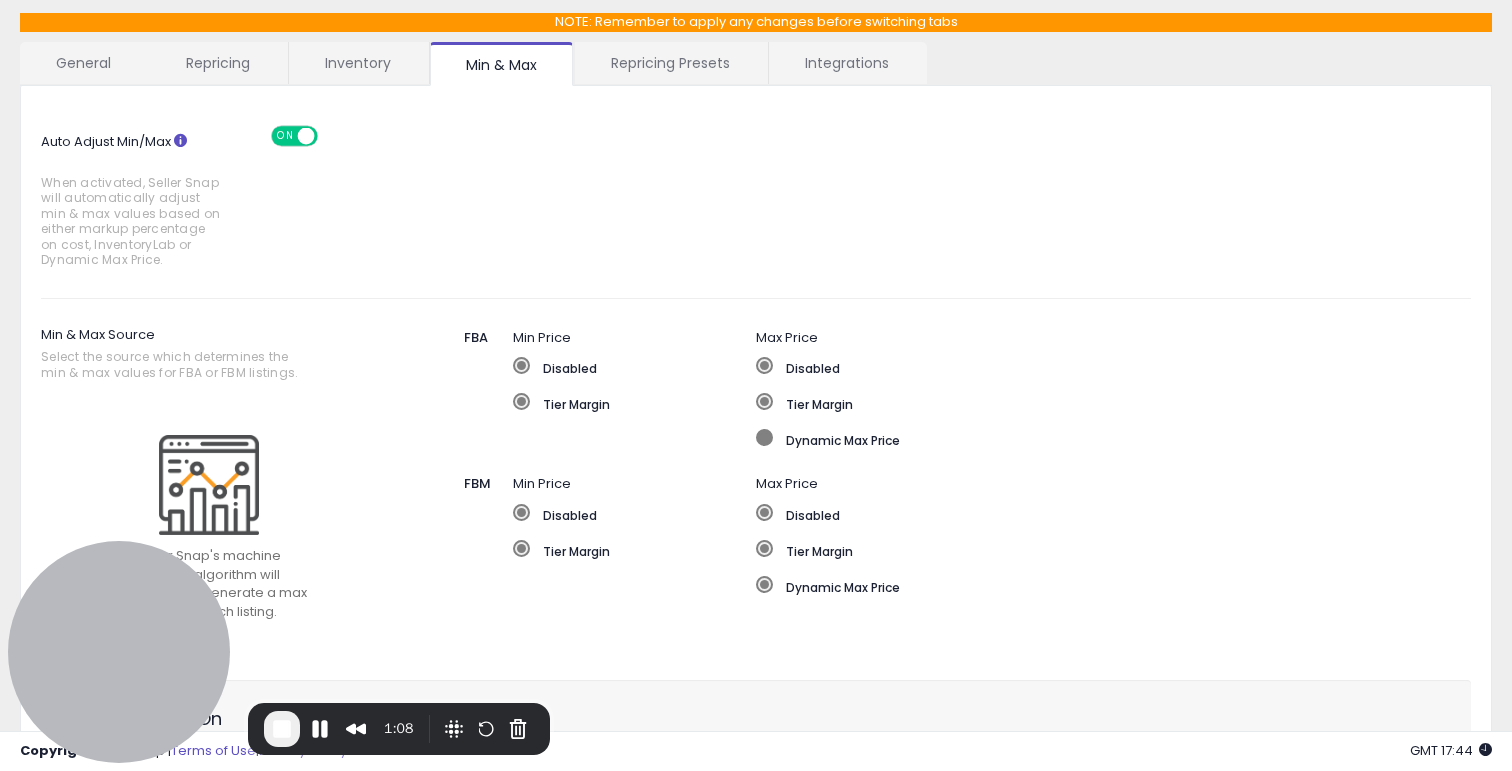 scroll, scrollTop: 109, scrollLeft: 0, axis: vertical 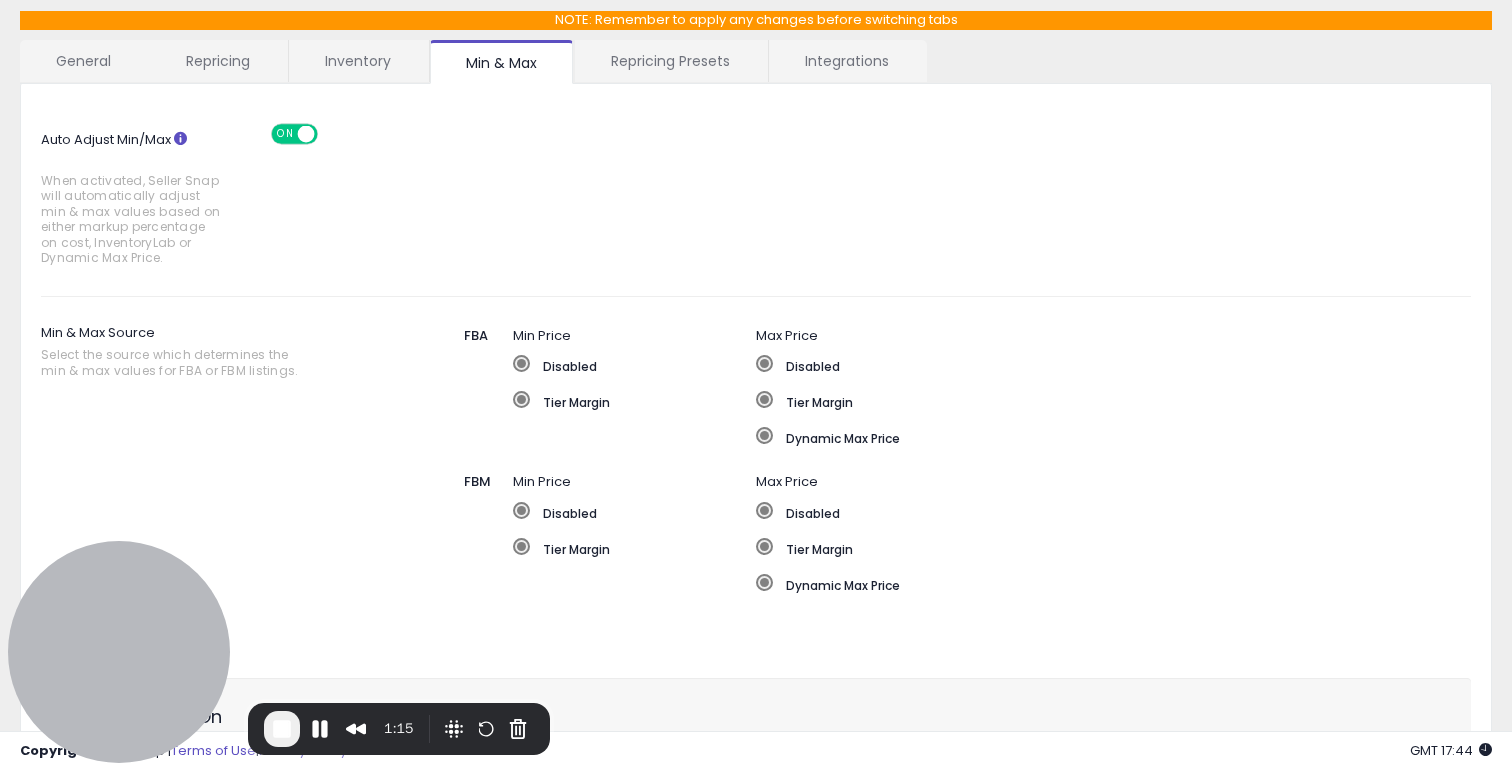 click on "Repricing Presets" at bounding box center (670, 61) 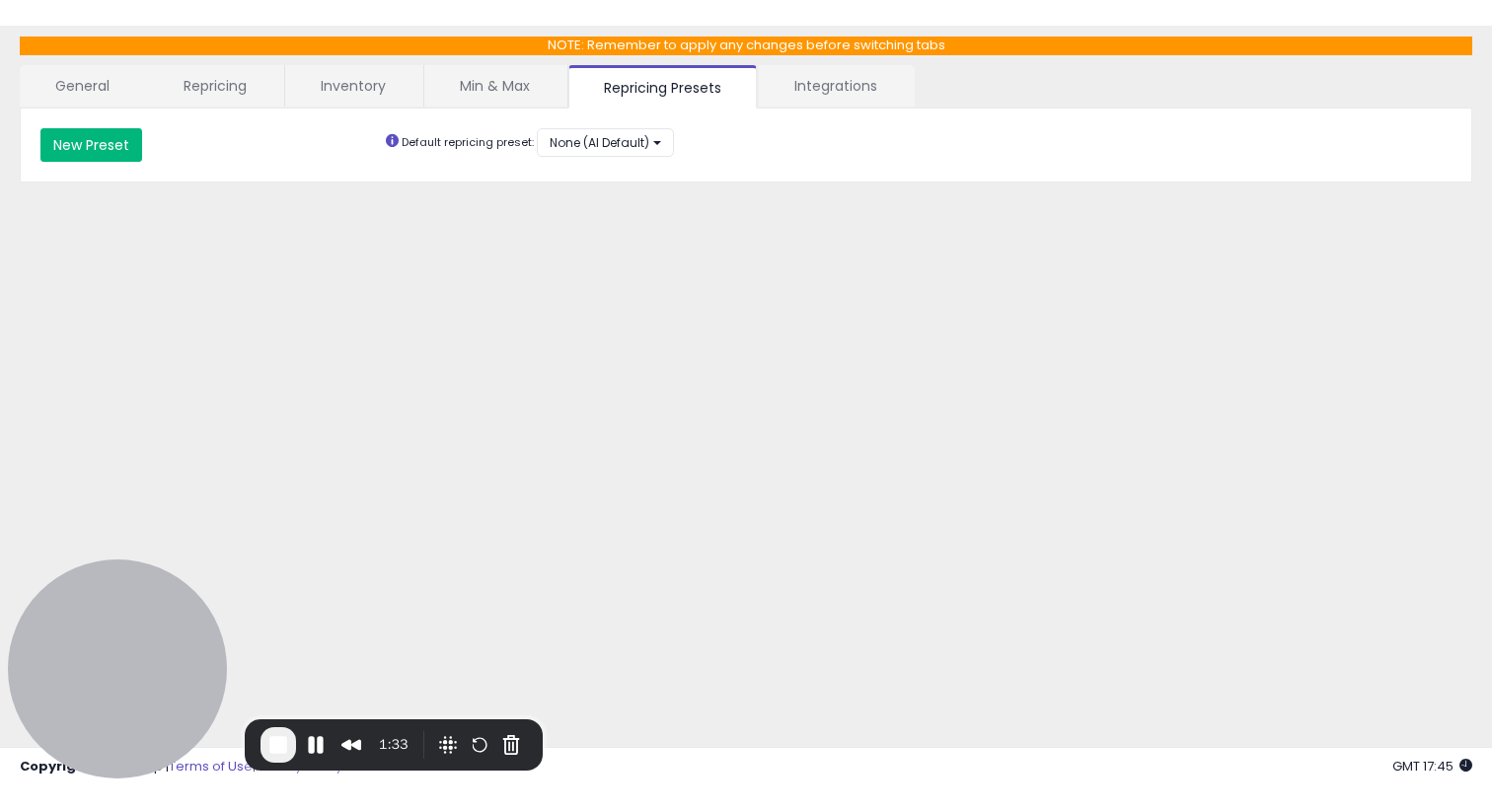 scroll, scrollTop: 0, scrollLeft: 0, axis: both 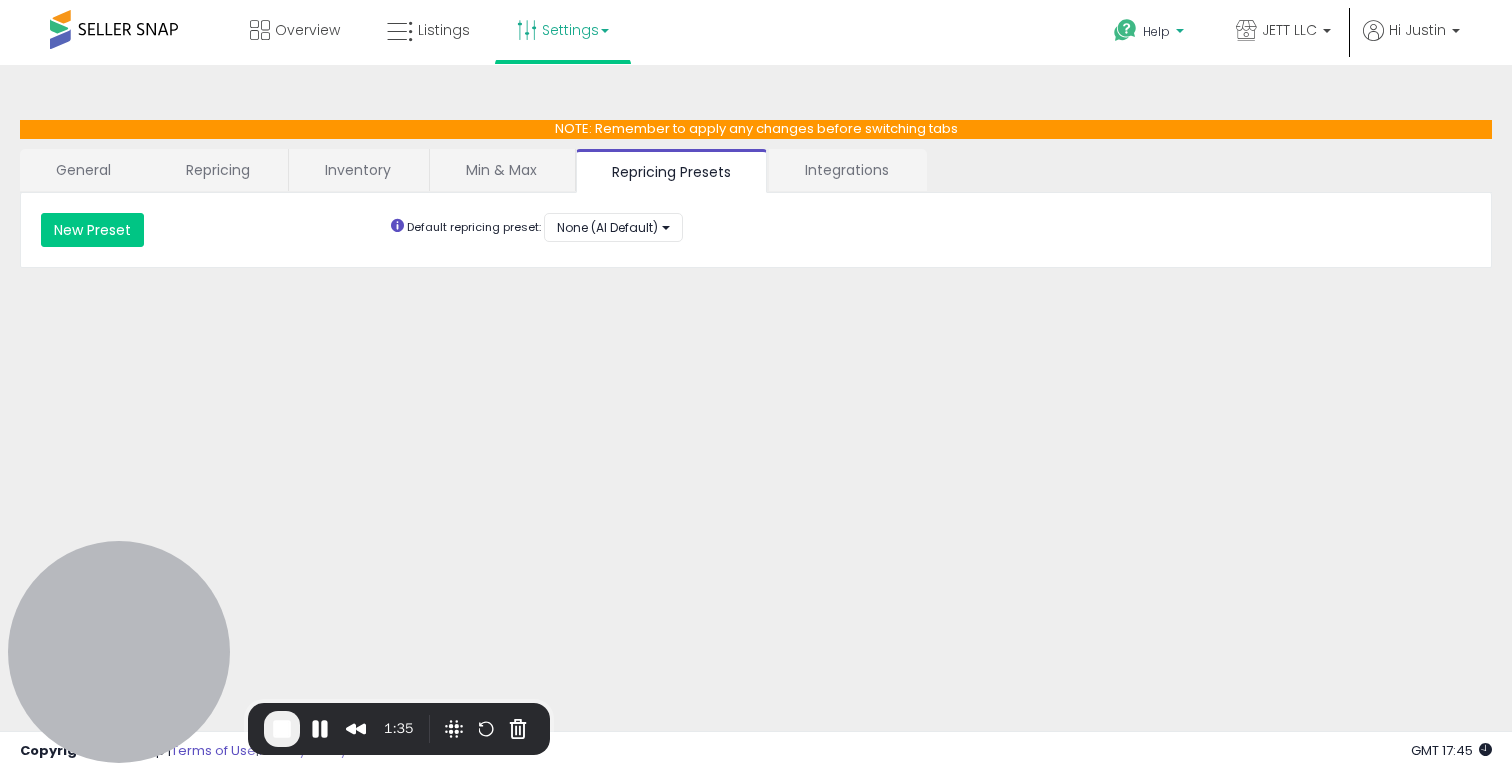 click on "Help" at bounding box center [1156, 31] 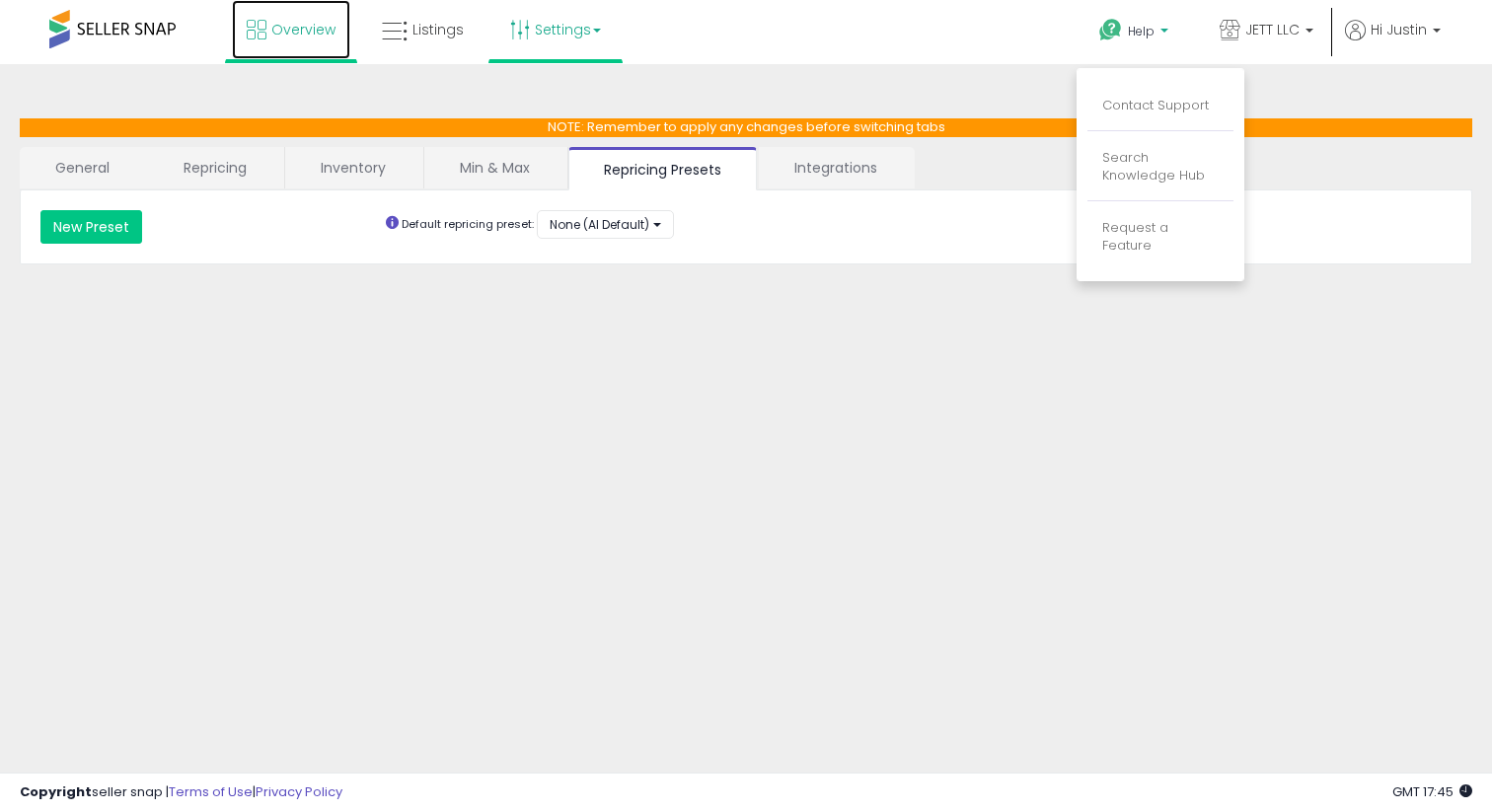 click on "Overview" at bounding box center [291, 30] 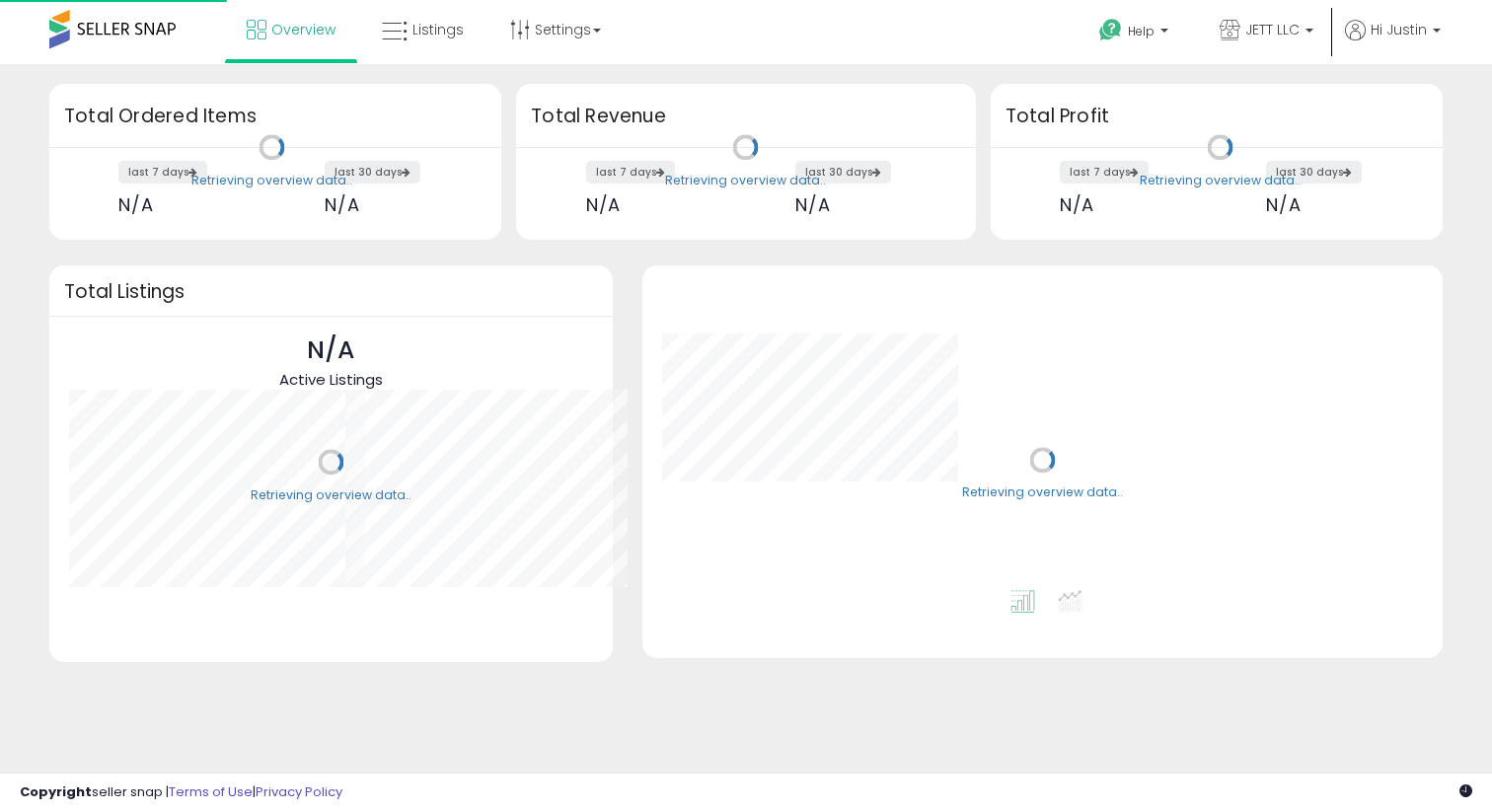 scroll, scrollTop: 0, scrollLeft: 0, axis: both 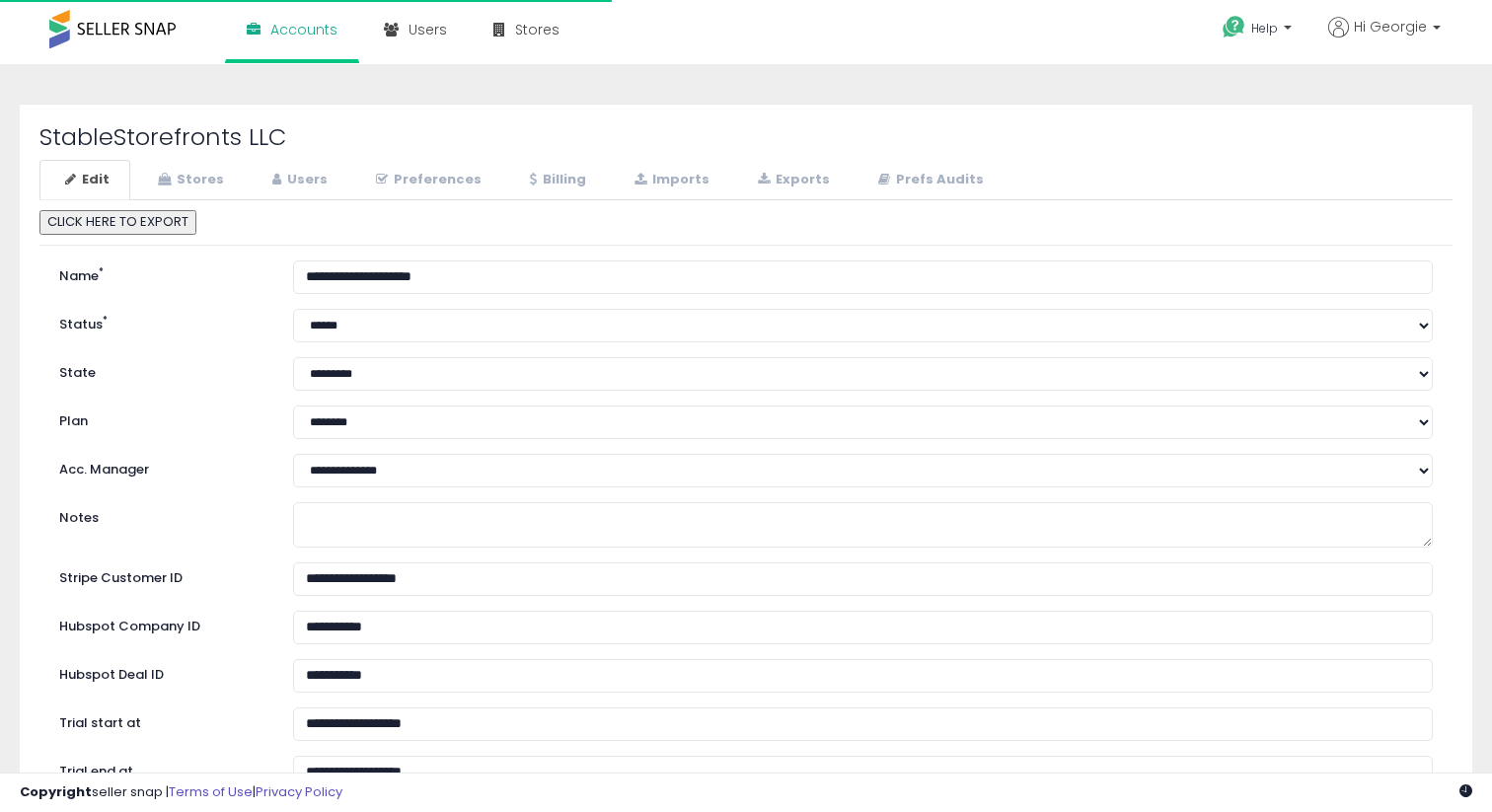 select on "**" 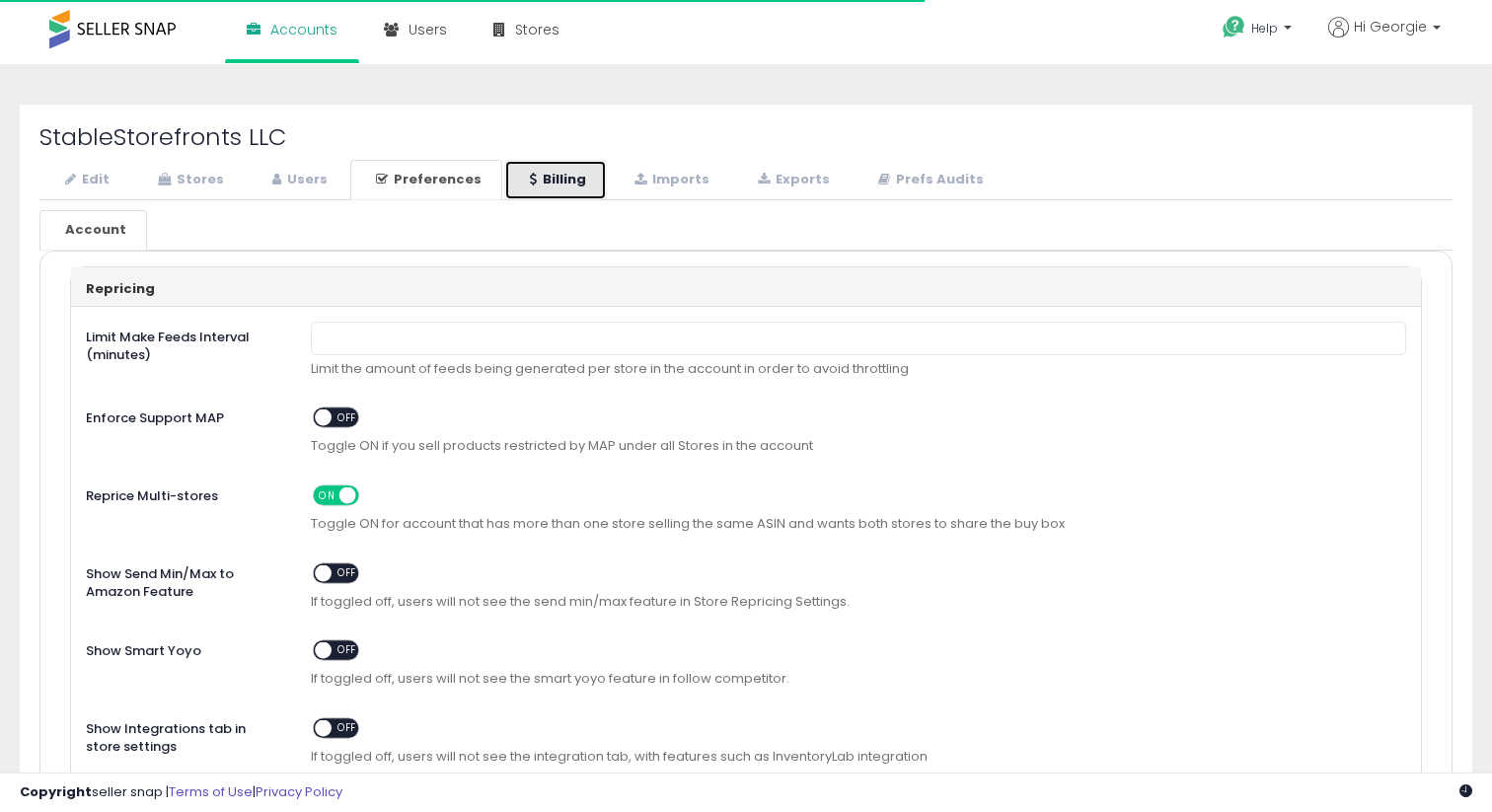 click on "Billing" at bounding box center (556, 180) 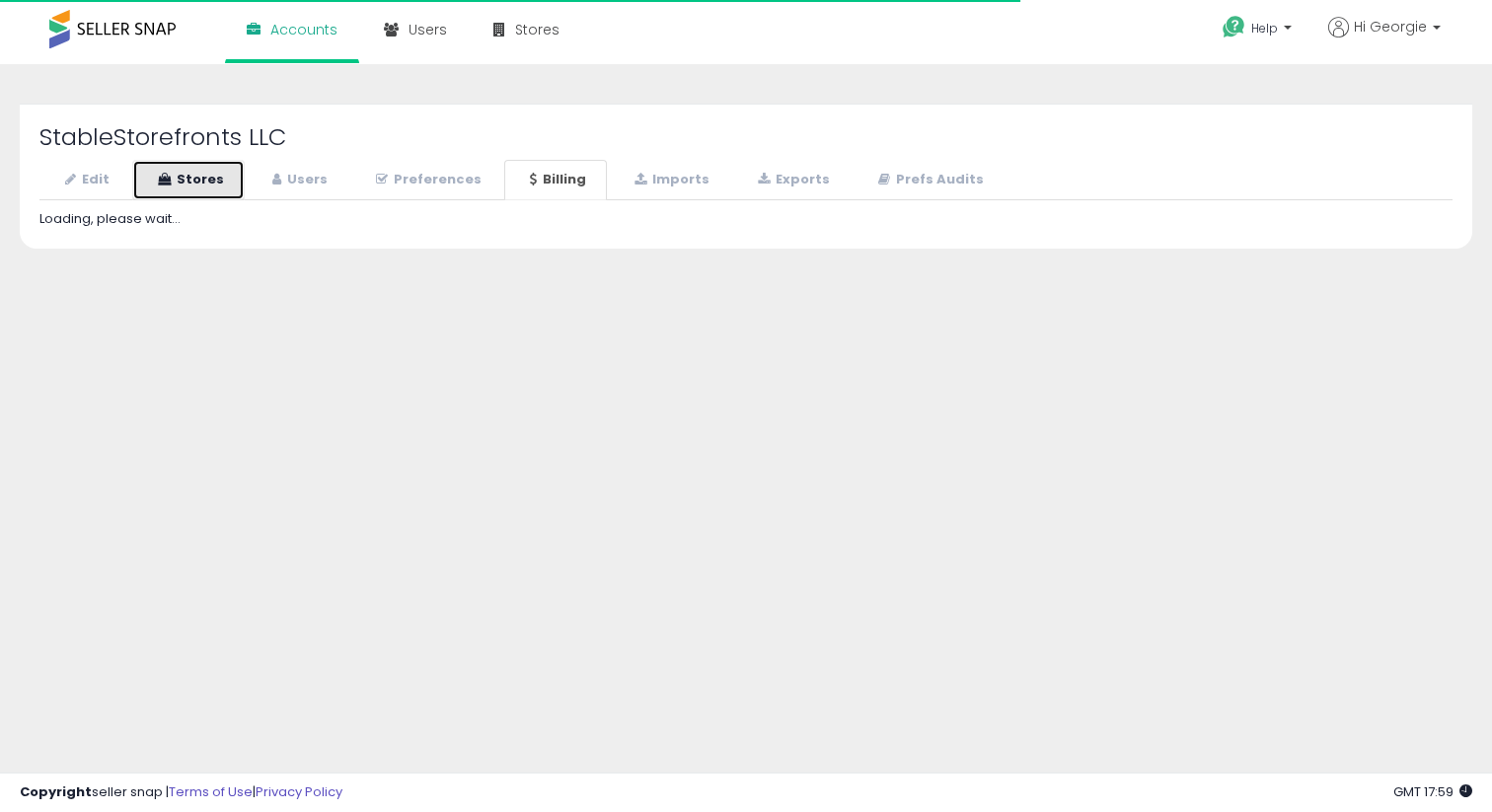 click on "Stores" at bounding box center [188, 180] 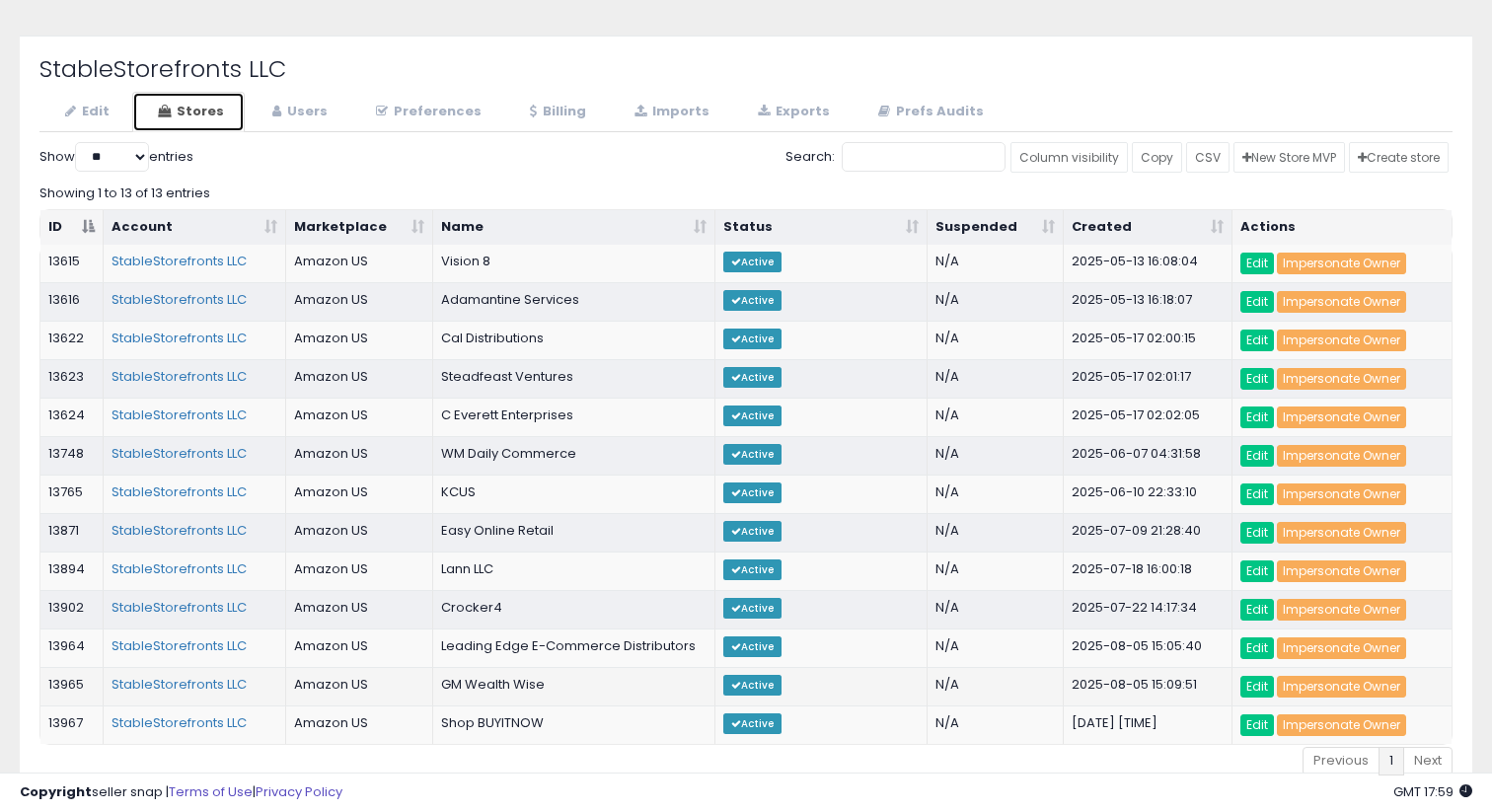scroll, scrollTop: 64, scrollLeft: 0, axis: vertical 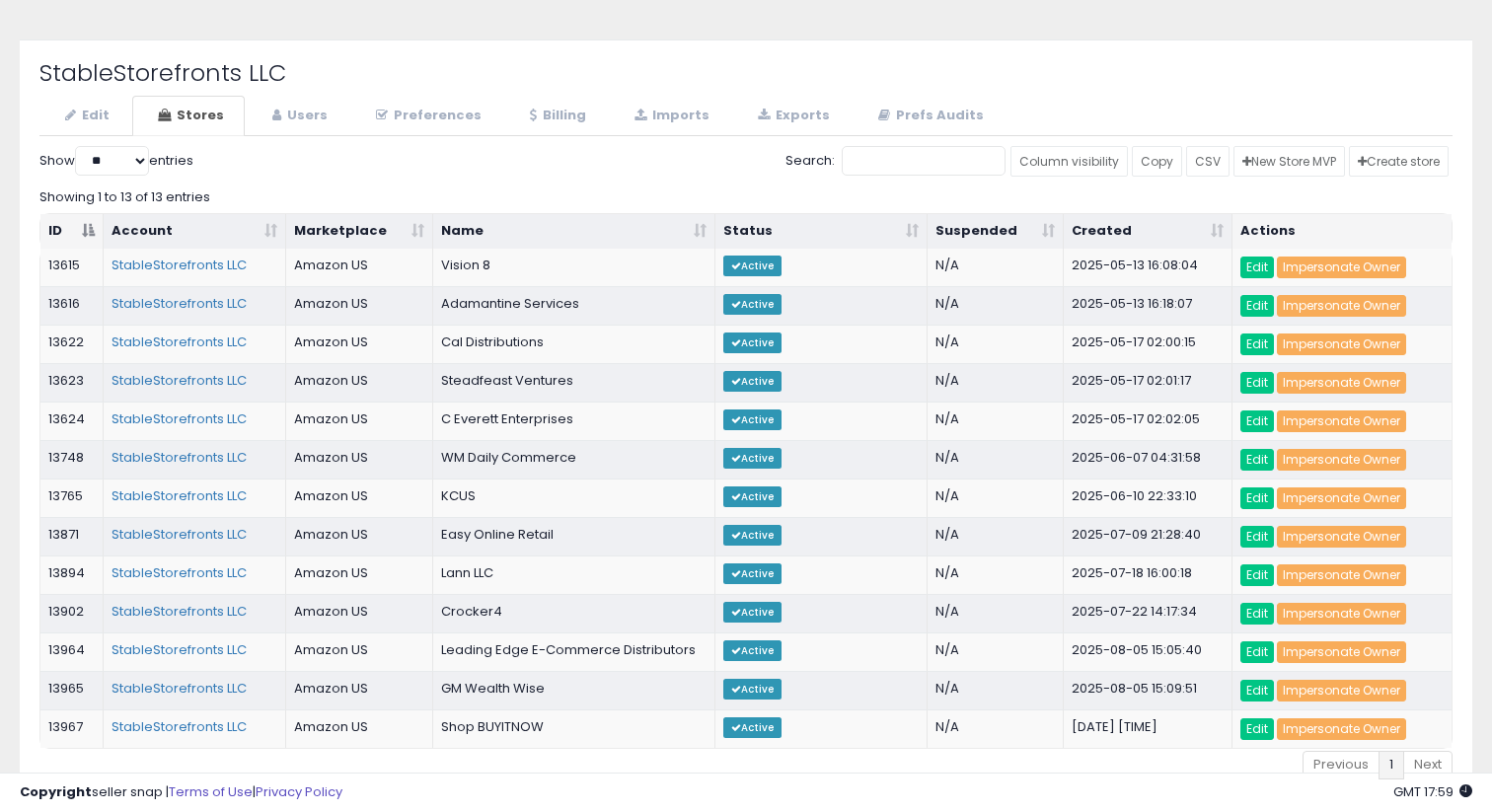click on "Showing 1 to 13 of 13 entries" at bounding box center [746, 193] 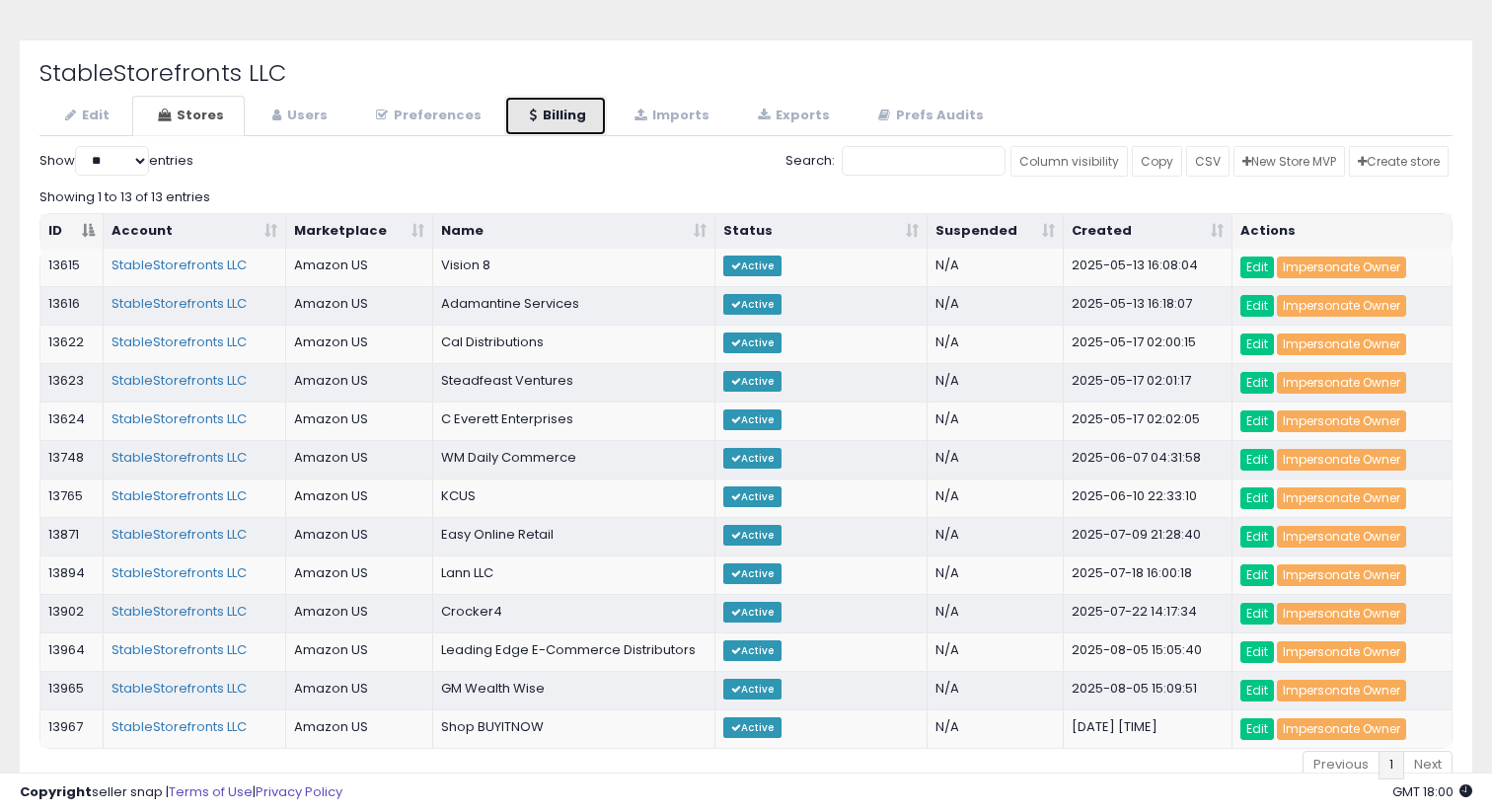 click on "Billing" at bounding box center [556, 115] 